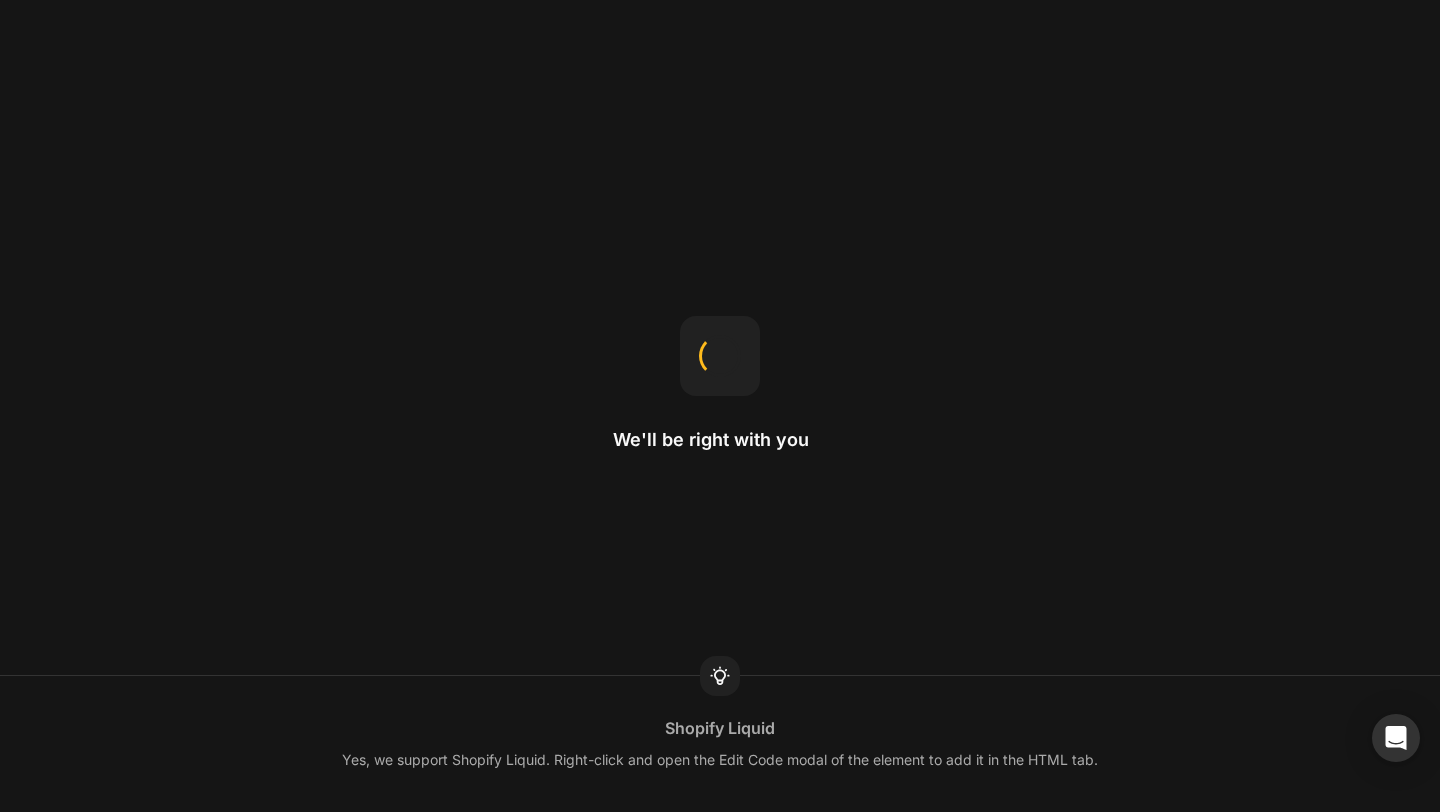 scroll, scrollTop: 0, scrollLeft: 0, axis: both 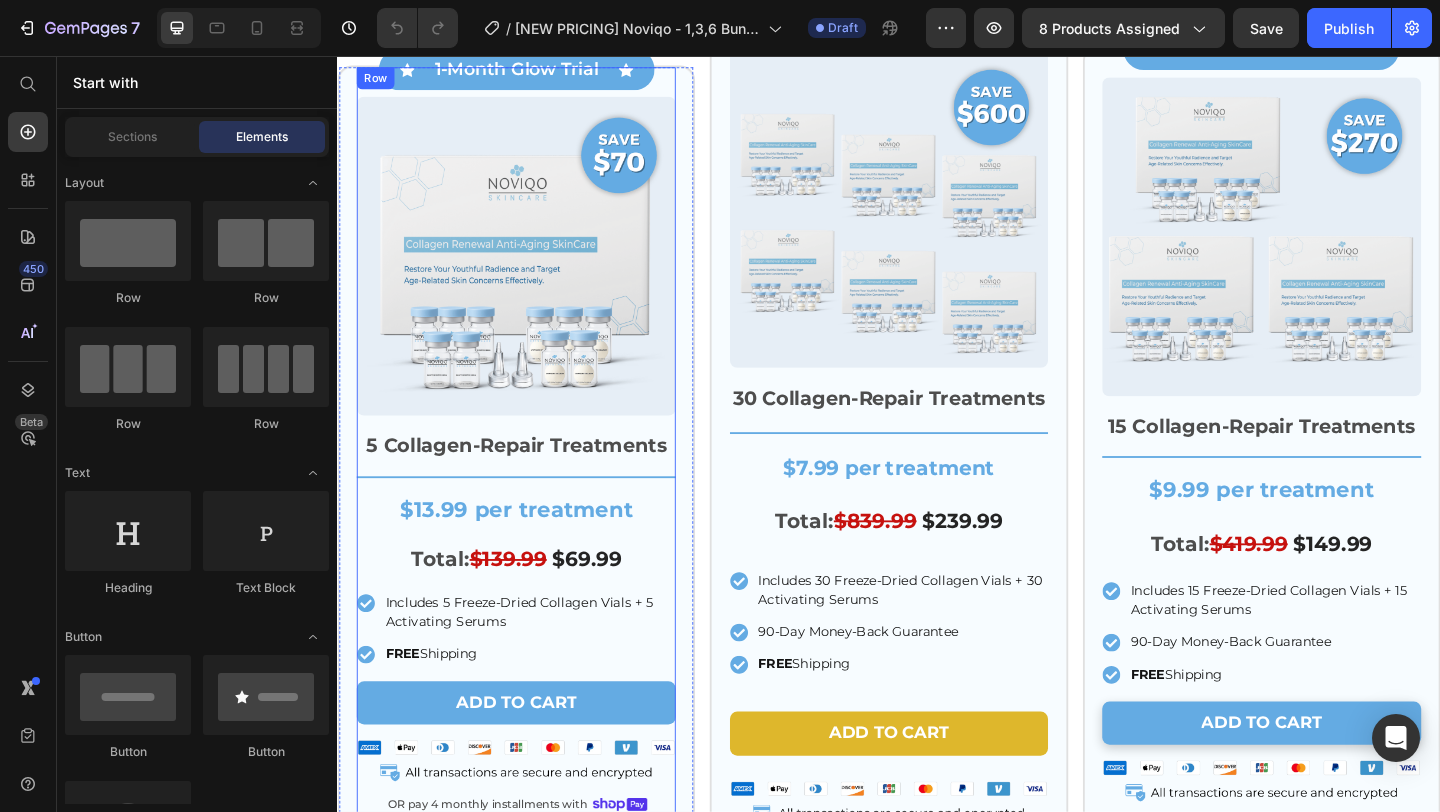 click on "Image Row 5 Collagen-Repair Treatments Text Block                Title Line $13.99 per treatment Text Block Total:  $139.99   $69.99 Heading Includes 5 Freeze-Dried Collagen Vials + 5 Activating Serums FREE  Shipping Item List Add to cart Add to Cart Image OR pay 4 monthly installments with Text Block Image Row Product" at bounding box center [531, 483] 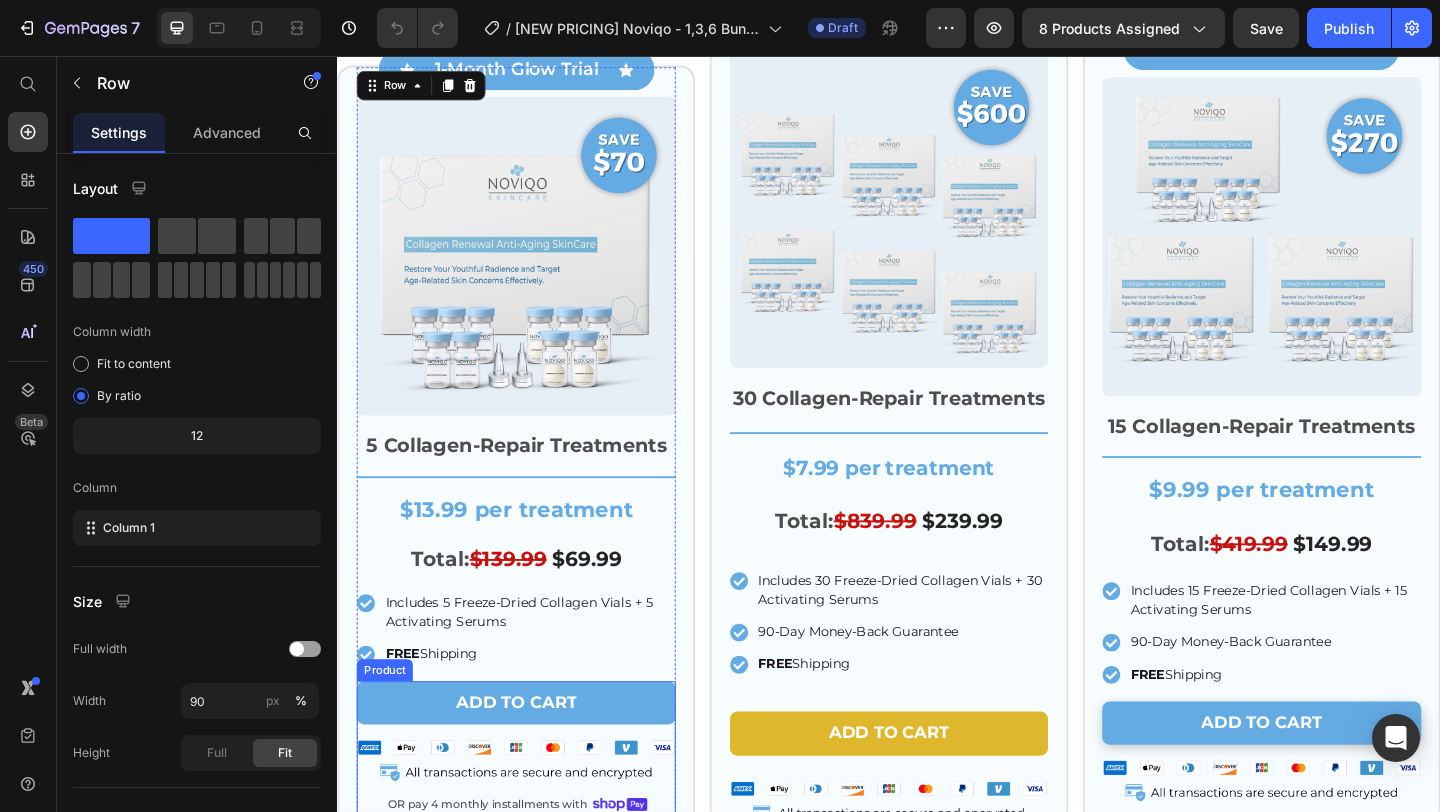click on "Add to cart Add to Cart Image OR pay 4 monthly installments with Text Block Image Row" at bounding box center (531, 809) 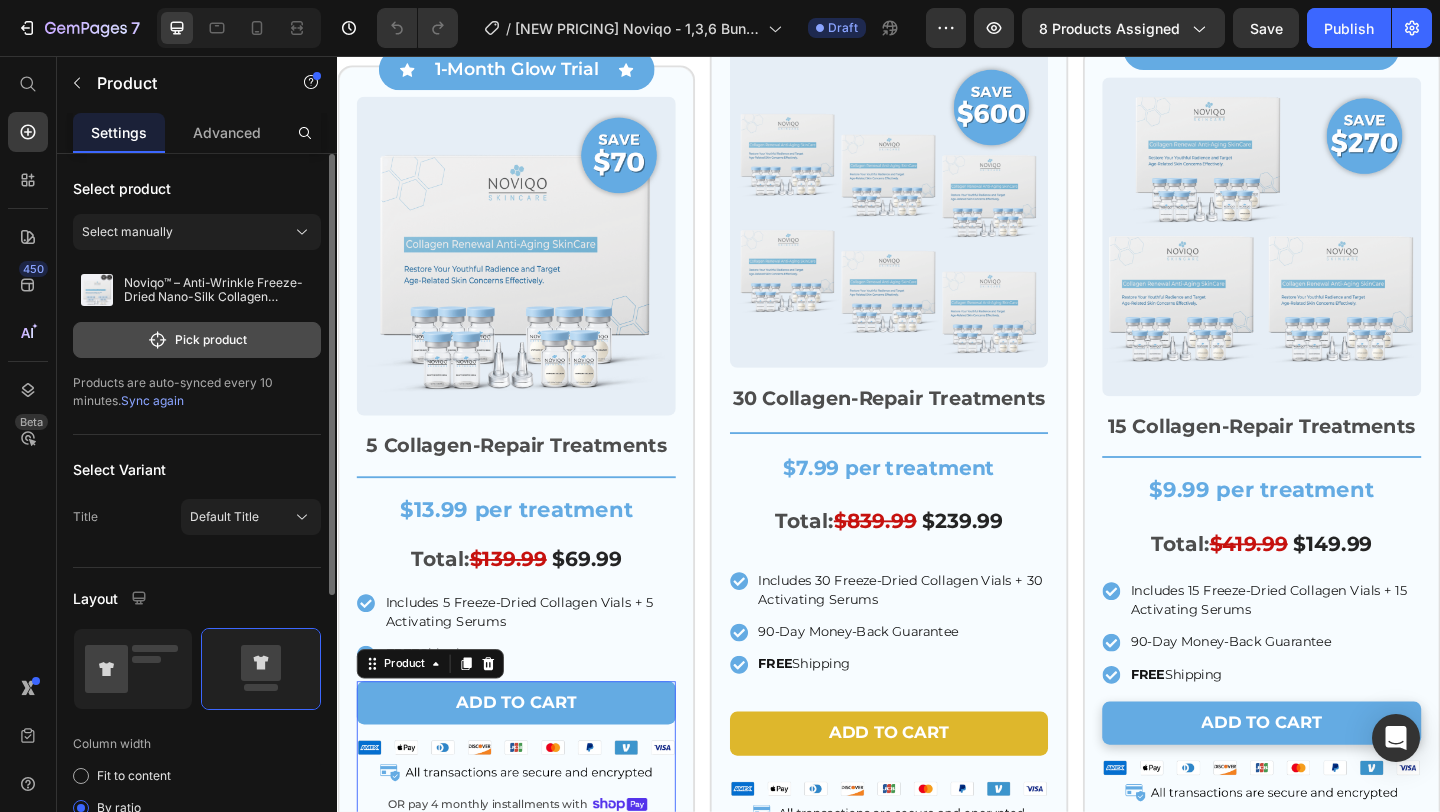 click on "Pick product" at bounding box center [197, 340] 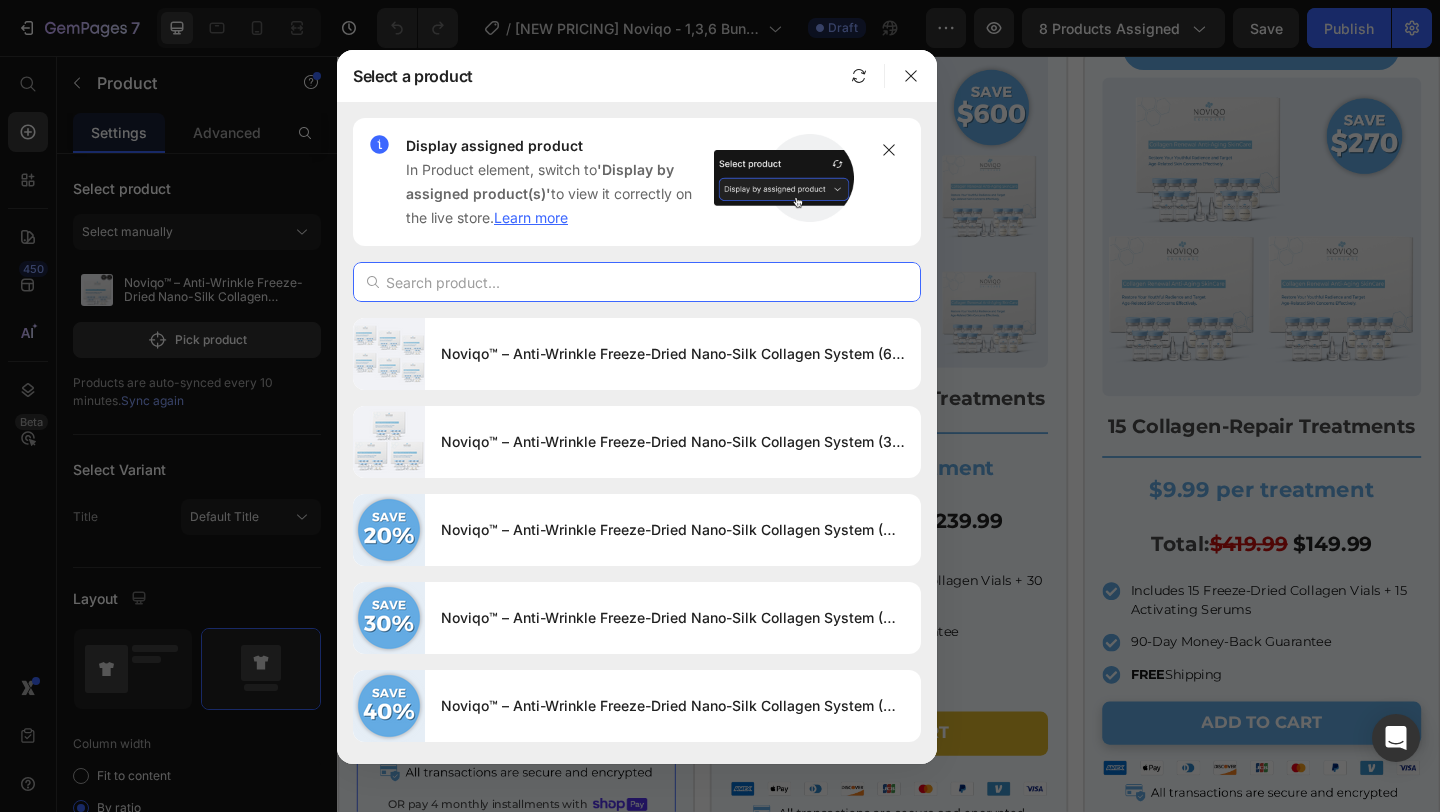 click at bounding box center [637, 282] 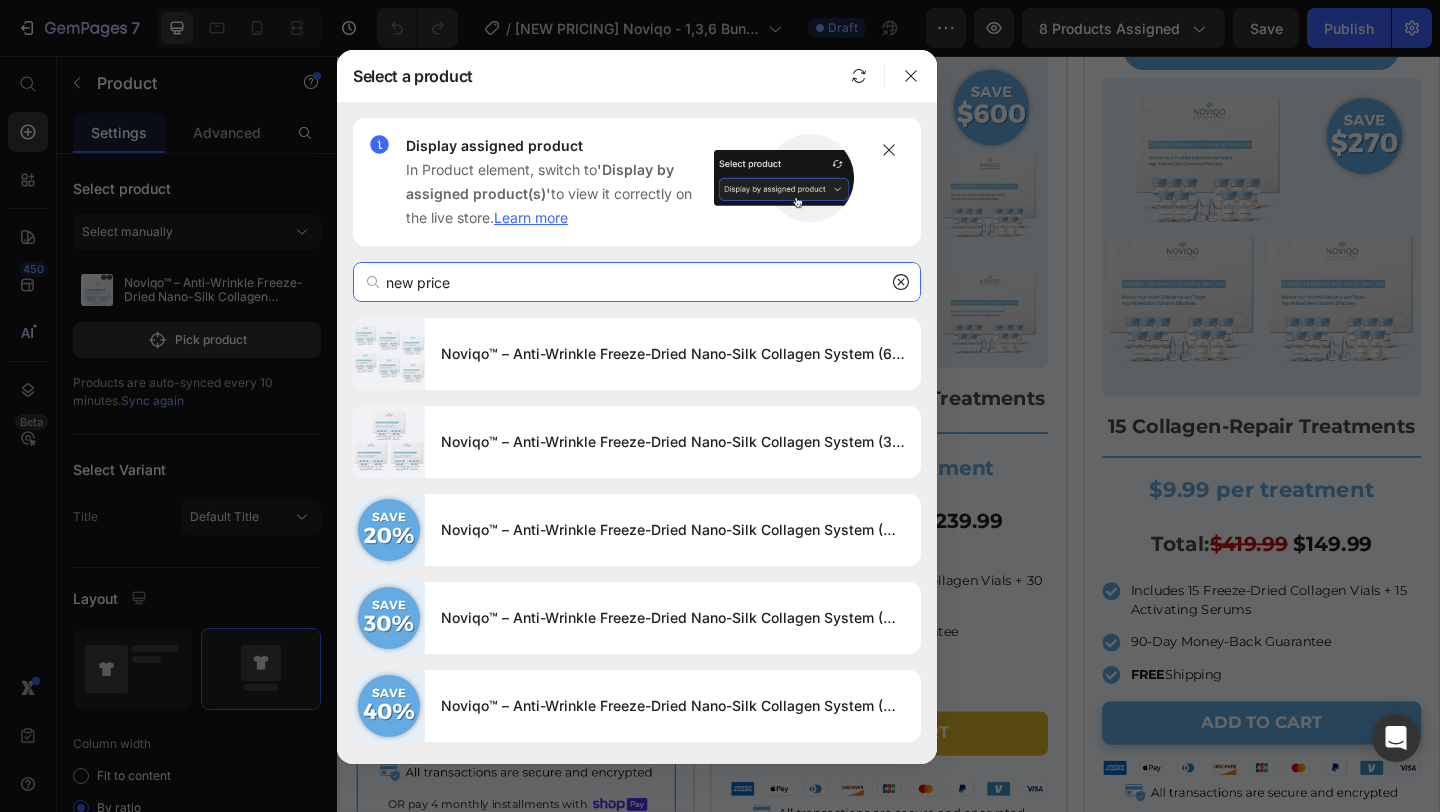 type on "new price" 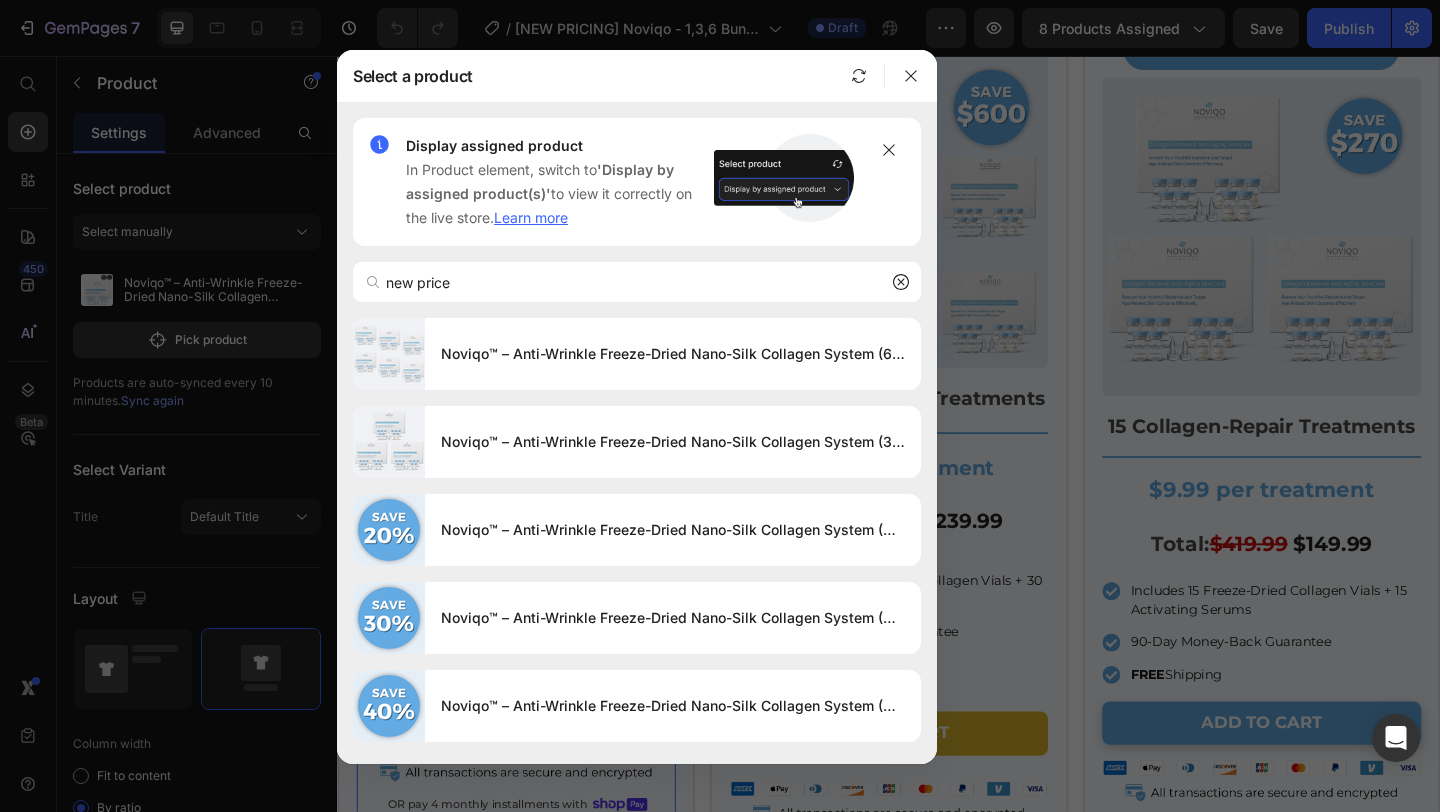 click 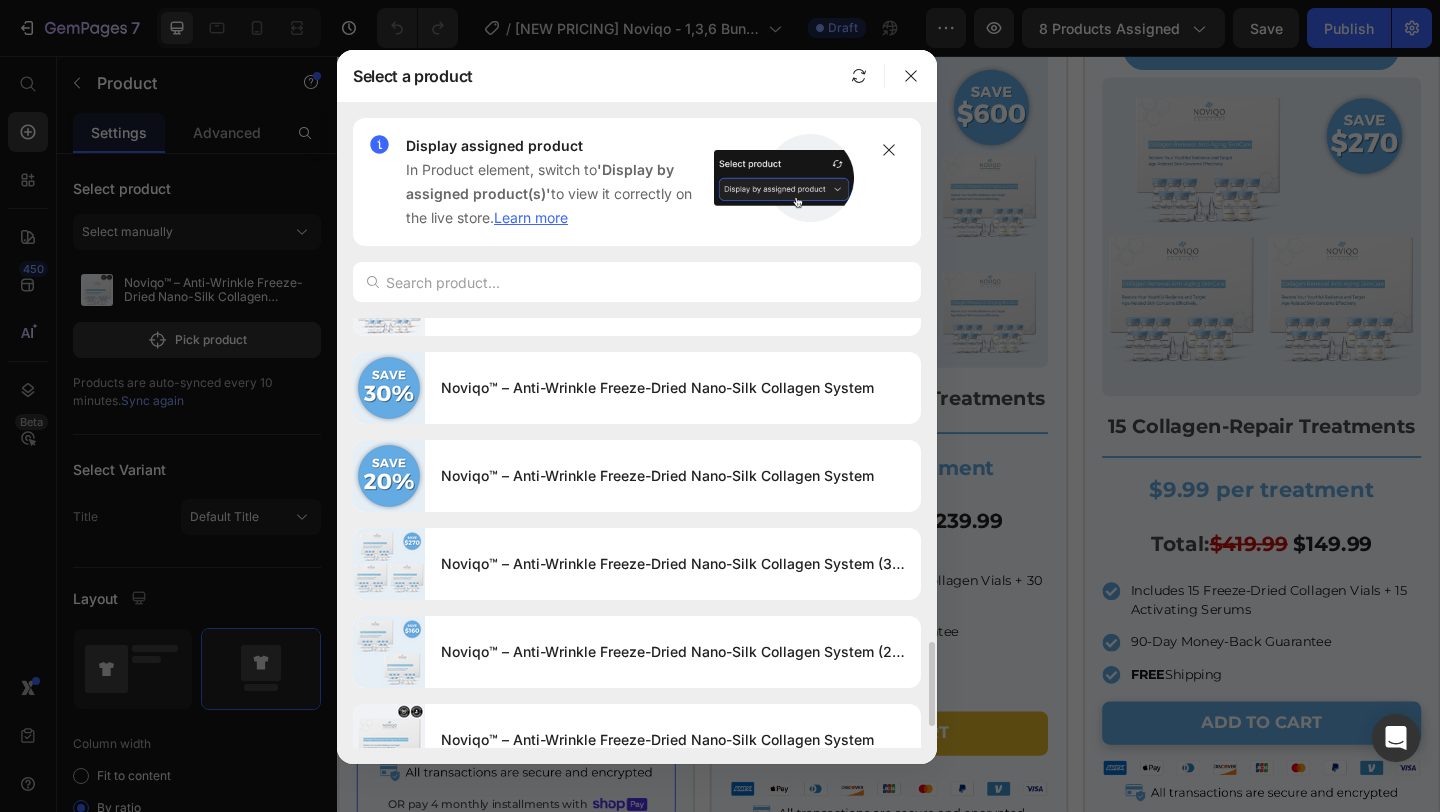 scroll, scrollTop: 1755, scrollLeft: 0, axis: vertical 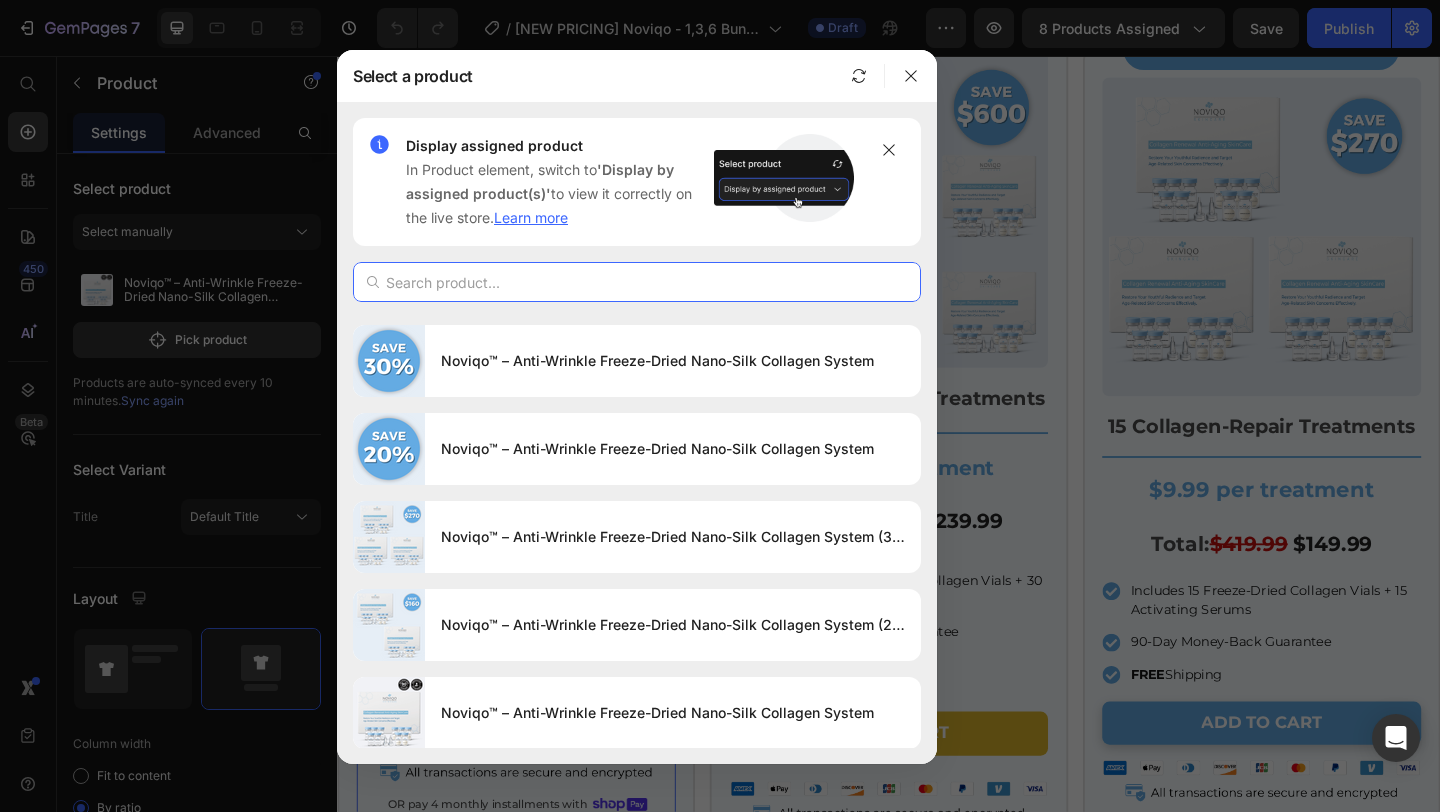 click at bounding box center (637, 282) 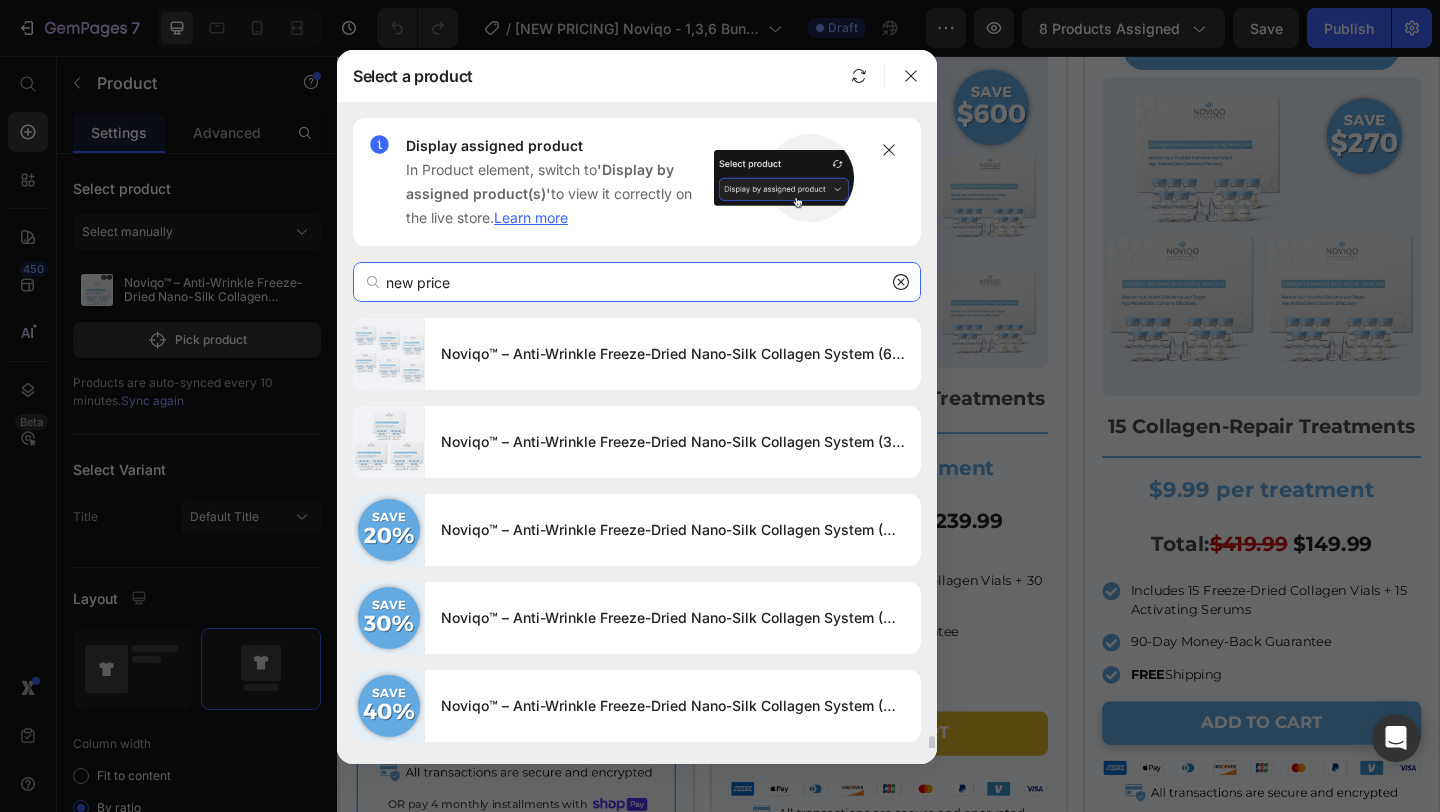 scroll, scrollTop: 257, scrollLeft: 0, axis: vertical 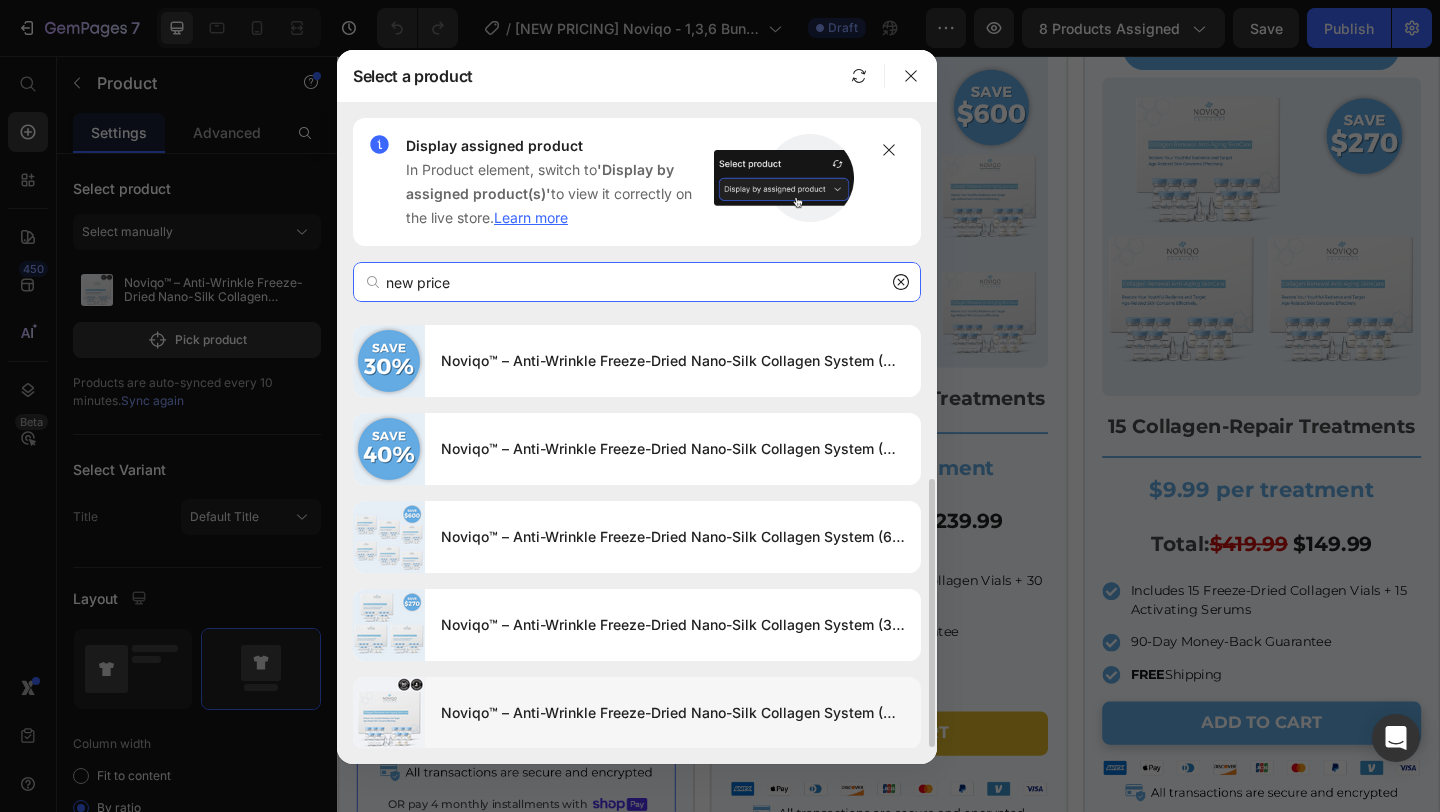 type on "new price" 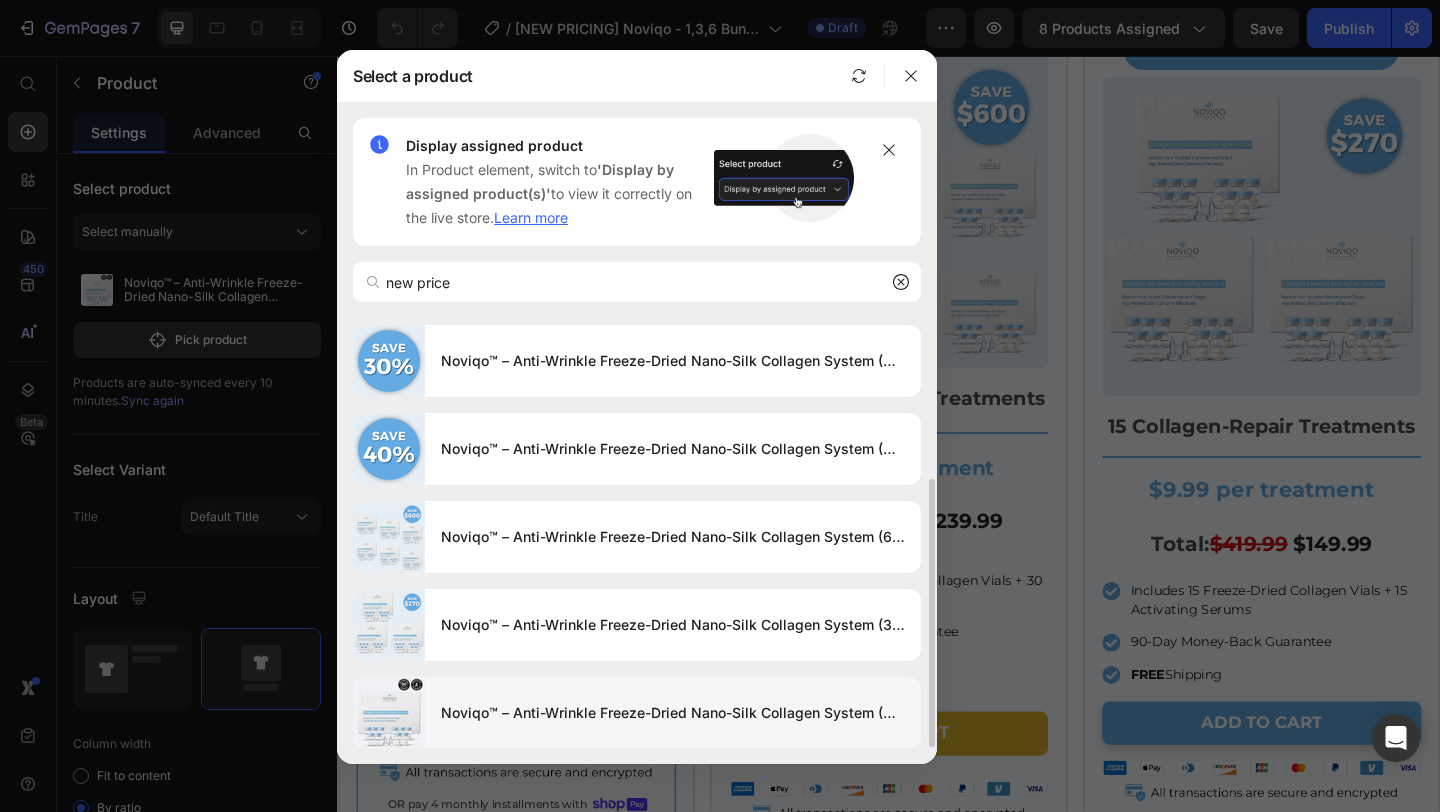 click on "Noviqo™ – Anti-Wrinkle Freeze-Dried Nano-Silk Collagen System (New Price)" at bounding box center [673, 713] 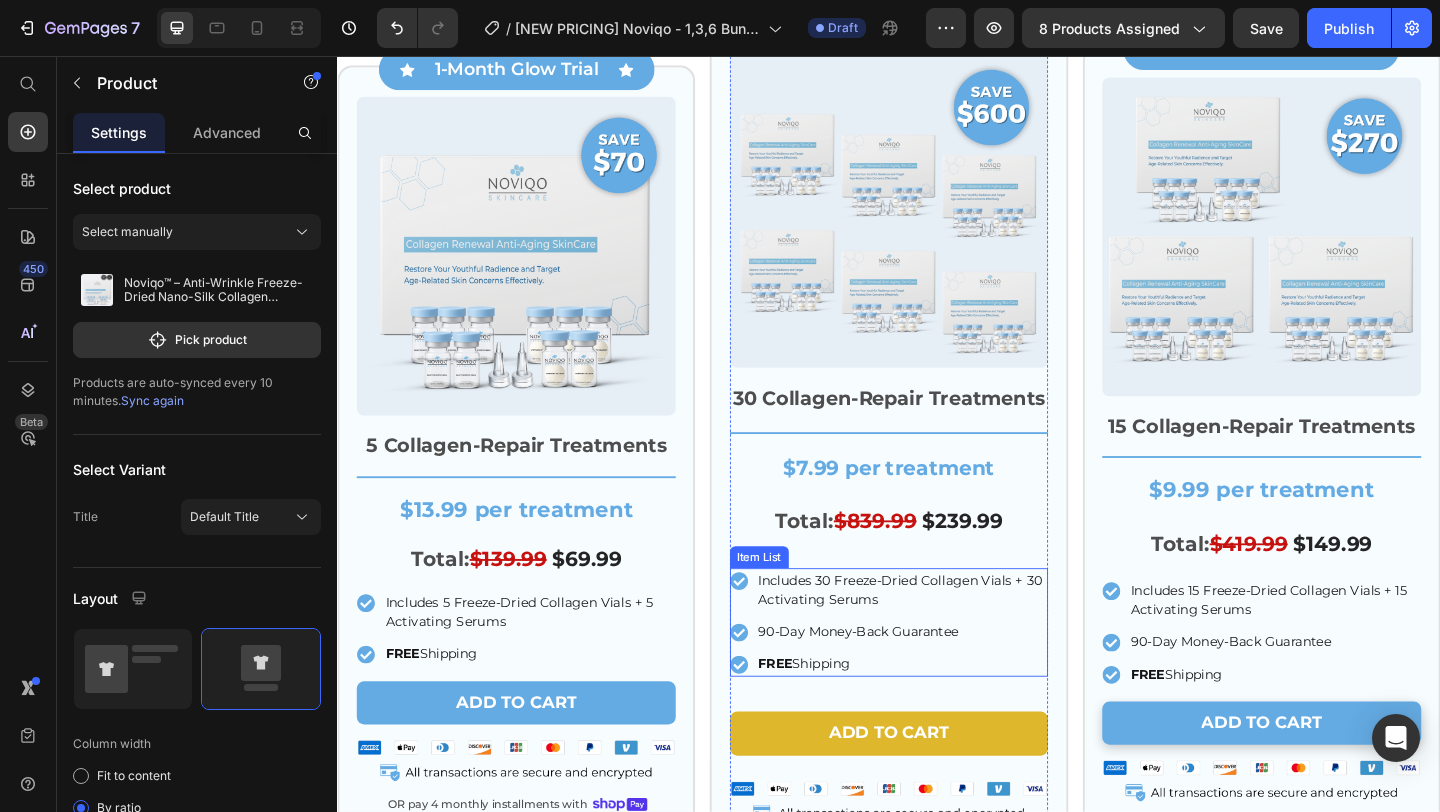 scroll, scrollTop: 8359, scrollLeft: 0, axis: vertical 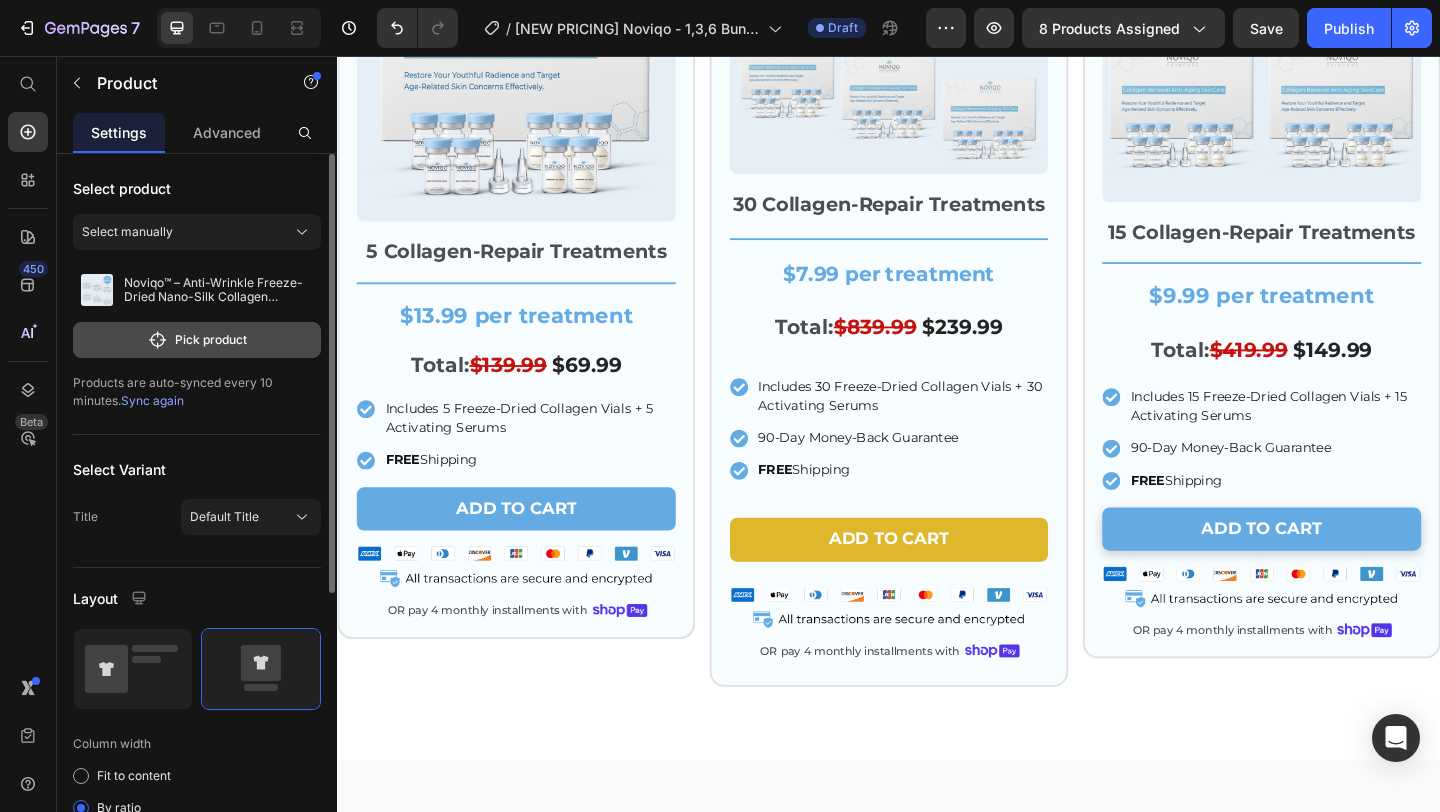 click on "Pick product" at bounding box center (197, 340) 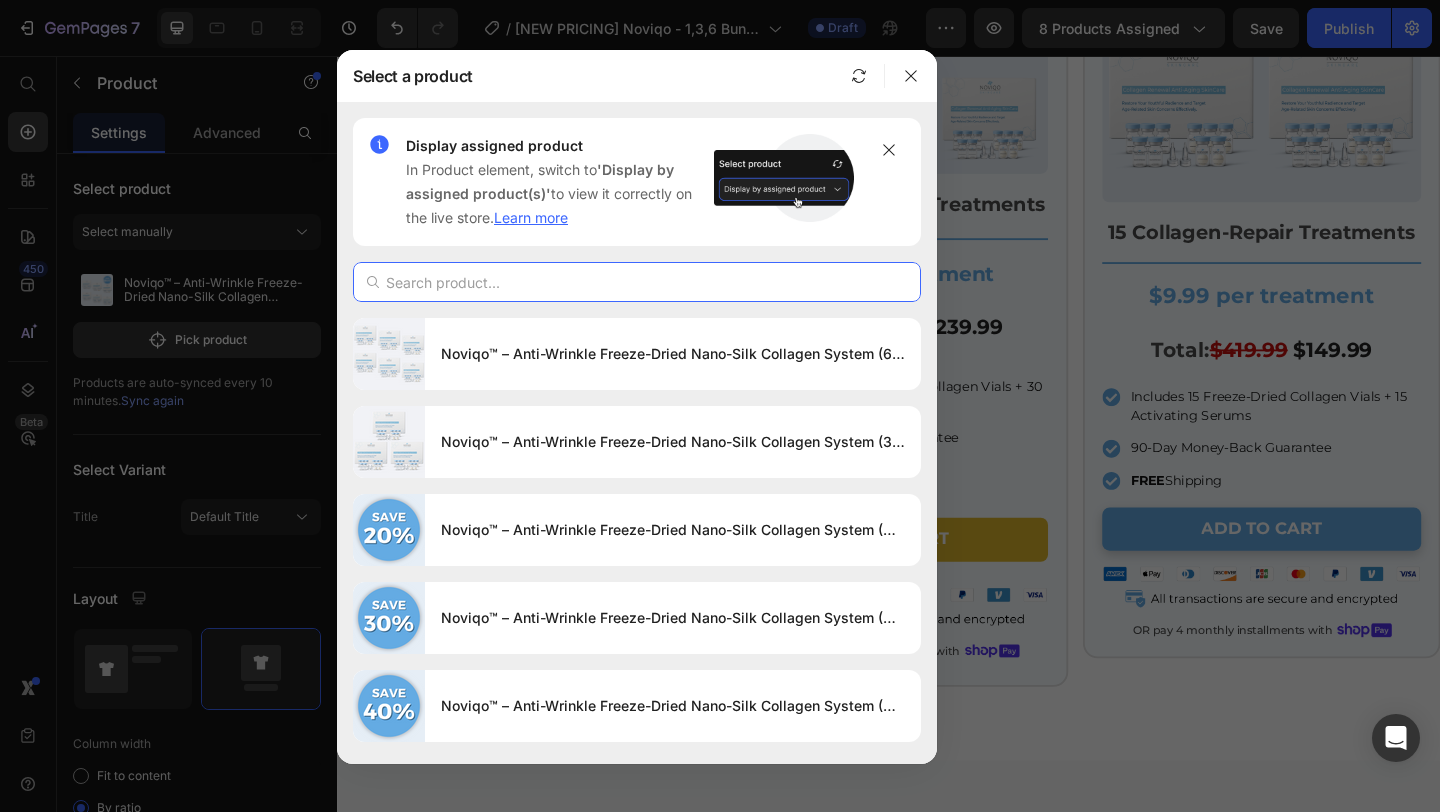 click at bounding box center (637, 282) 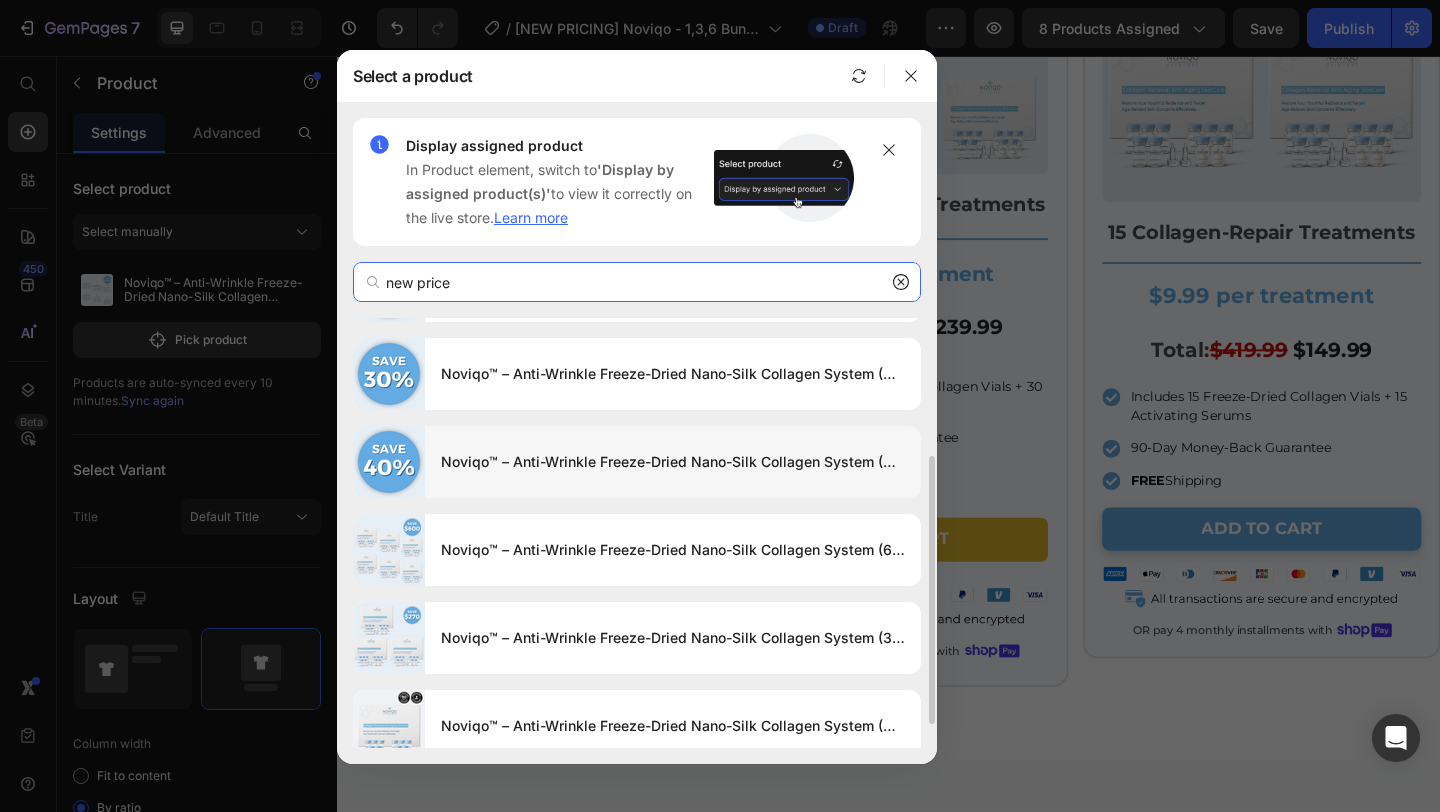 scroll, scrollTop: 257, scrollLeft: 0, axis: vertical 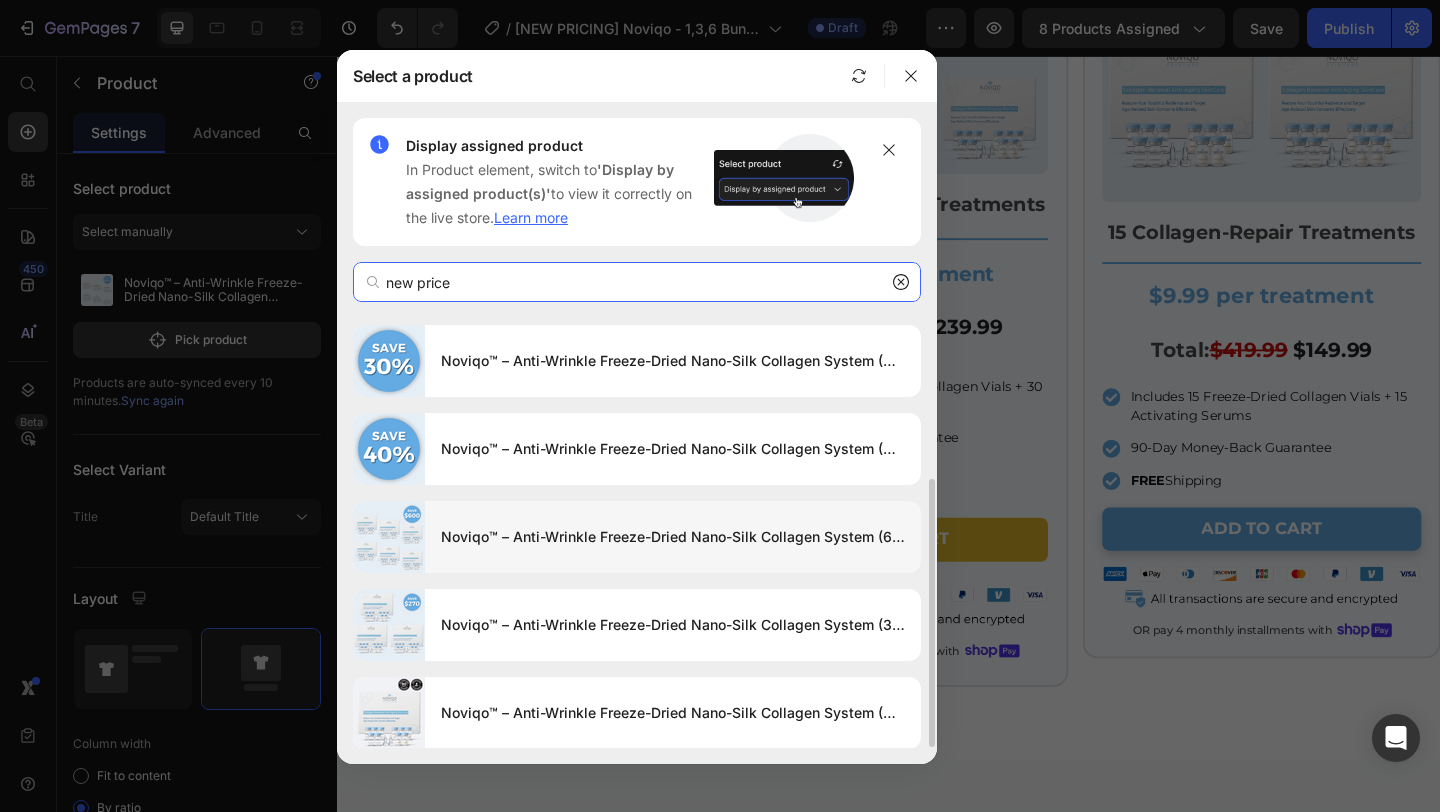 type on "new price" 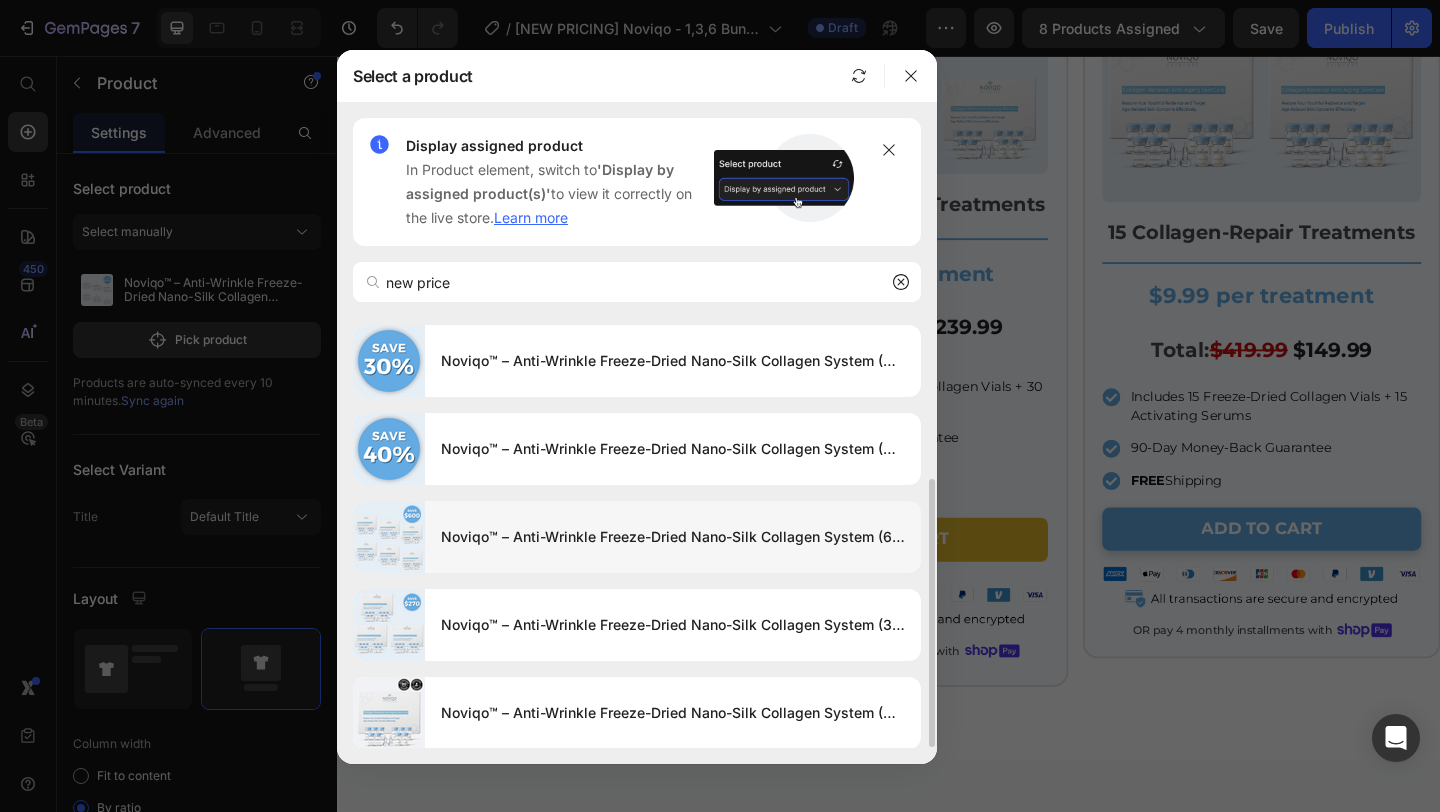 click on "Noviqo™ – Anti-Wrinkle Freeze-Dried Nano-Silk Collagen System (6 Boxes) (New Price)" at bounding box center [673, 537] 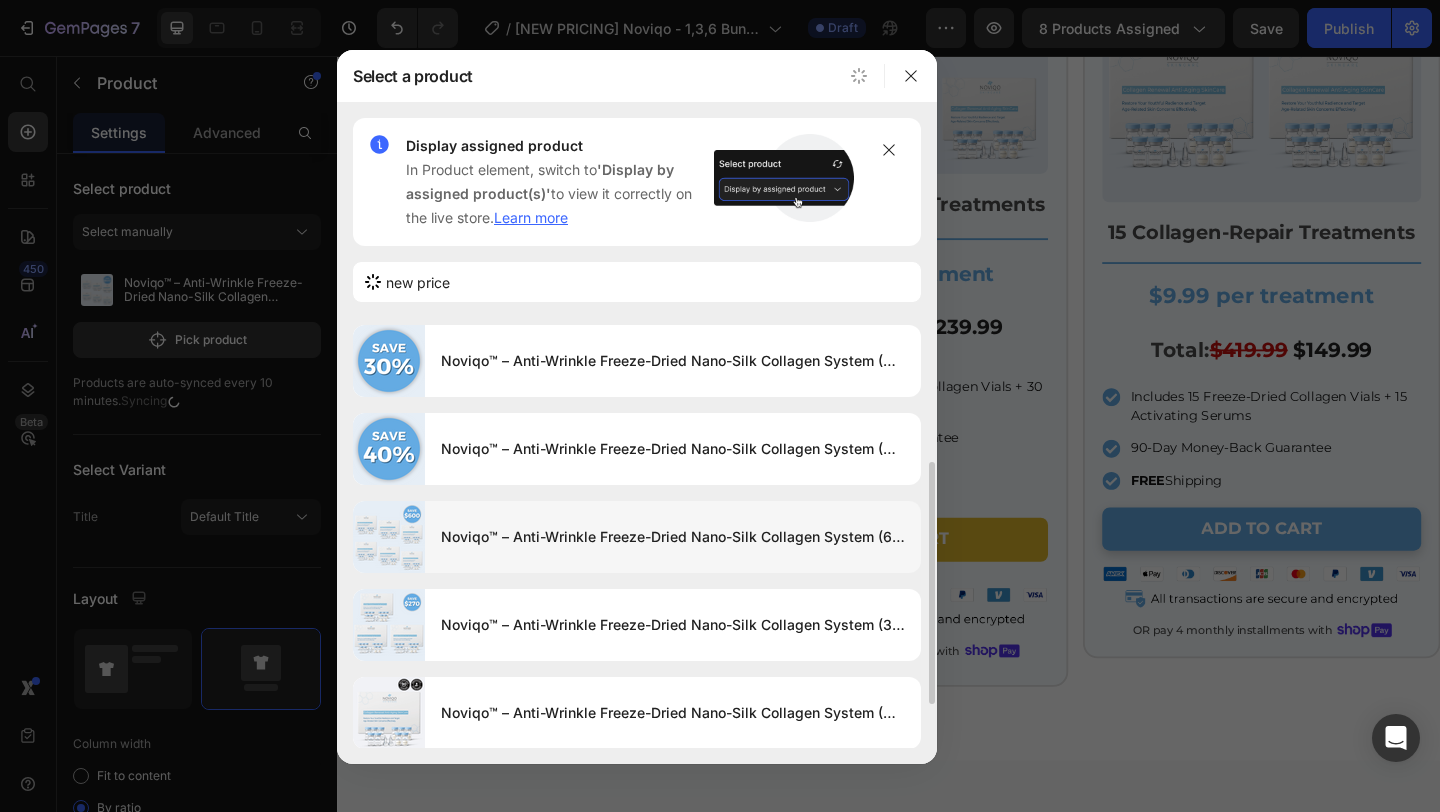 type 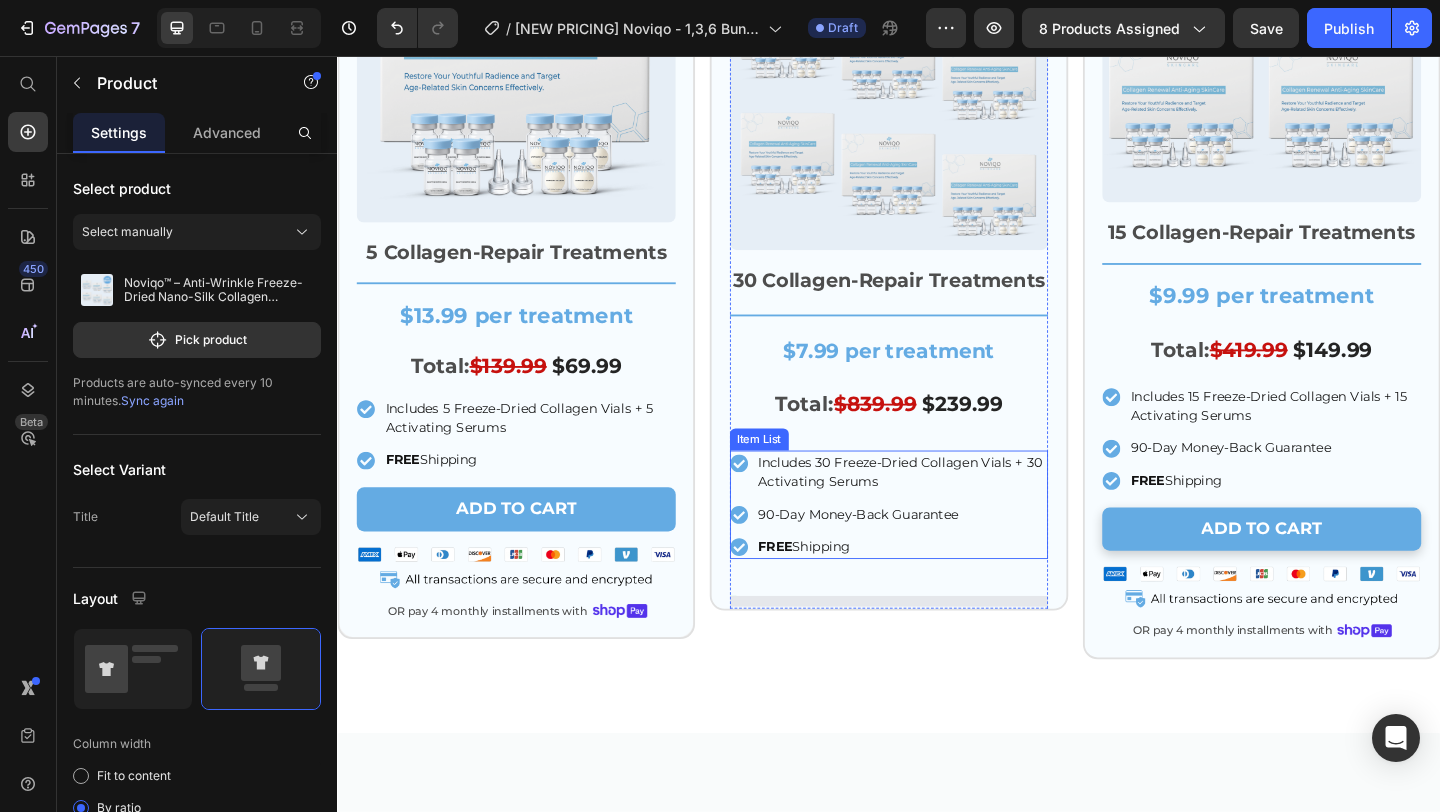 scroll, scrollTop: 8359, scrollLeft: 0, axis: vertical 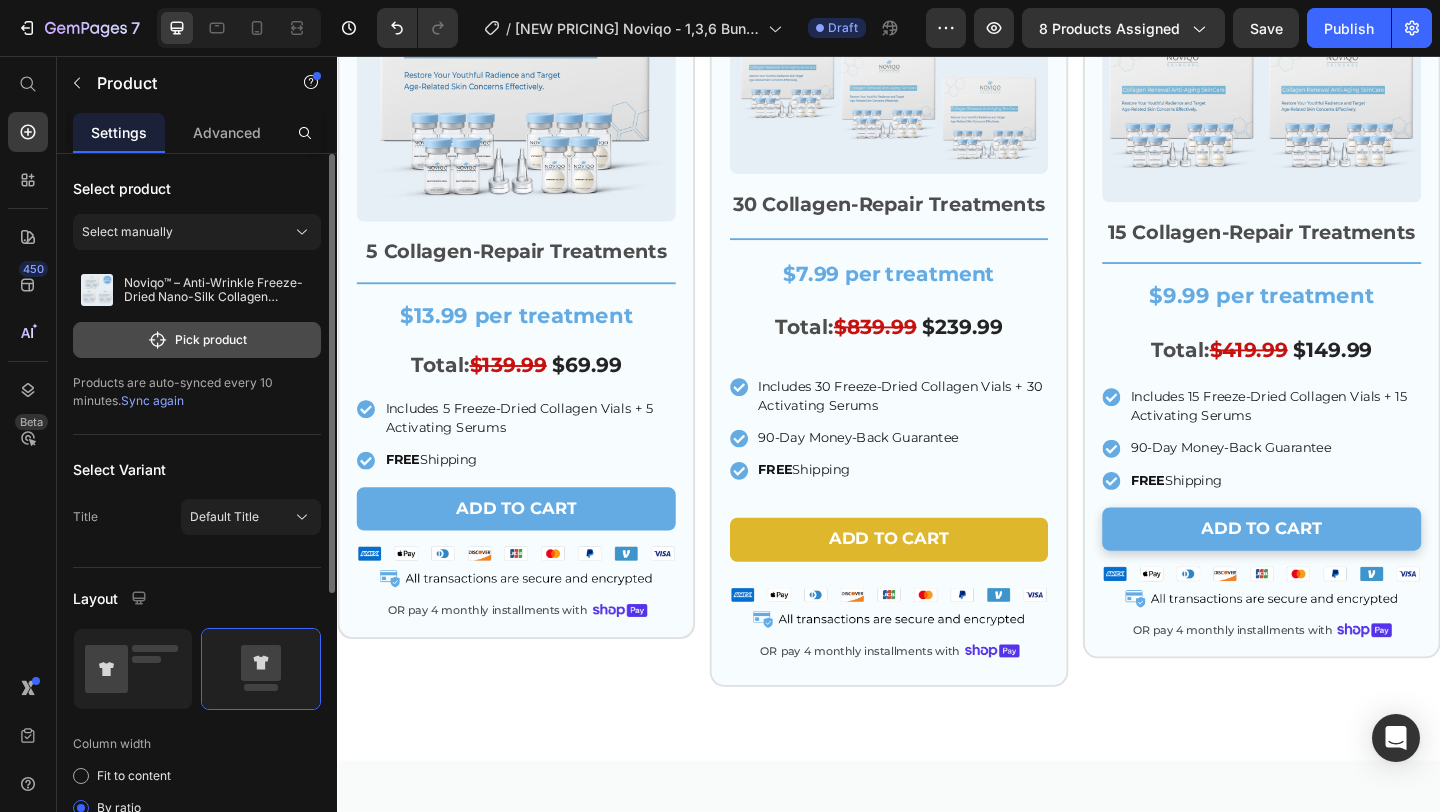 click on "Pick product" 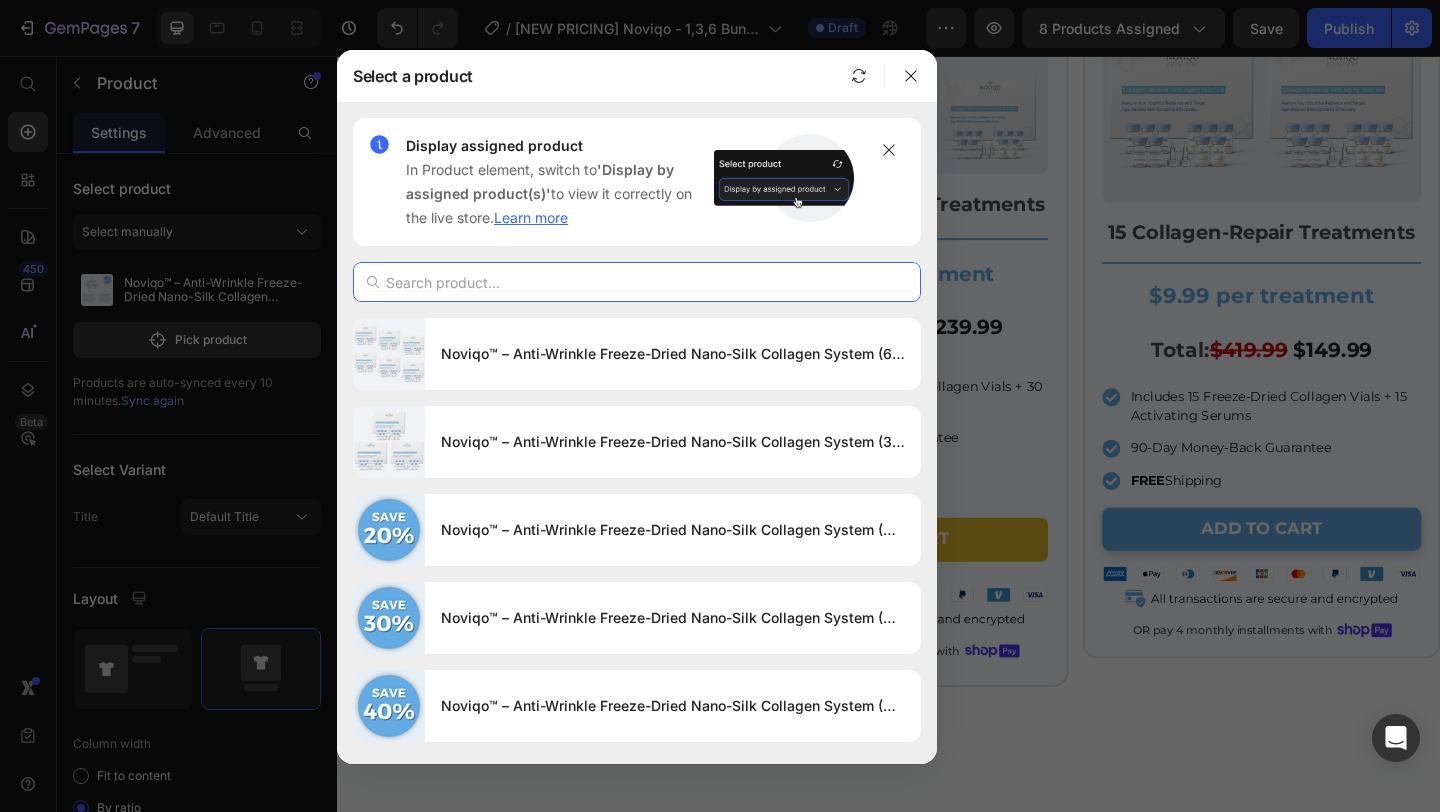 click at bounding box center [637, 282] 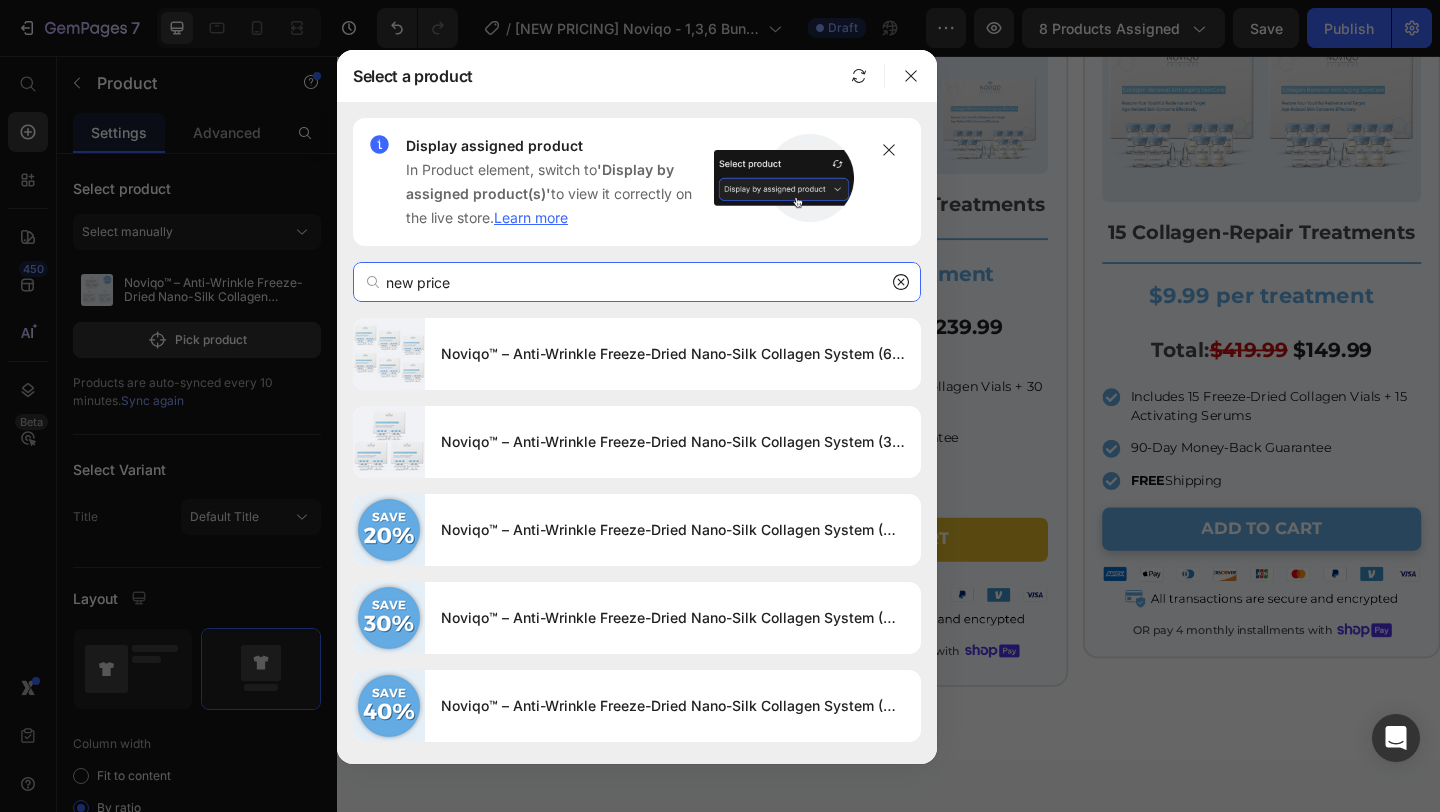 type on "new price" 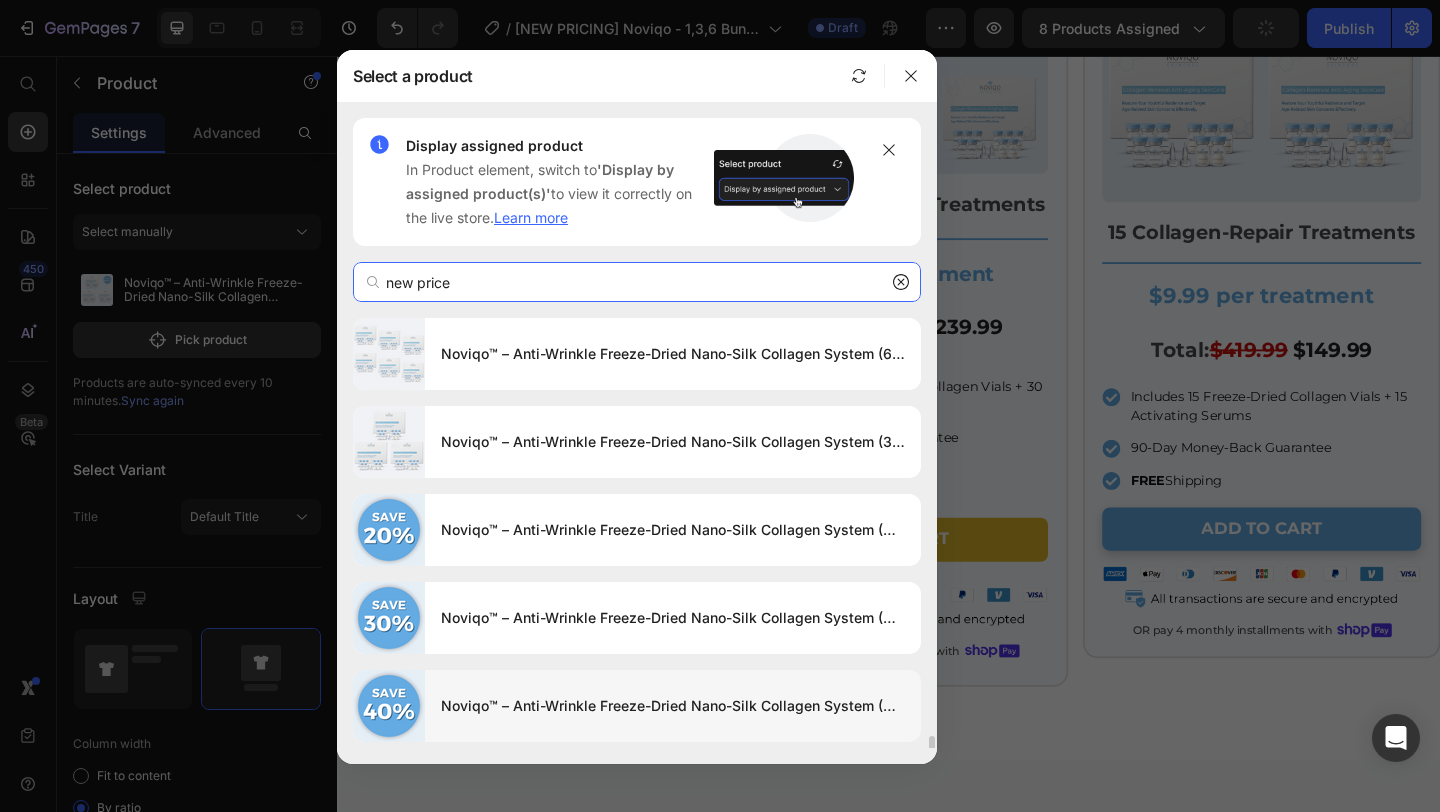 scroll, scrollTop: 257, scrollLeft: 0, axis: vertical 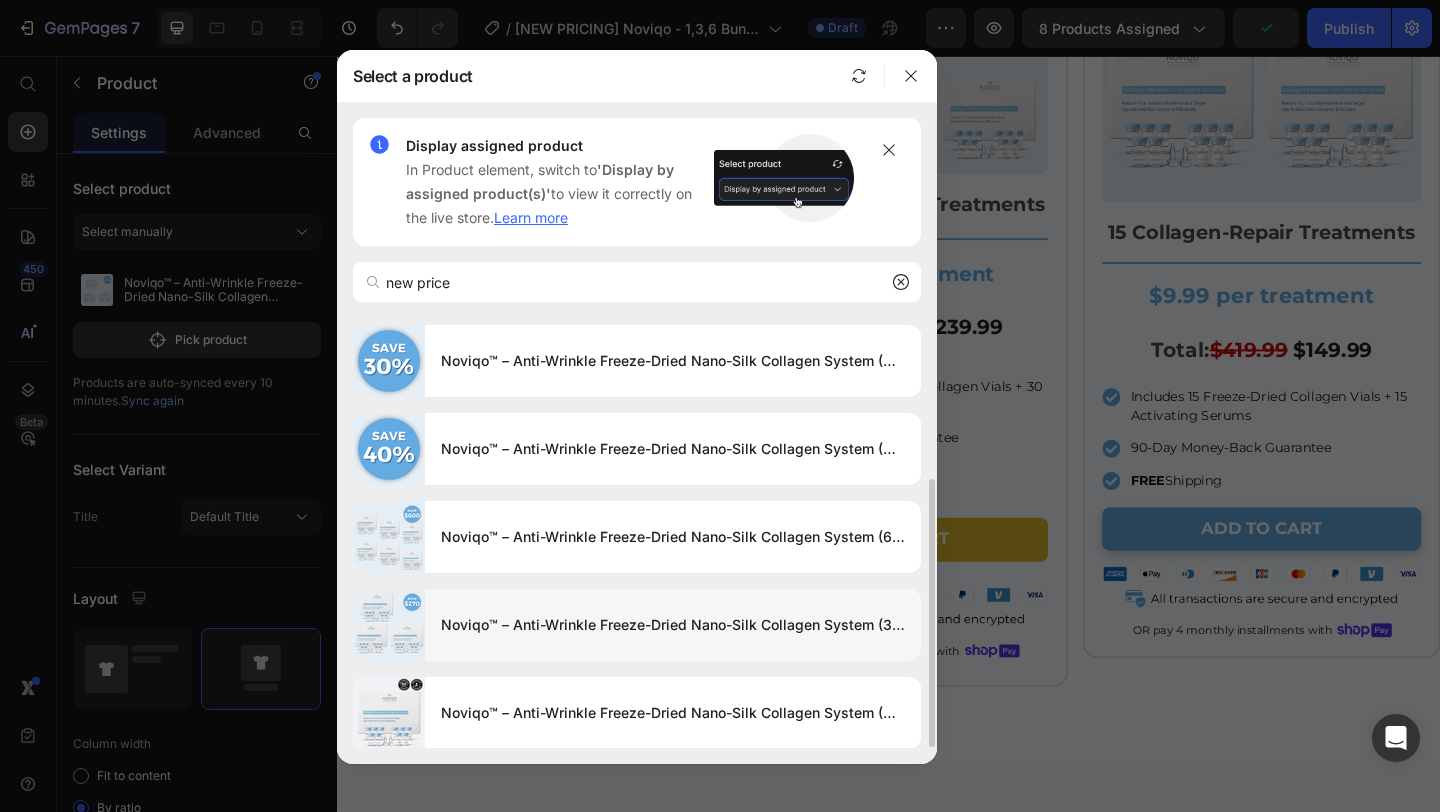 click on "Noviqo™ – Anti-Wrinkle Freeze-Dried Nano-Silk Collagen System (3 Boxes) (New Price)" at bounding box center [673, 625] 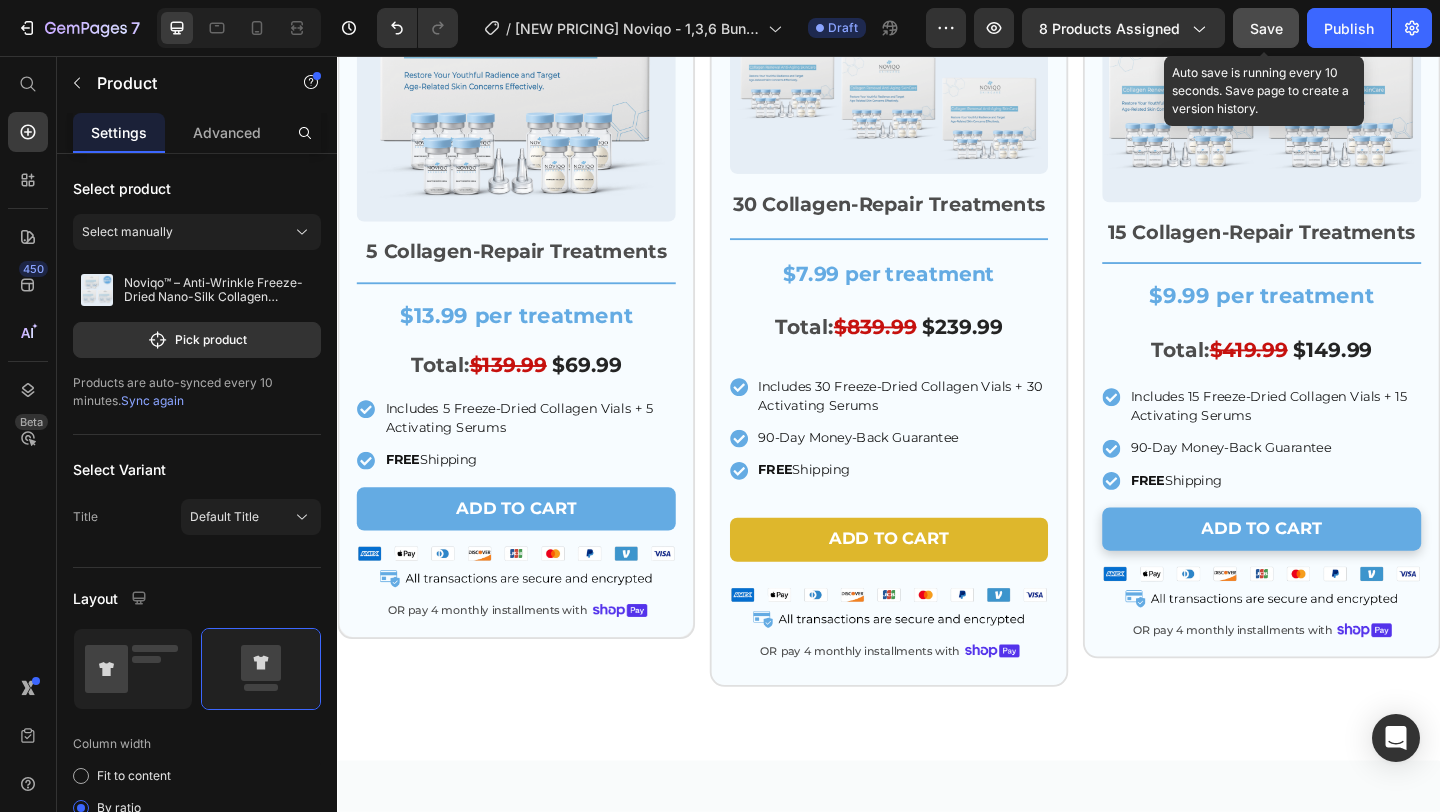 drag, startPoint x: 1261, startPoint y: 35, endPoint x: 518, endPoint y: 198, distance: 760.66943 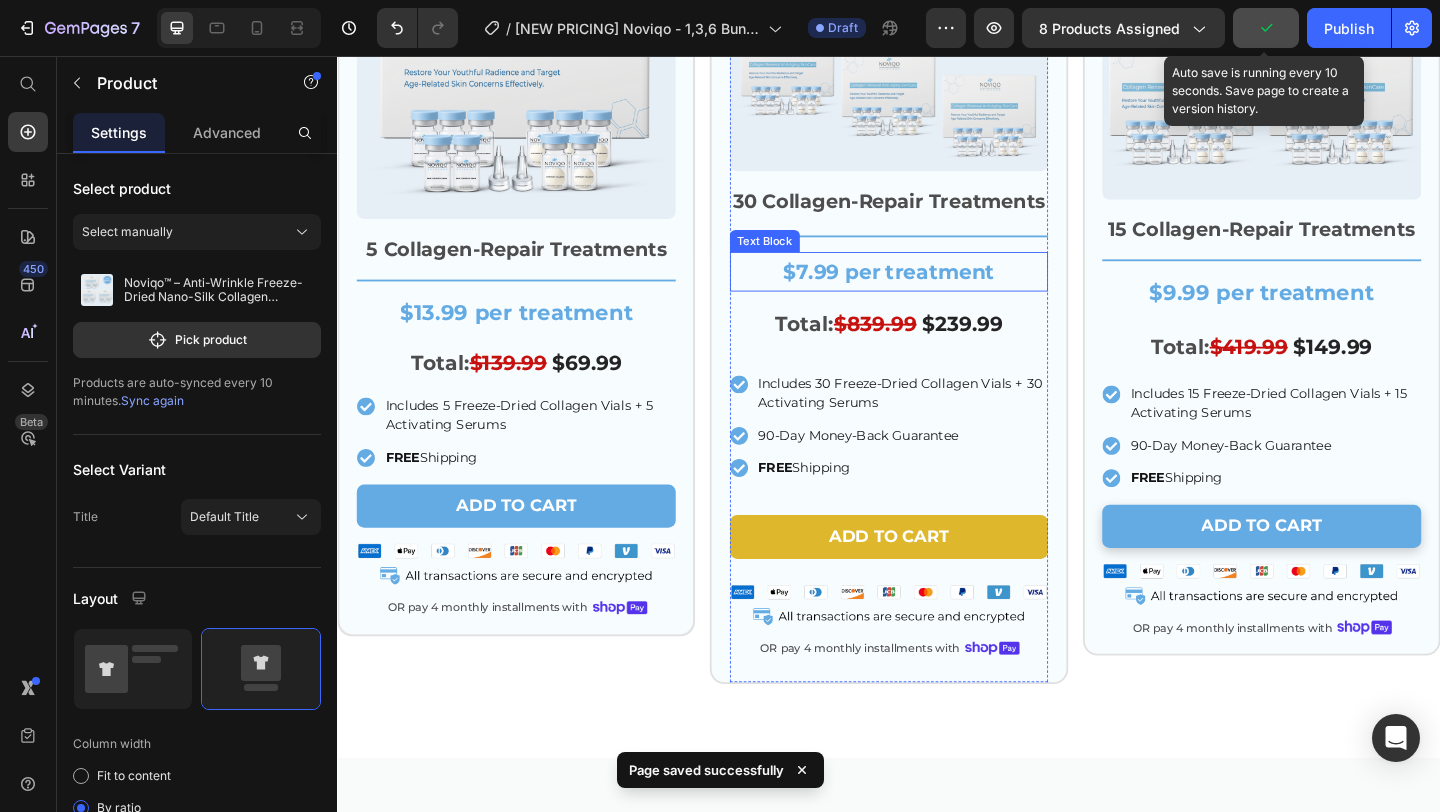 scroll, scrollTop: 8350, scrollLeft: 0, axis: vertical 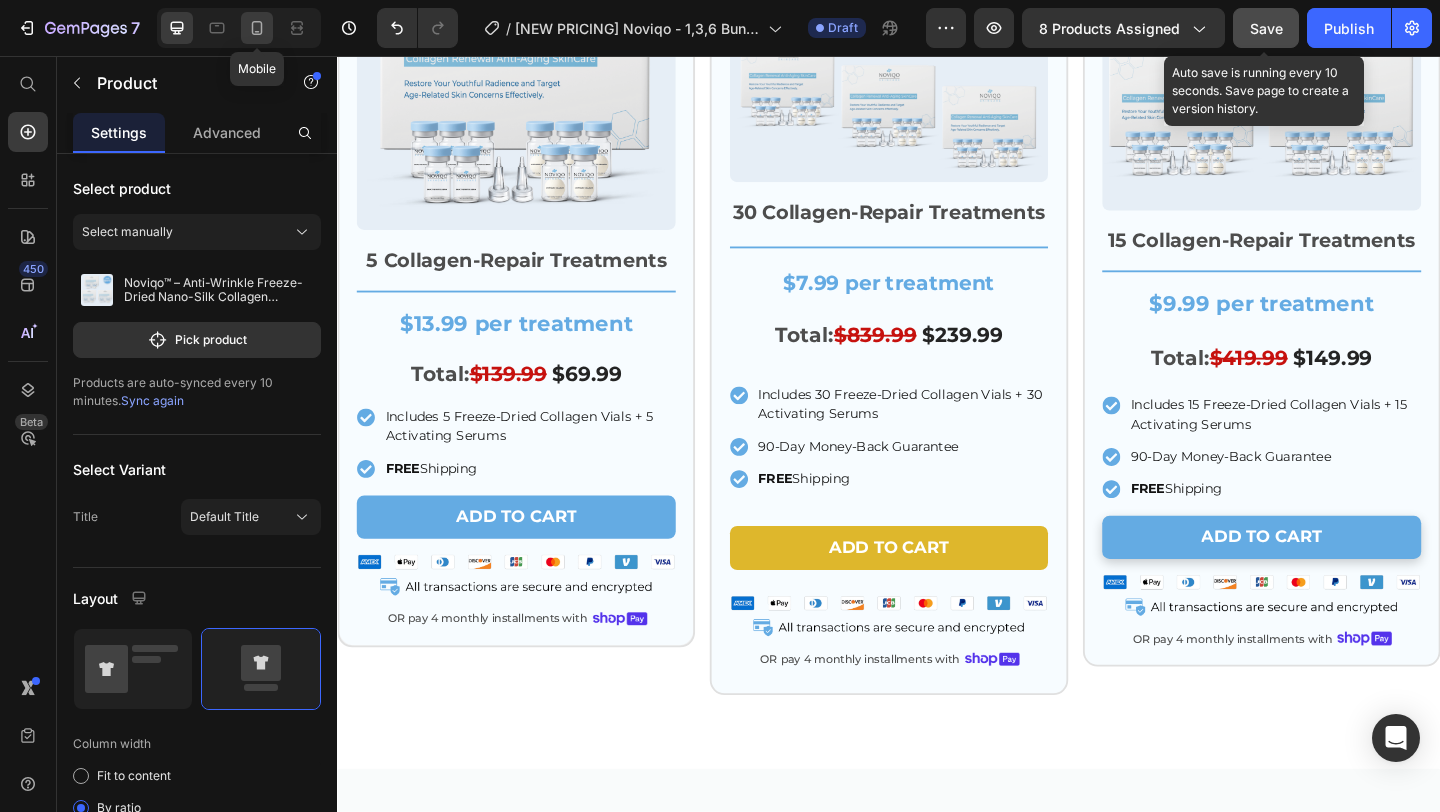 click 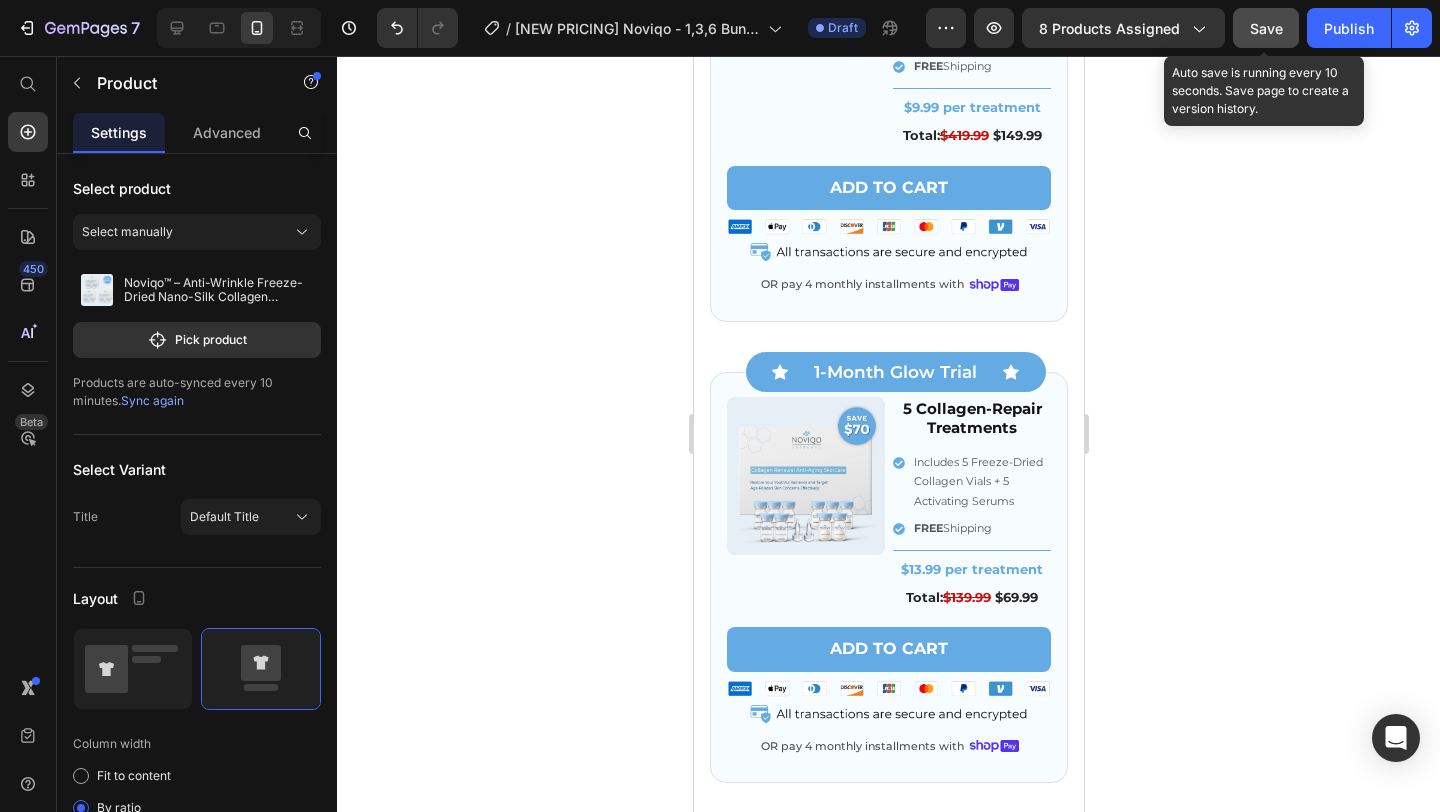 scroll, scrollTop: 8603, scrollLeft: 0, axis: vertical 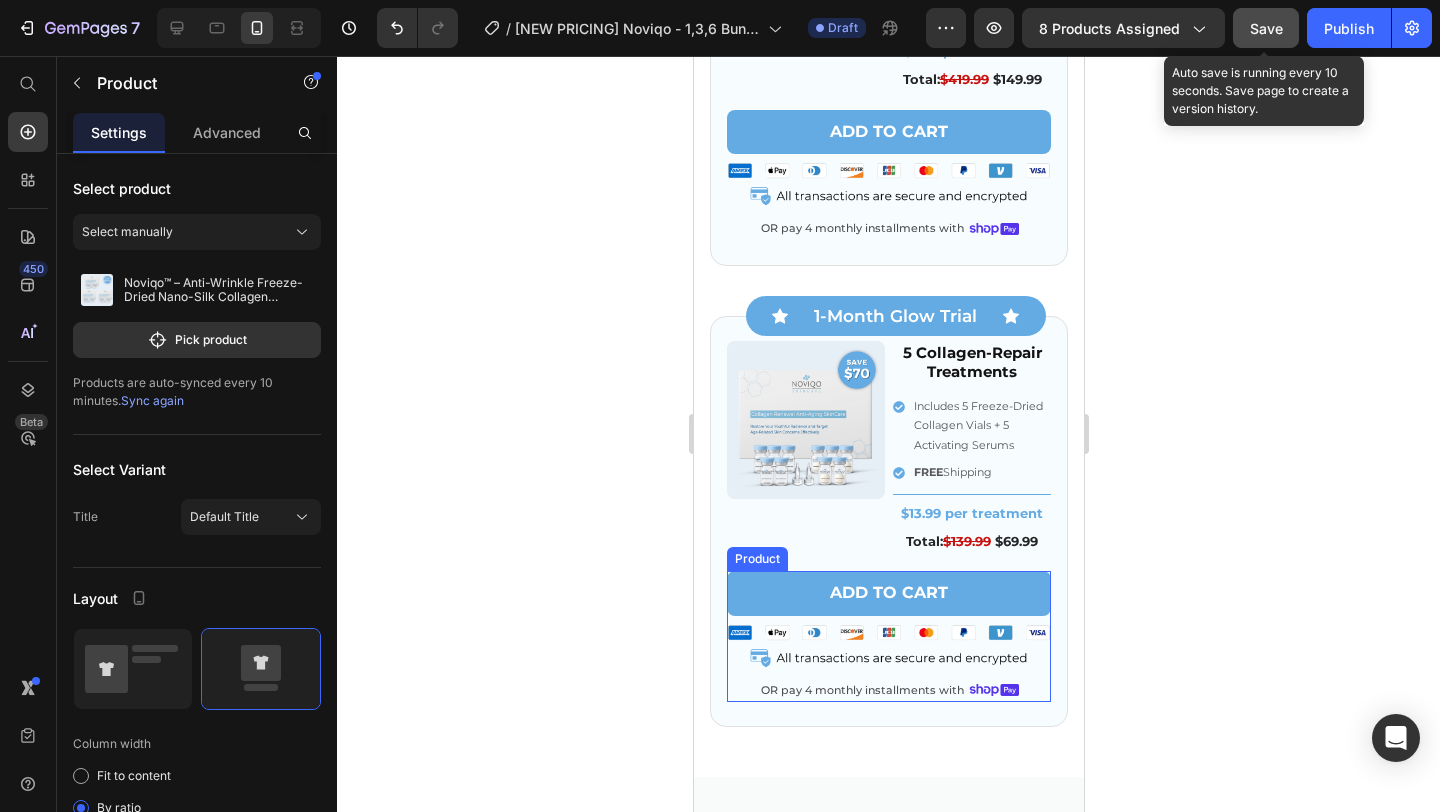click on "Add to cart Add to Cart Image OR pay 4 monthly installments with Text Block Image Row" at bounding box center (888, 636) 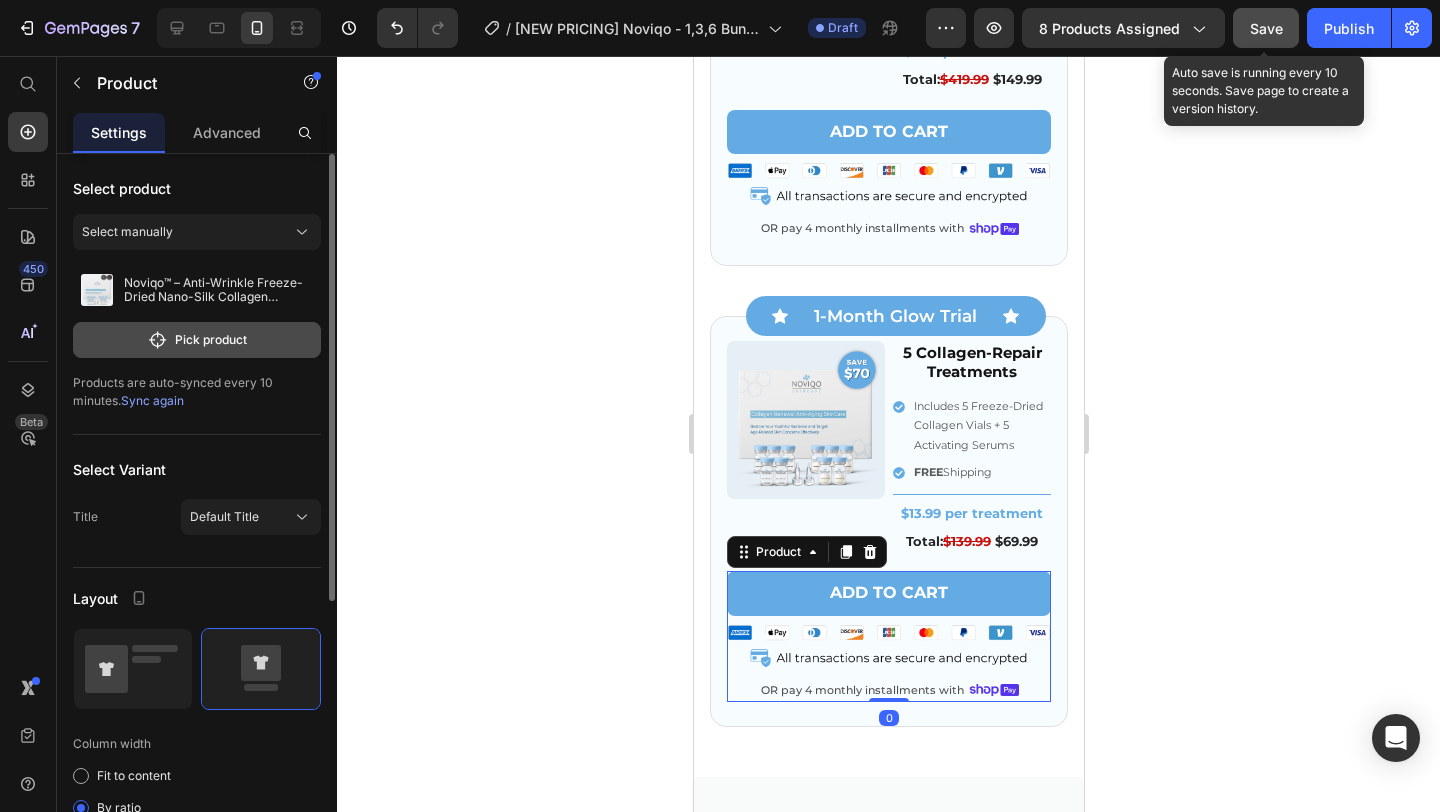 click on "Pick product" 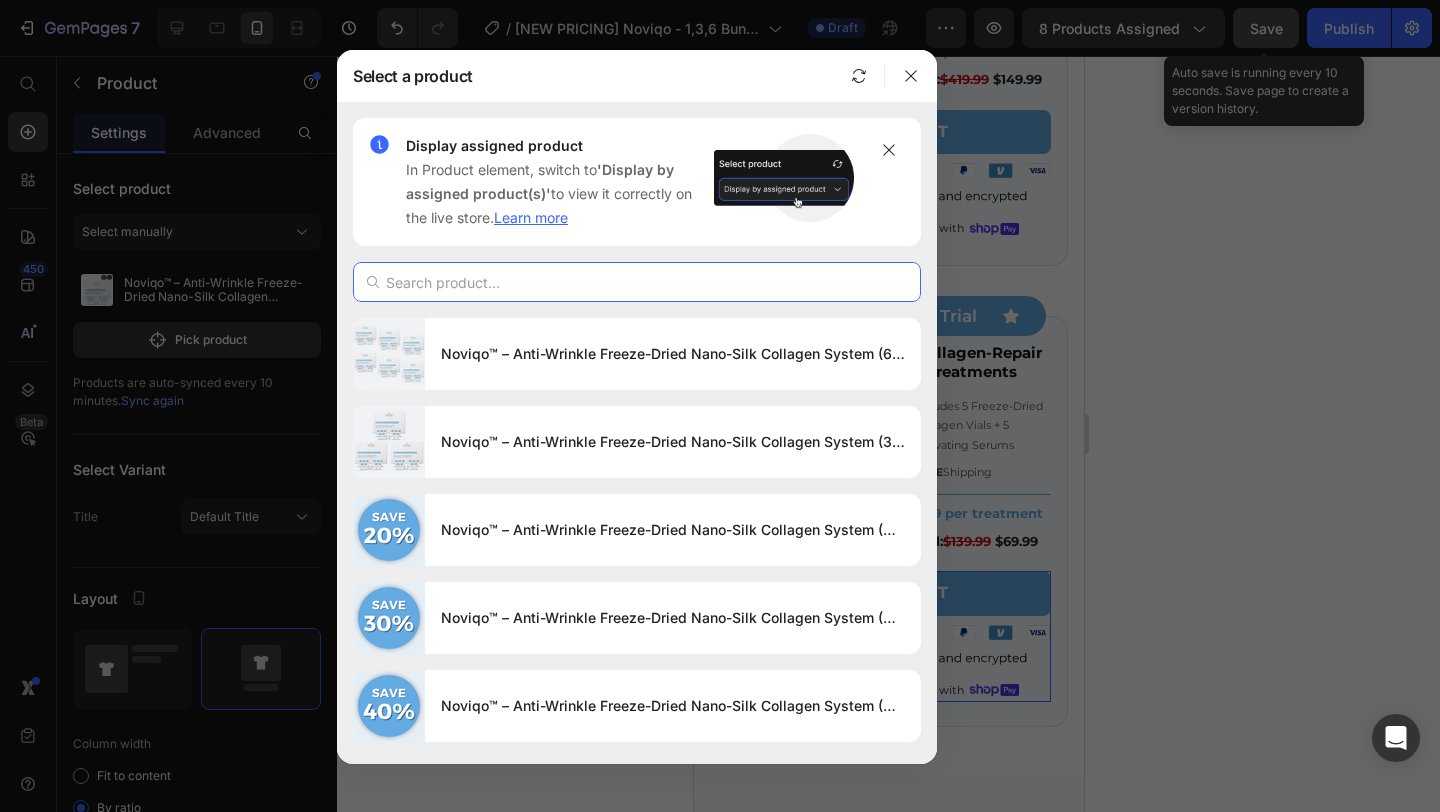 click at bounding box center (637, 282) 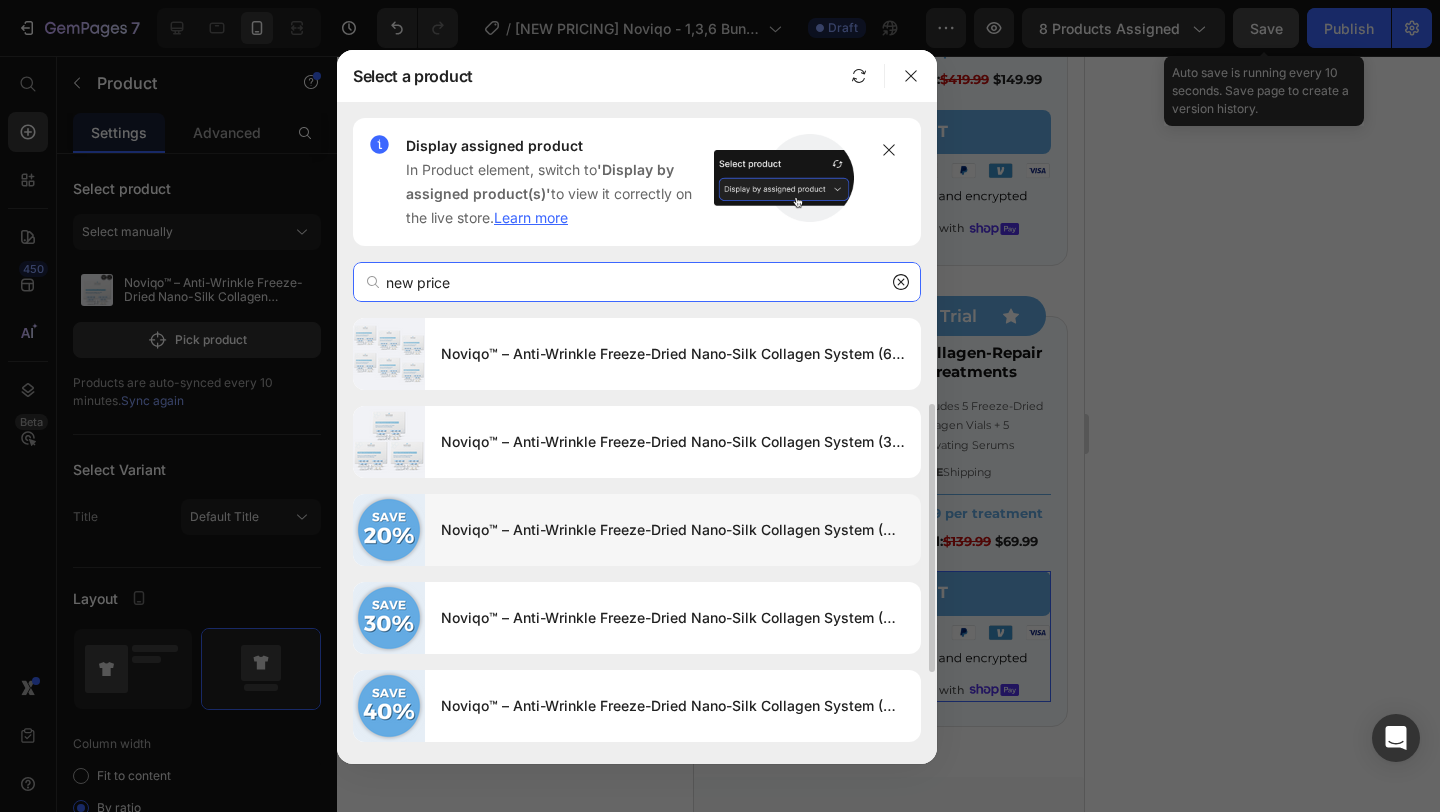 scroll, scrollTop: 257, scrollLeft: 0, axis: vertical 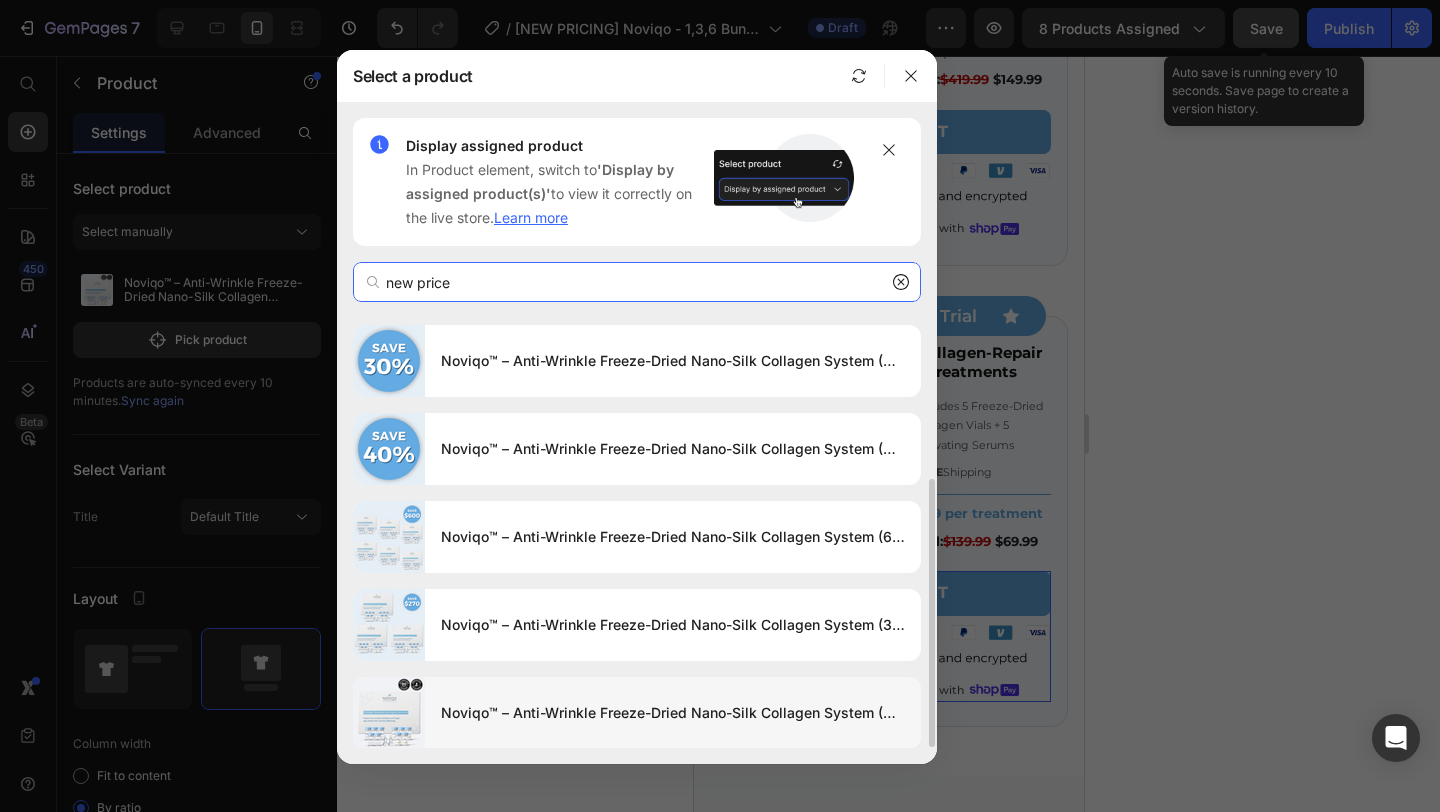 type on "new price" 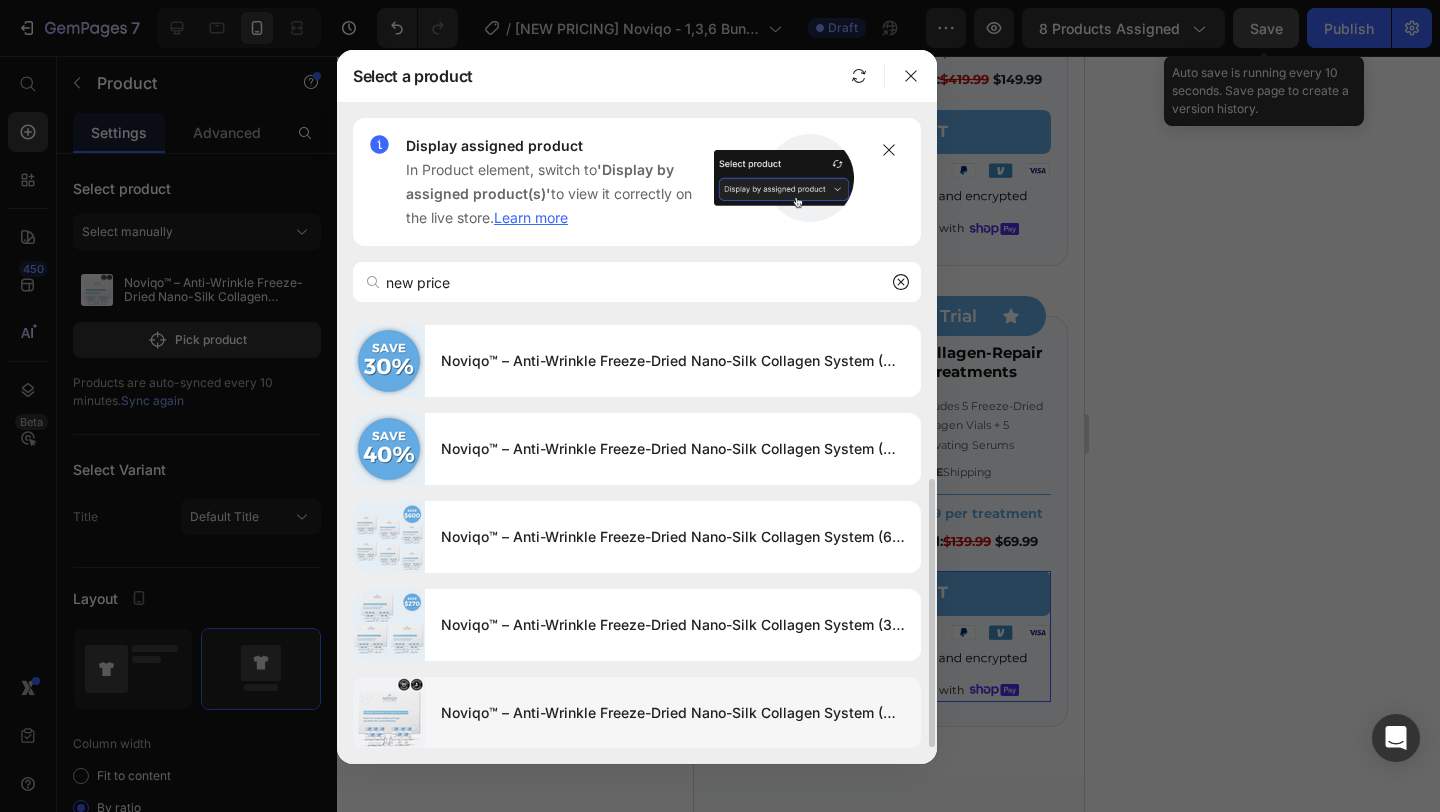 click on "Noviqo™ – Anti-Wrinkle Freeze-Dried Nano-Silk Collagen System (New Price)" at bounding box center [673, 713] 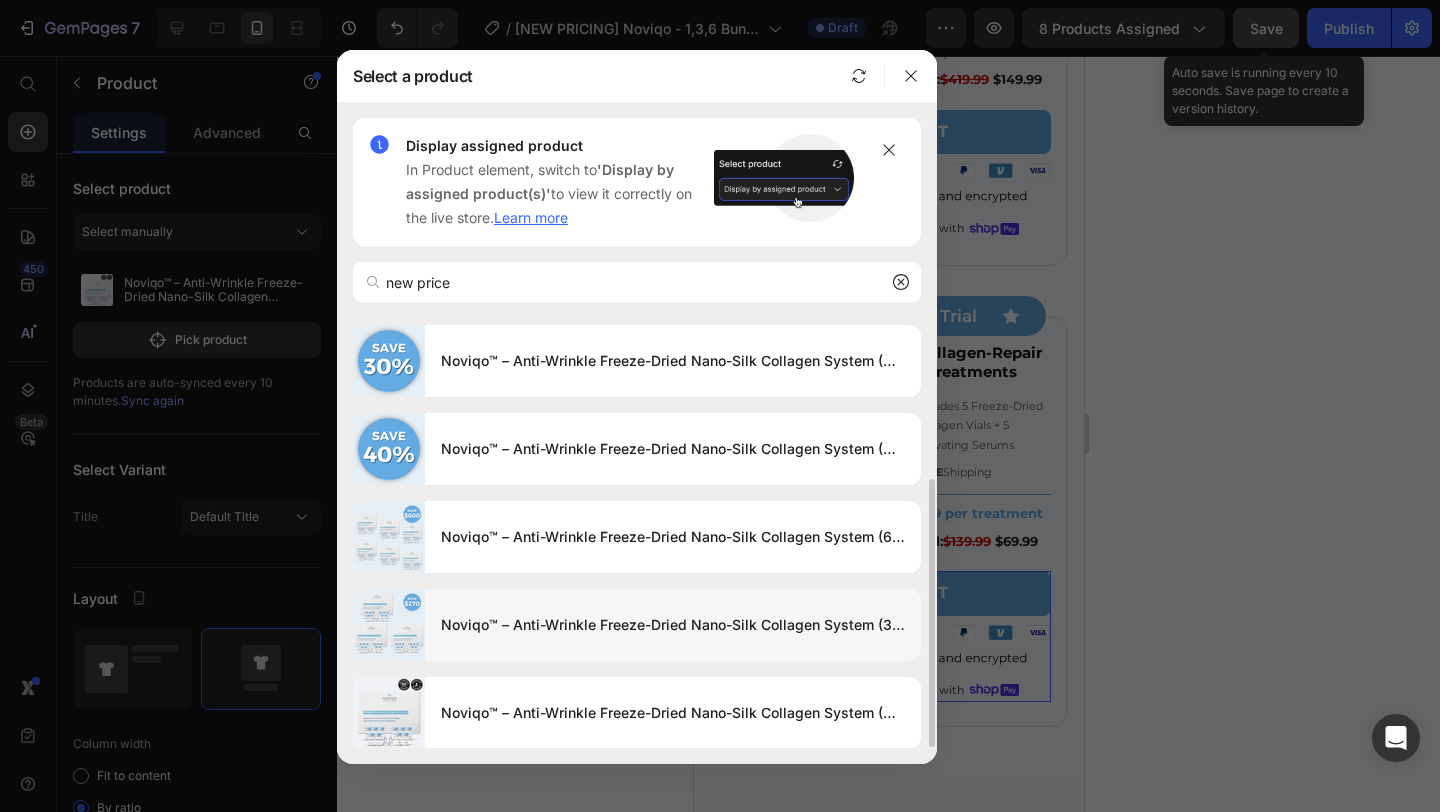 type 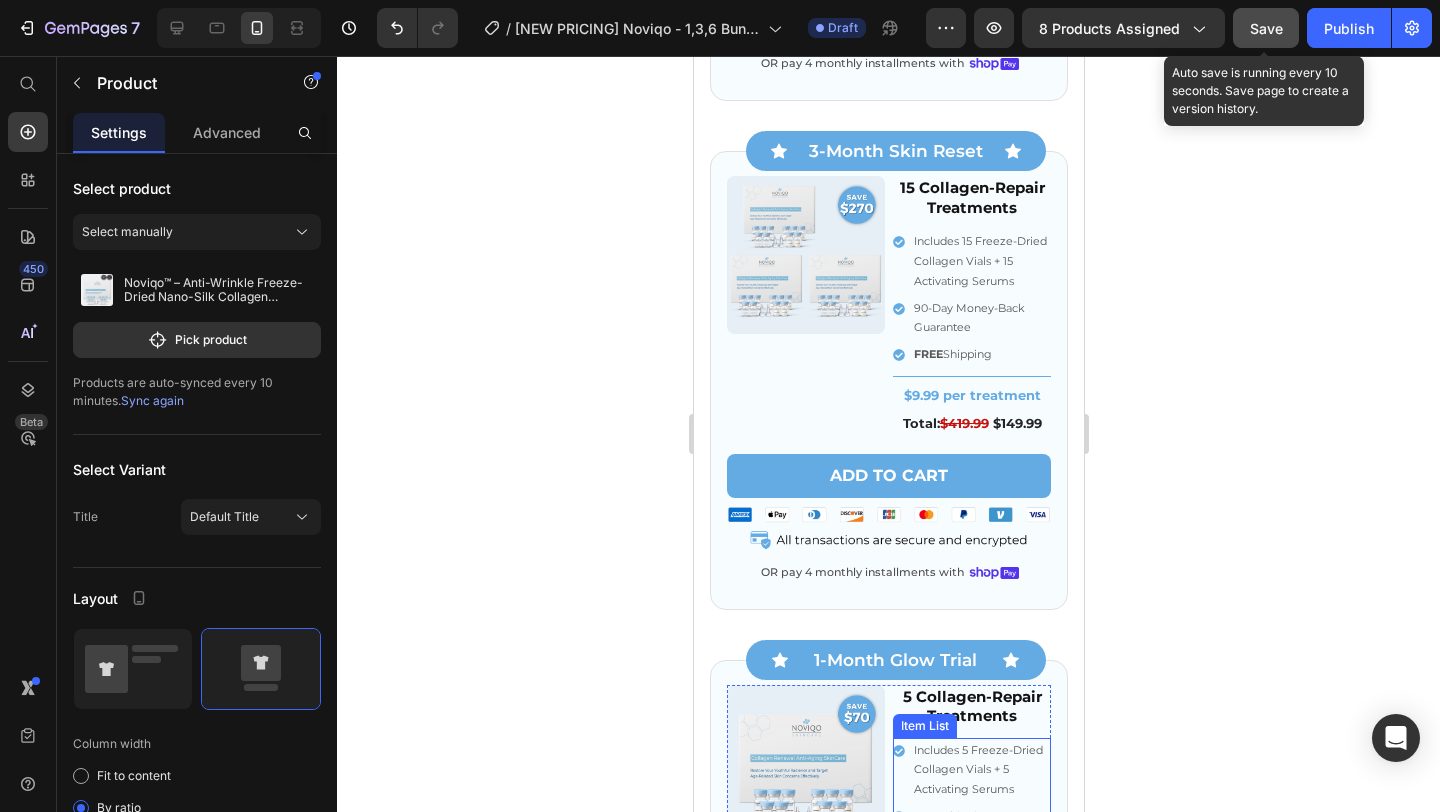 scroll, scrollTop: 8232, scrollLeft: 0, axis: vertical 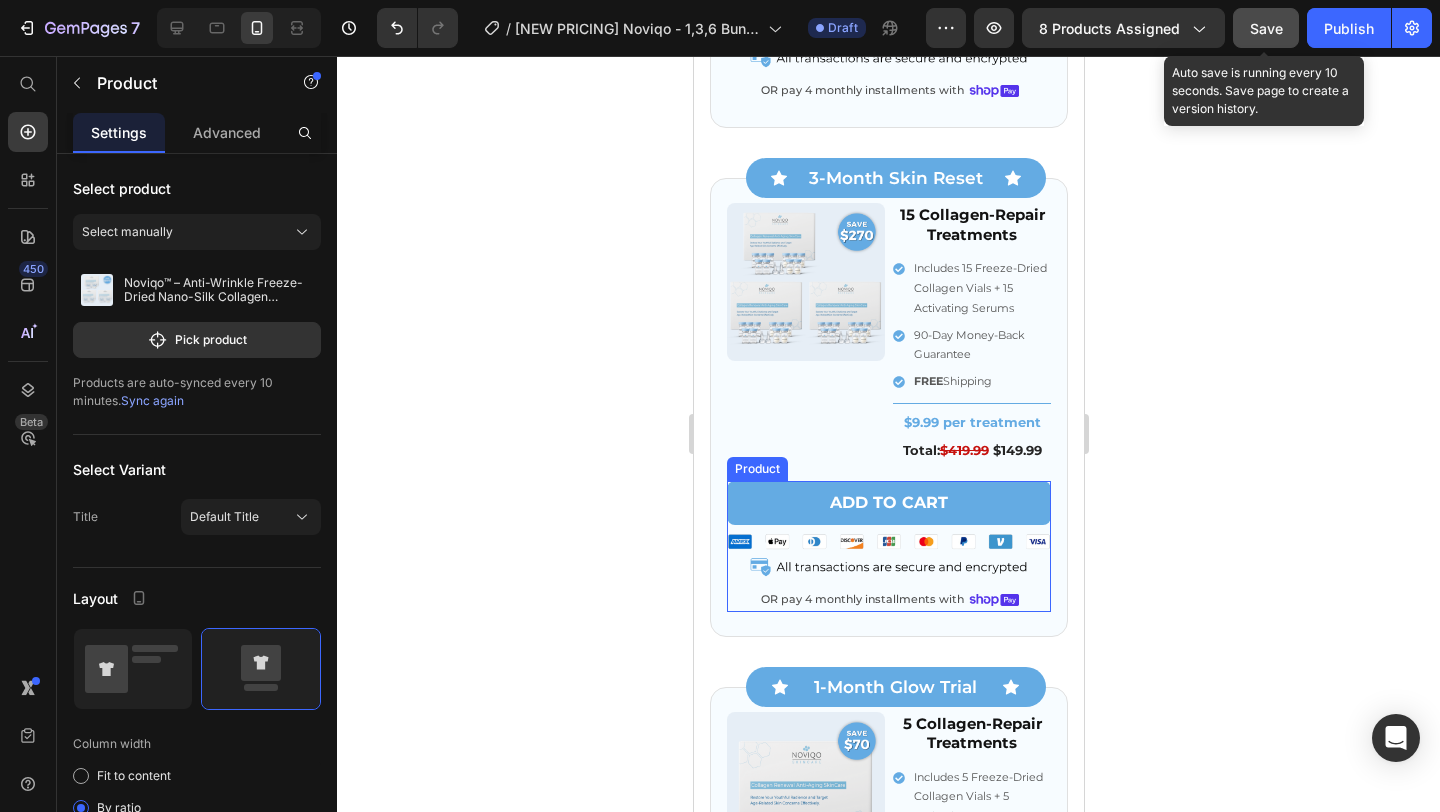 click on "Add to cart Add to Cart Image OR pay 4 monthly installments with Text Block Image Row" at bounding box center (888, 546) 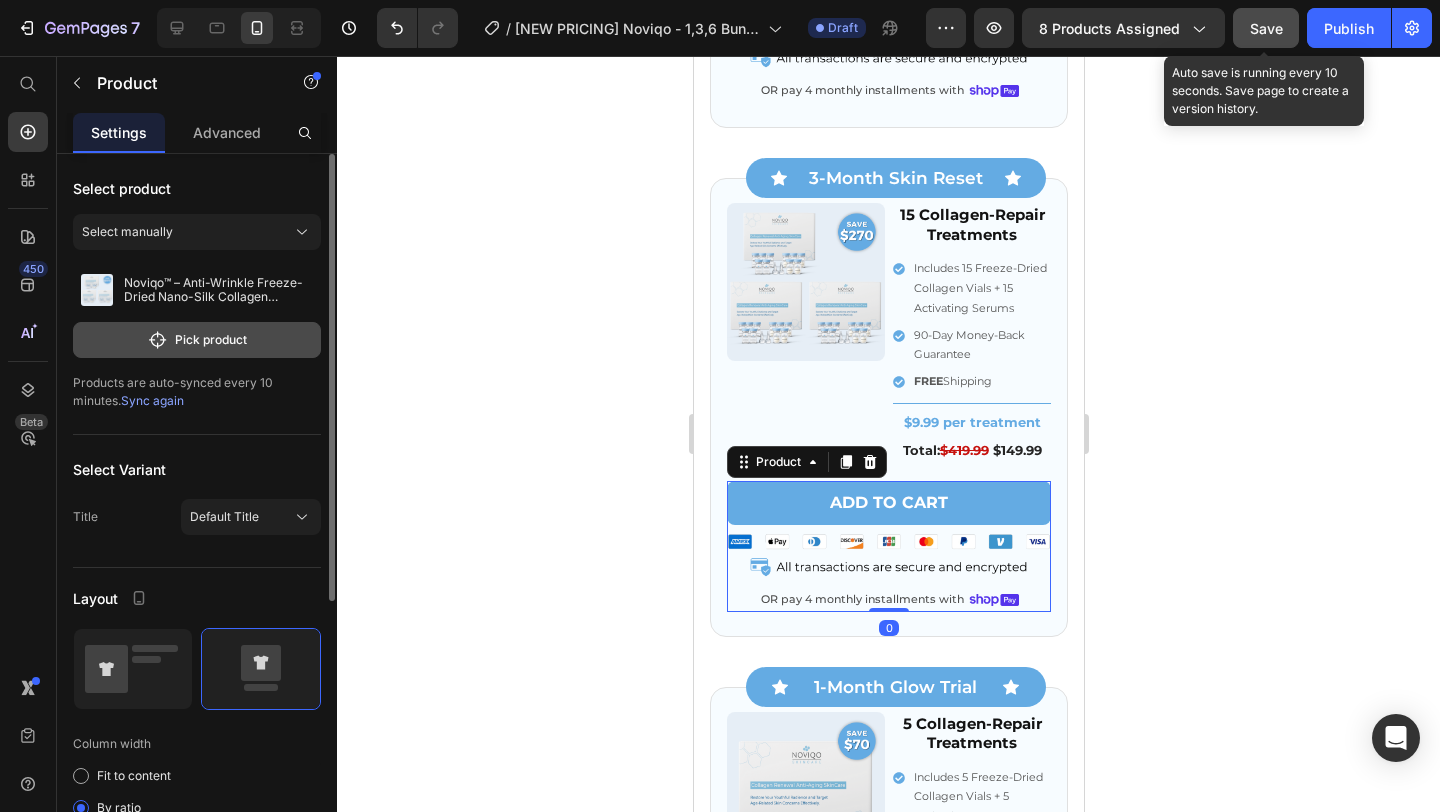 click on "Pick product" 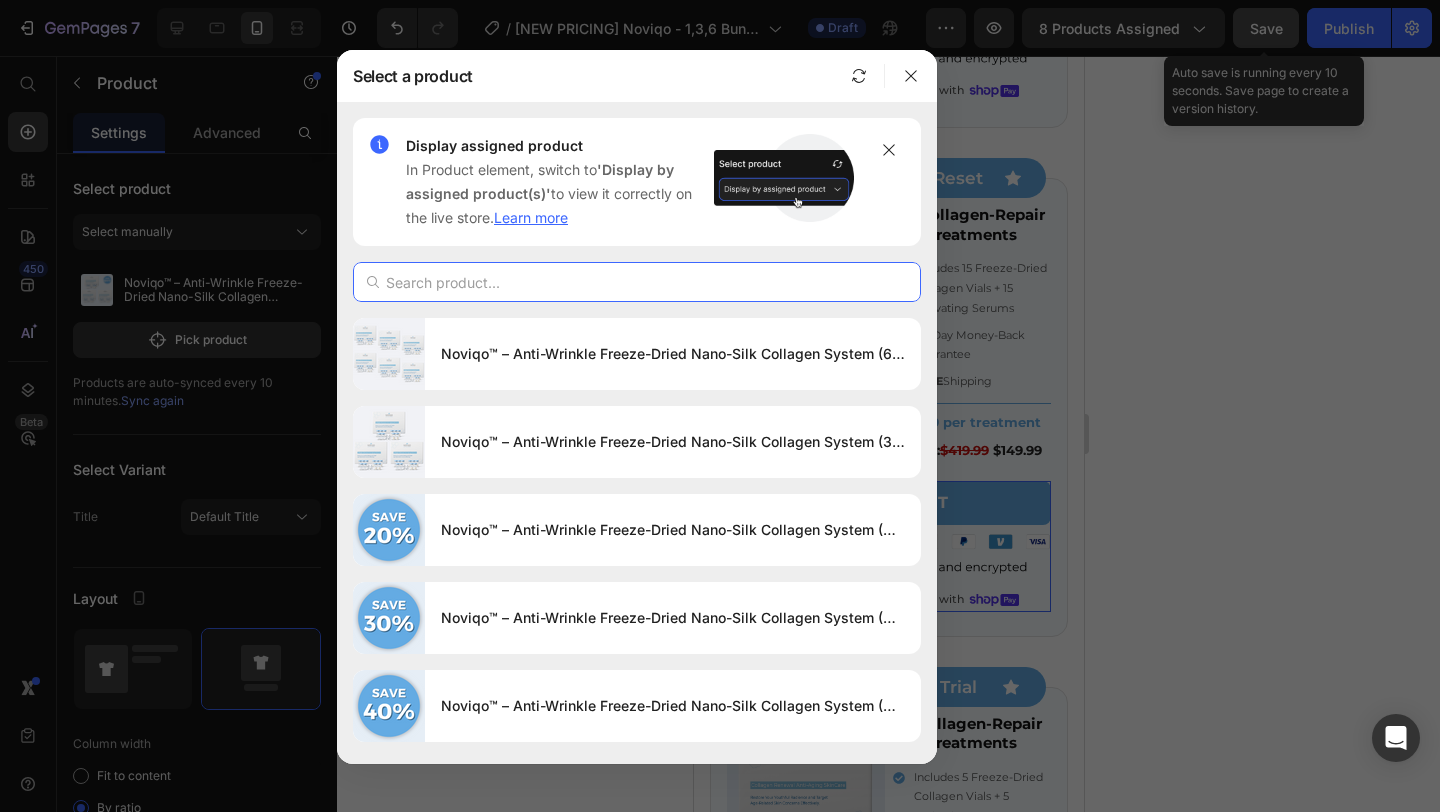 click at bounding box center [637, 282] 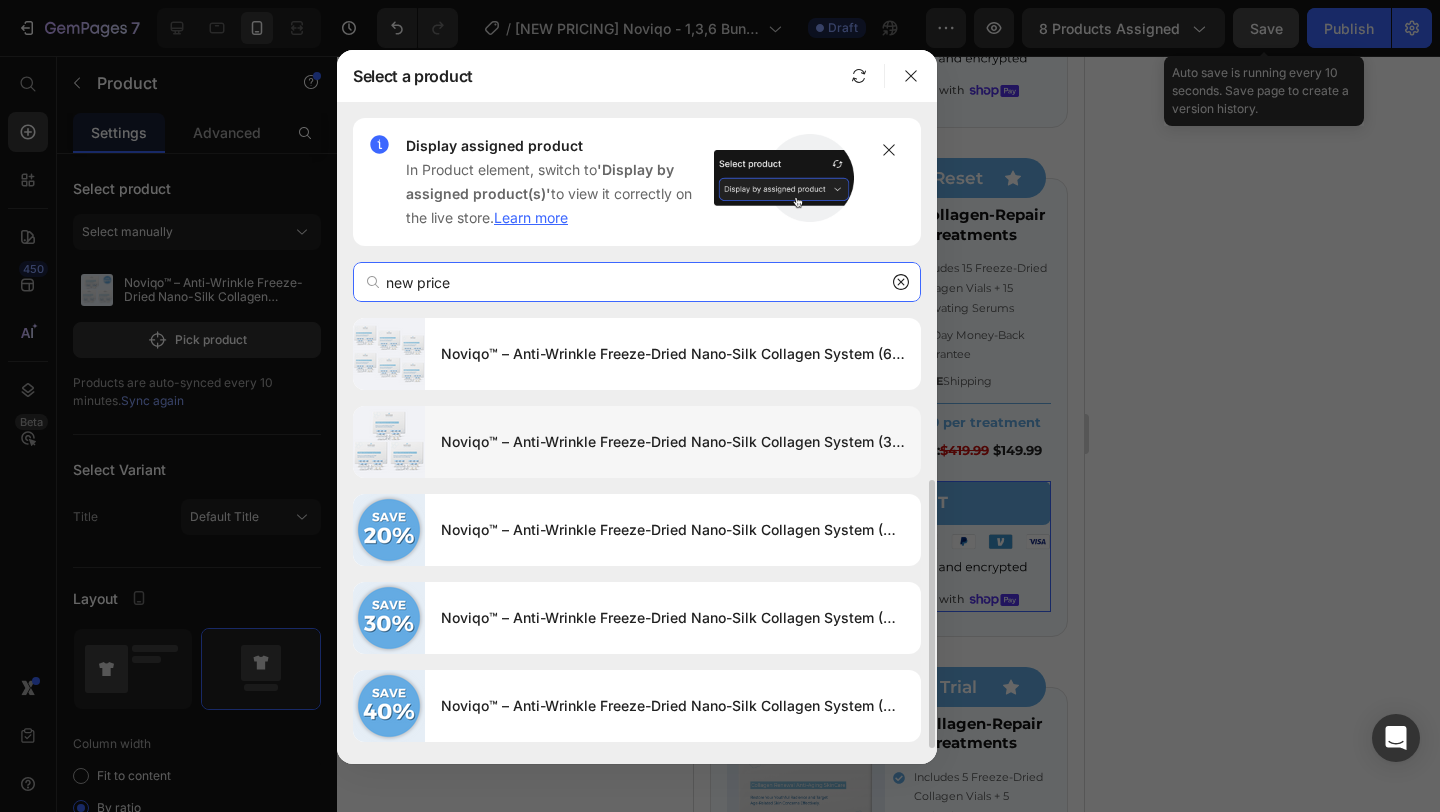 scroll, scrollTop: 257, scrollLeft: 0, axis: vertical 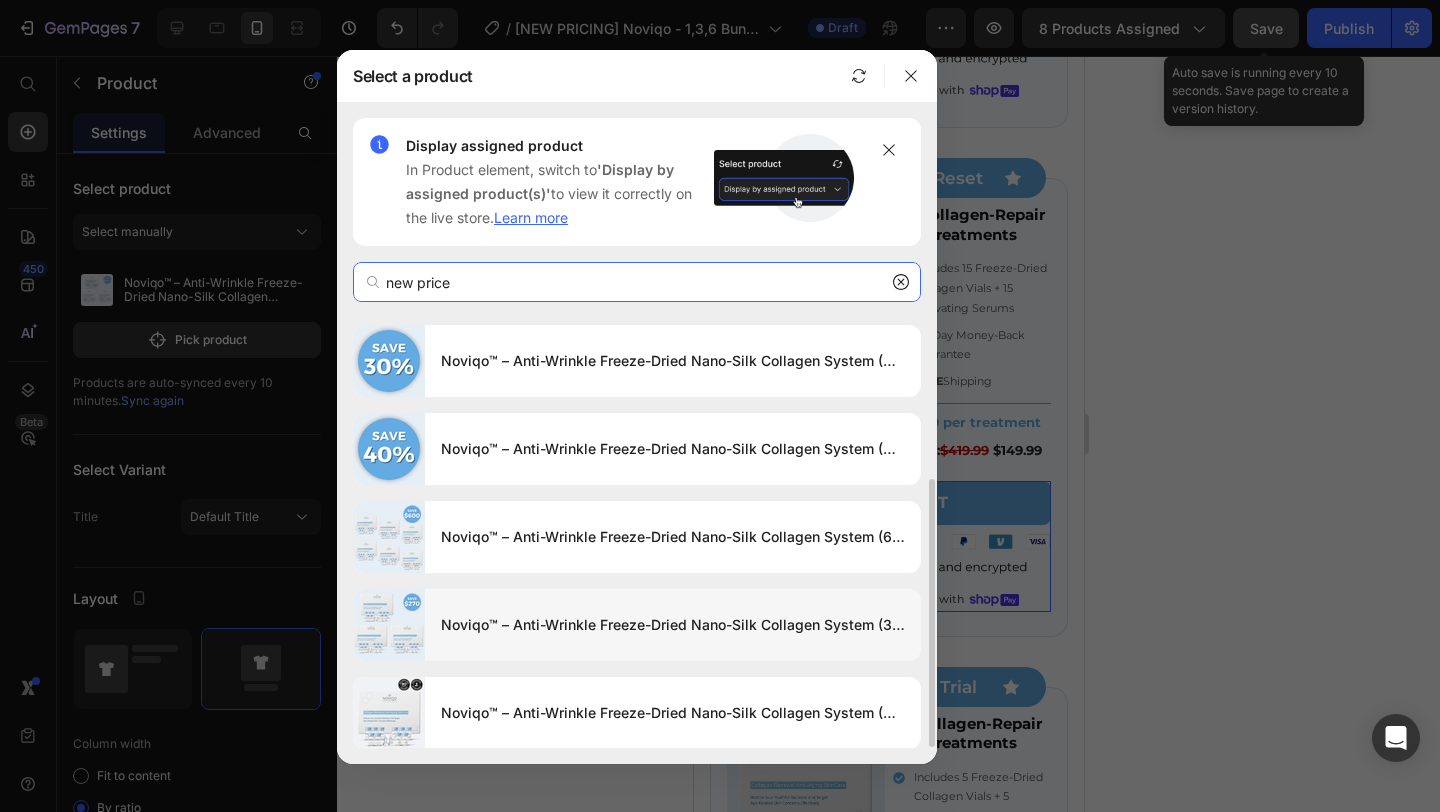 type on "new price" 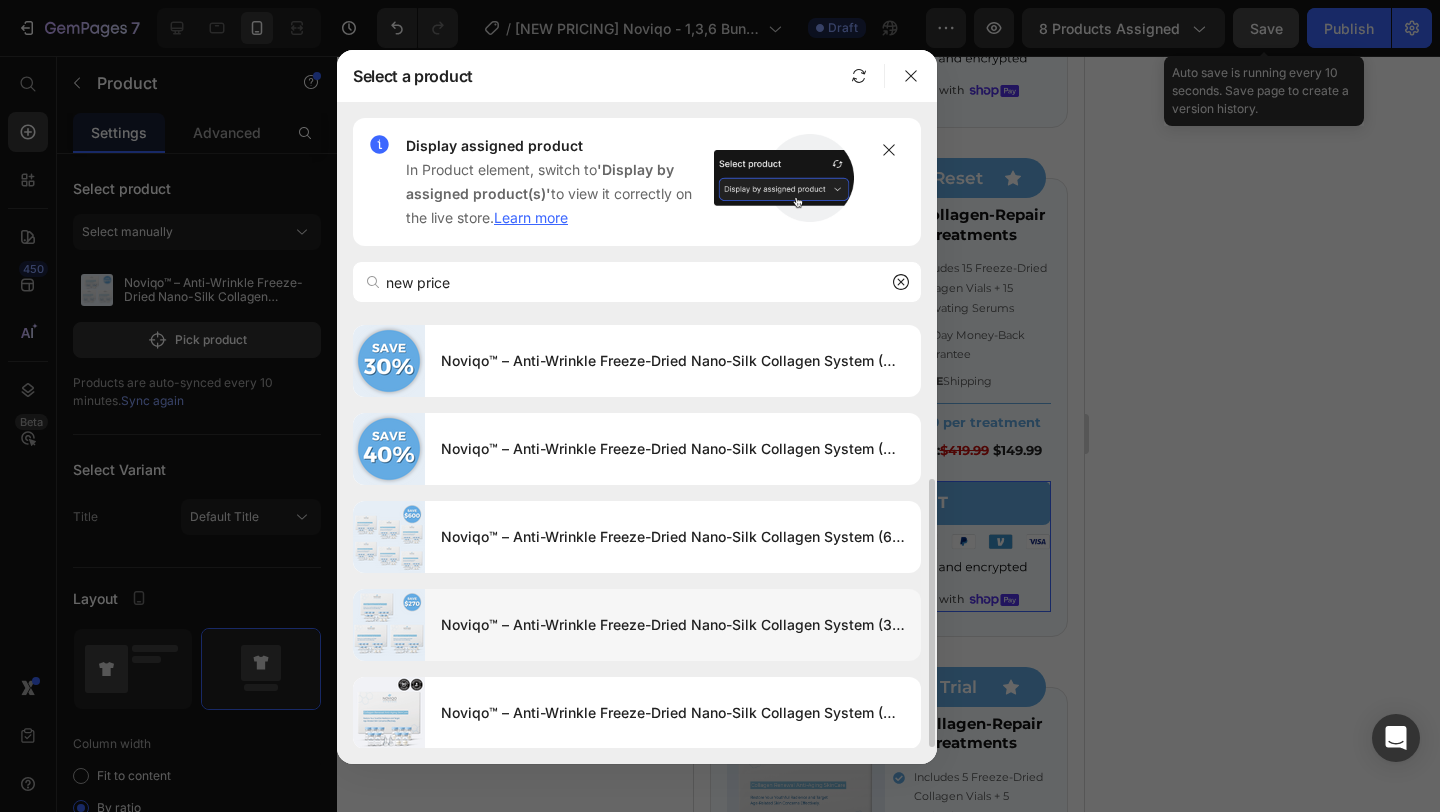click on "Noviqo™ – Anti-Wrinkle Freeze-Dried Nano-Silk Collagen System (3 Boxes) (New Price)" at bounding box center (673, 625) 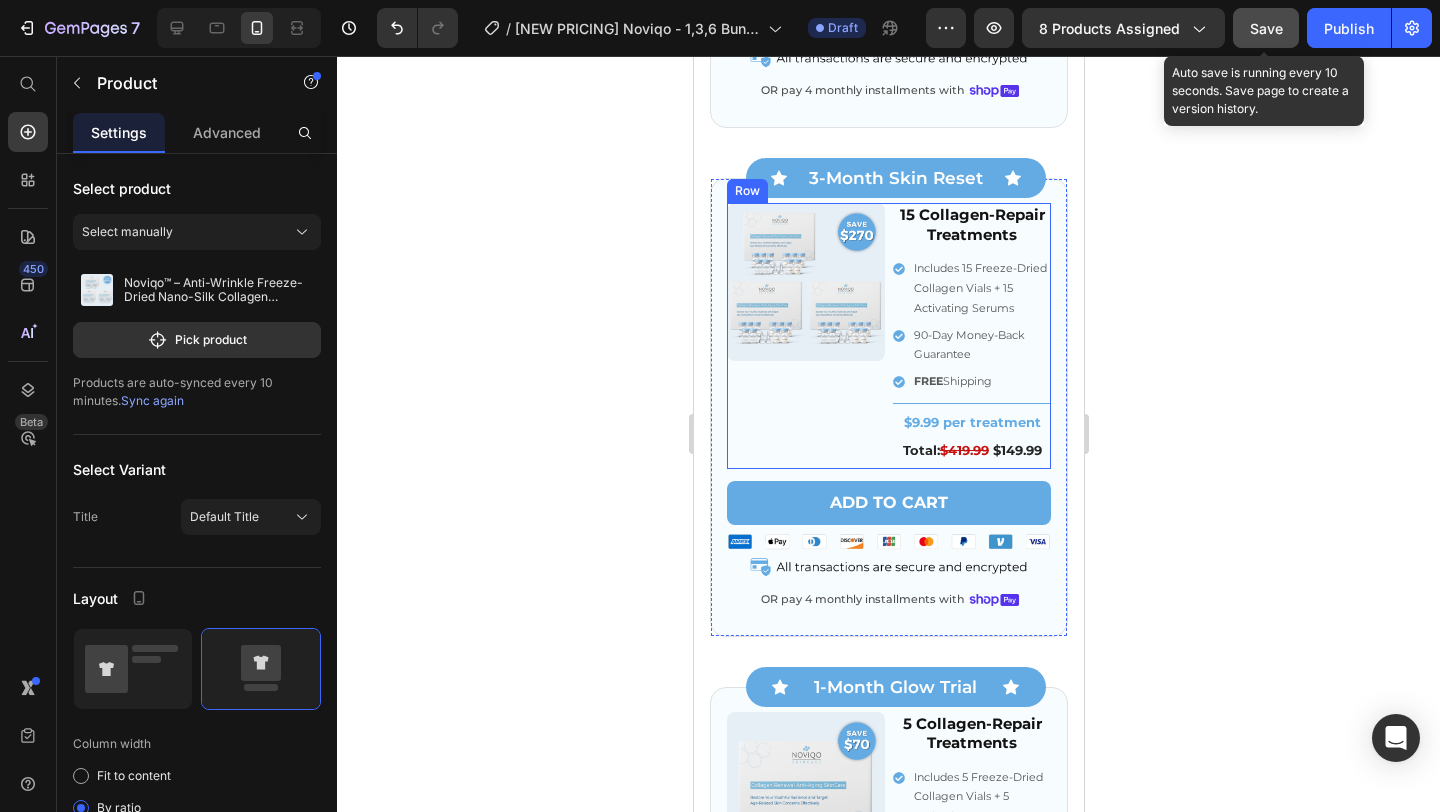 scroll, scrollTop: 7937, scrollLeft: 0, axis: vertical 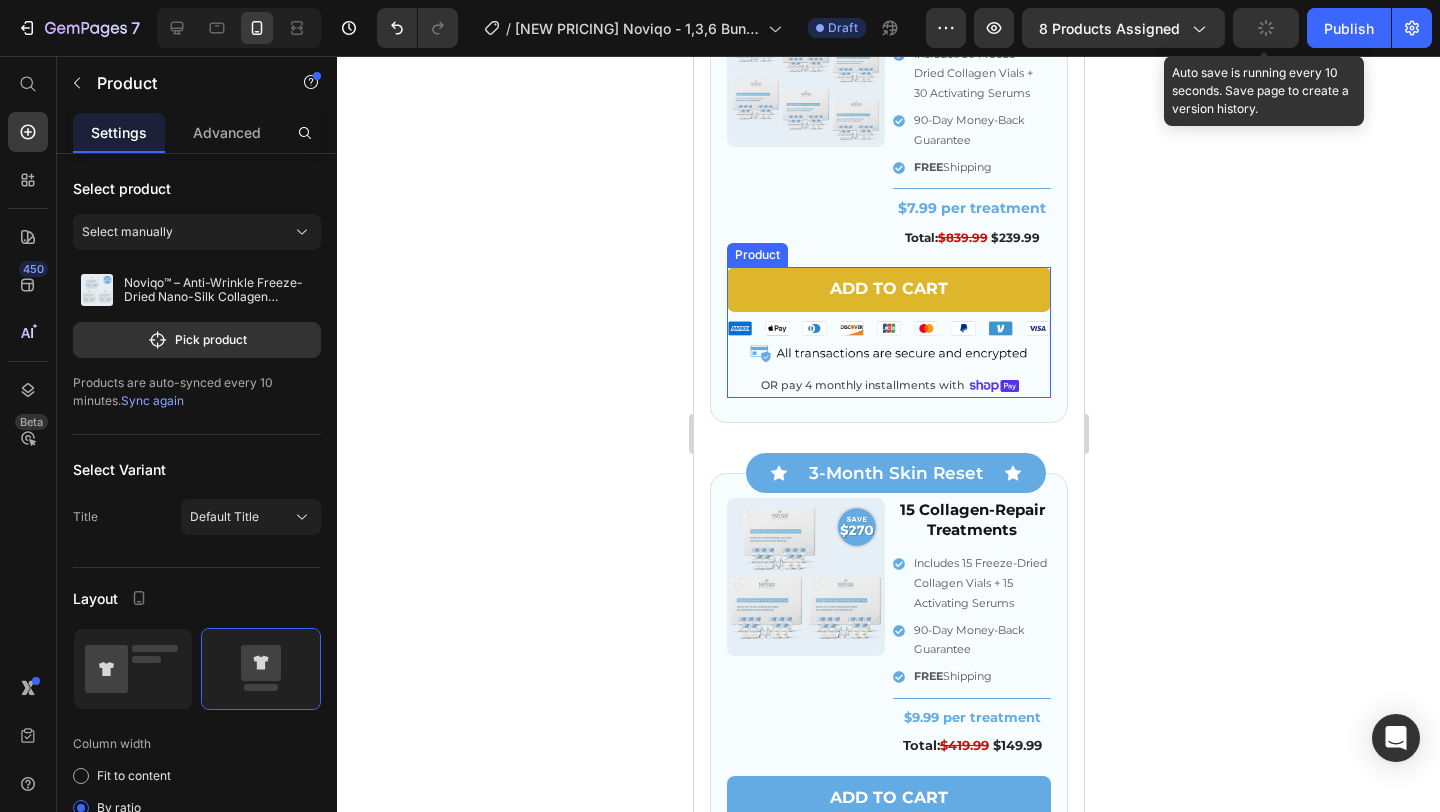 click on "Add to cart Add to Cart Image OR pay 4 monthly installments with Text Block Image Row" at bounding box center [888, 332] 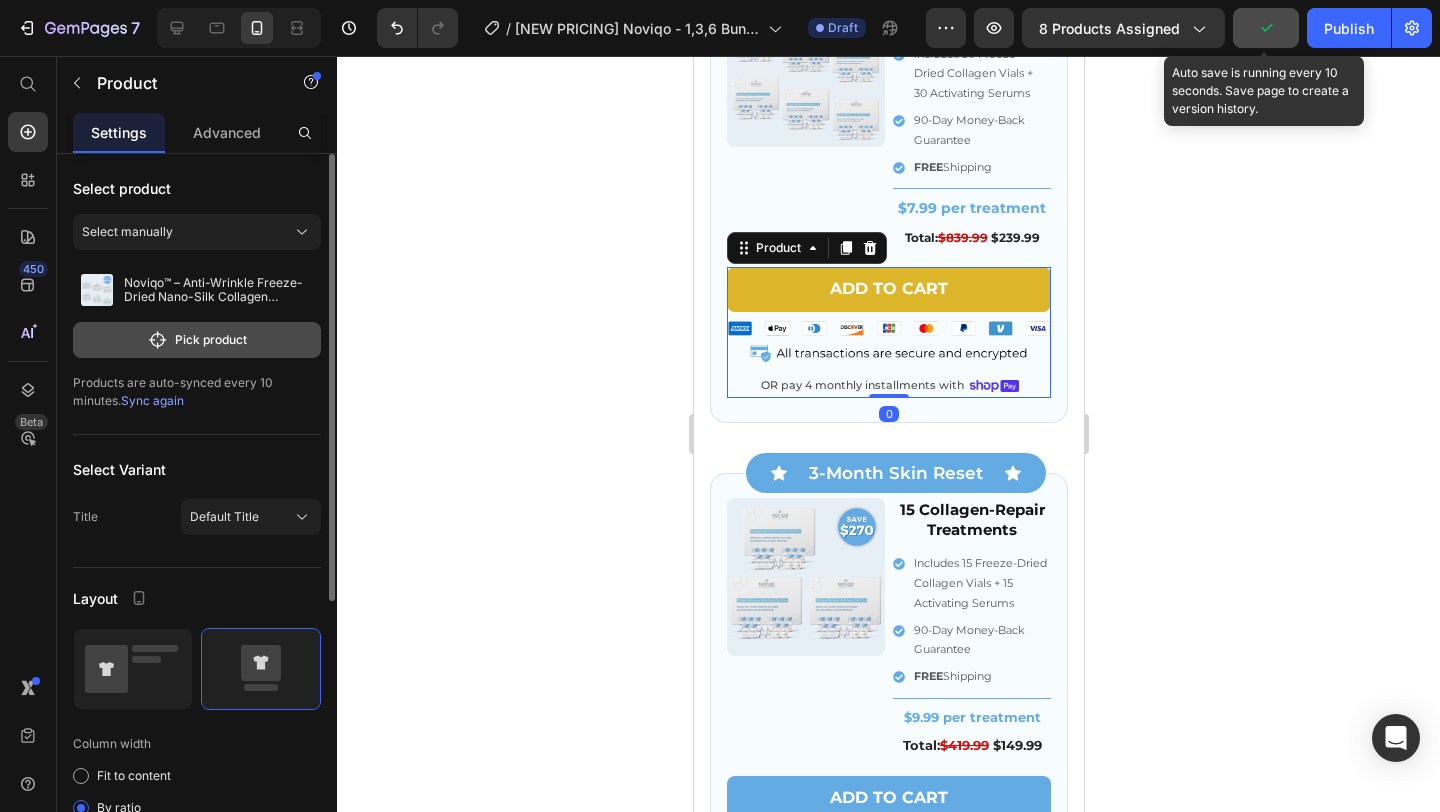 click on "Pick product" 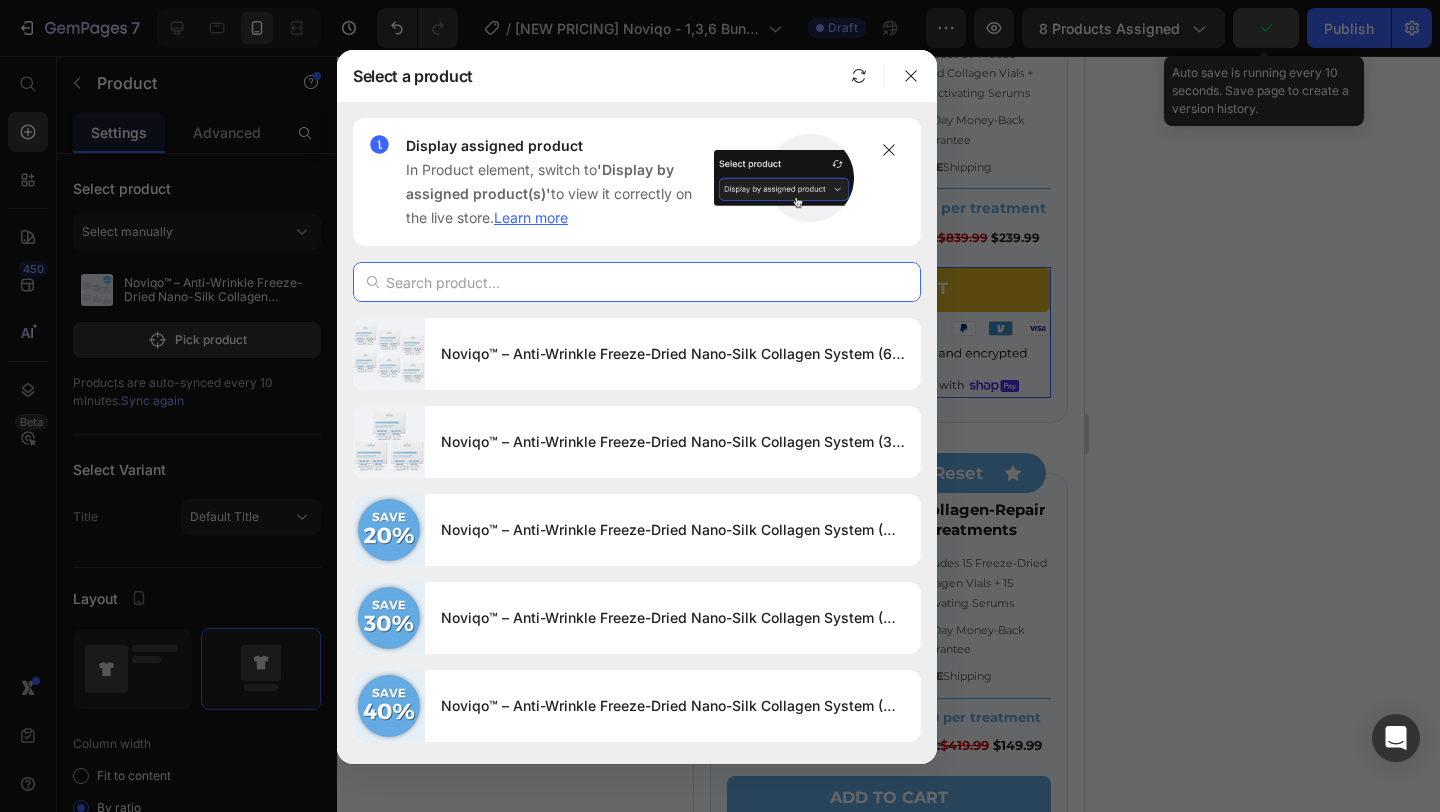 click at bounding box center [637, 282] 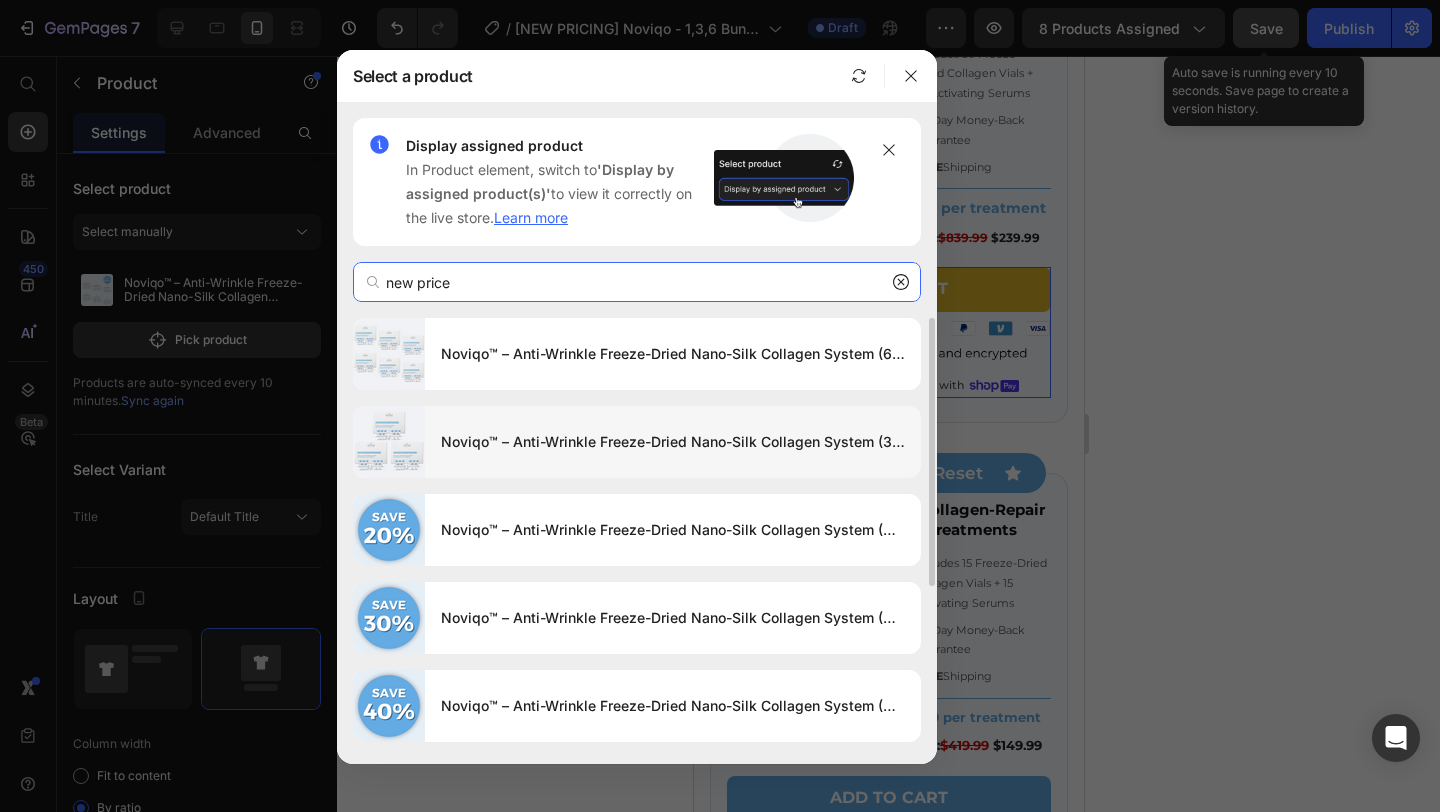 scroll, scrollTop: 257, scrollLeft: 0, axis: vertical 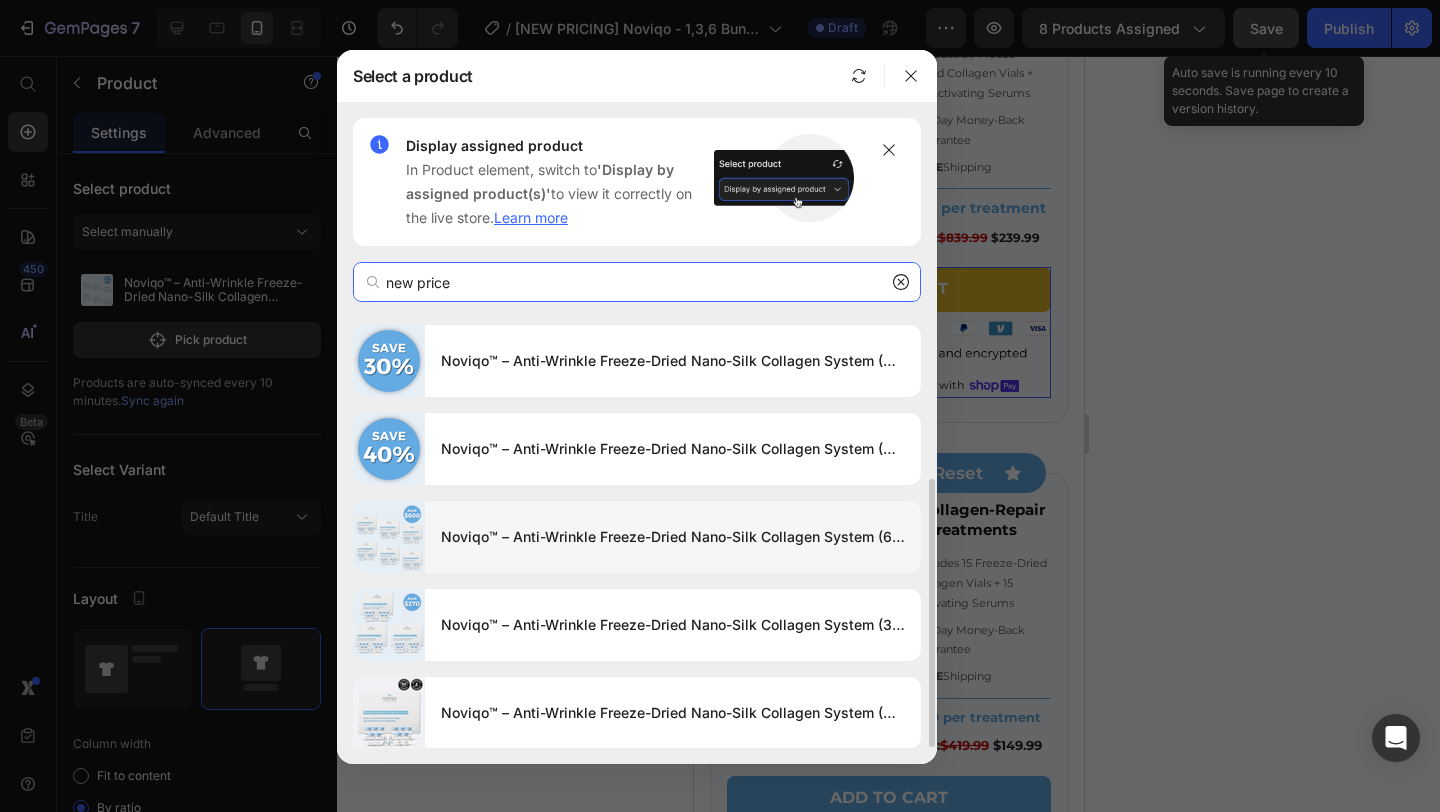 type on "new price" 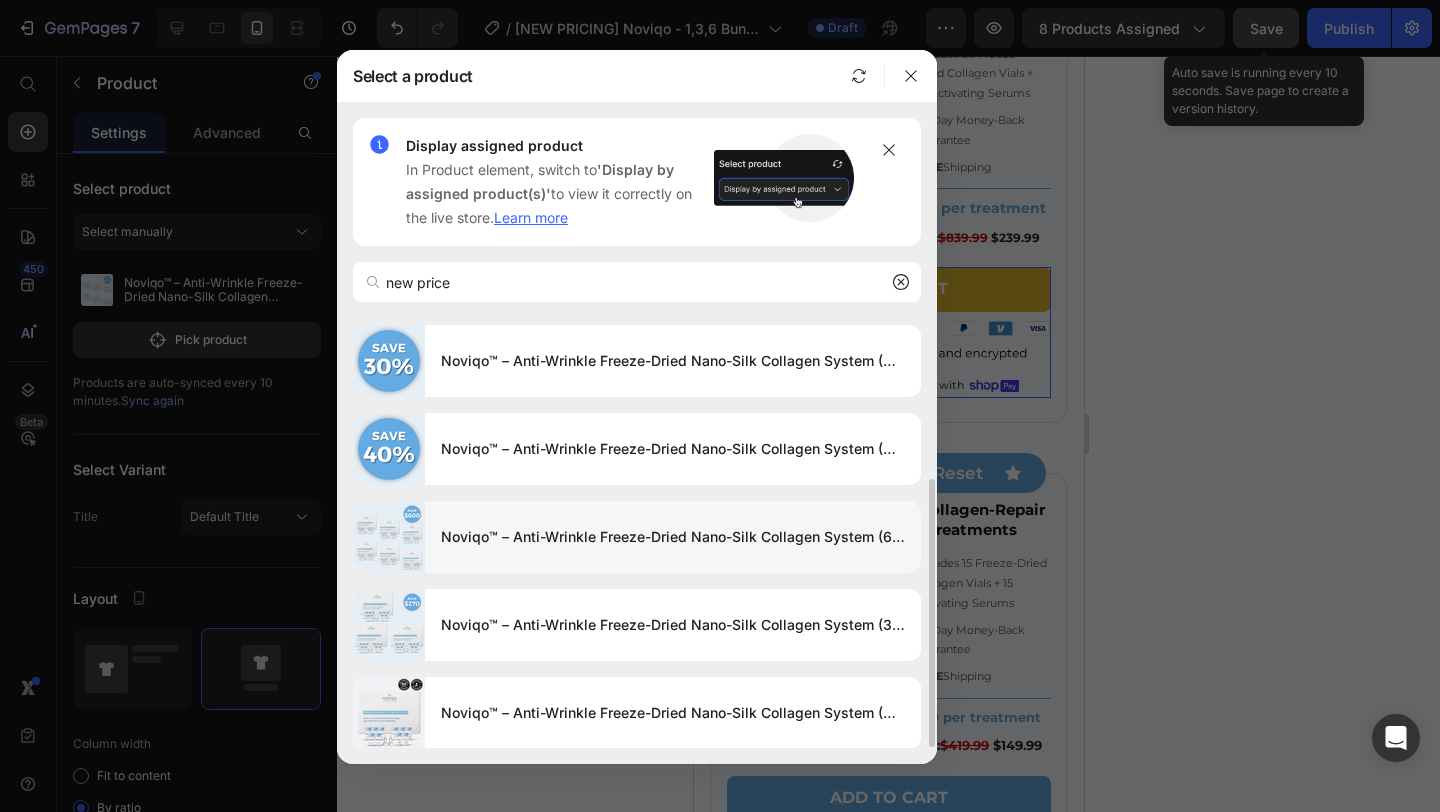 click on "Noviqo™ – Anti-Wrinkle Freeze-Dried Nano-Silk Collagen System (6 Boxes) (New Price)" at bounding box center (673, 537) 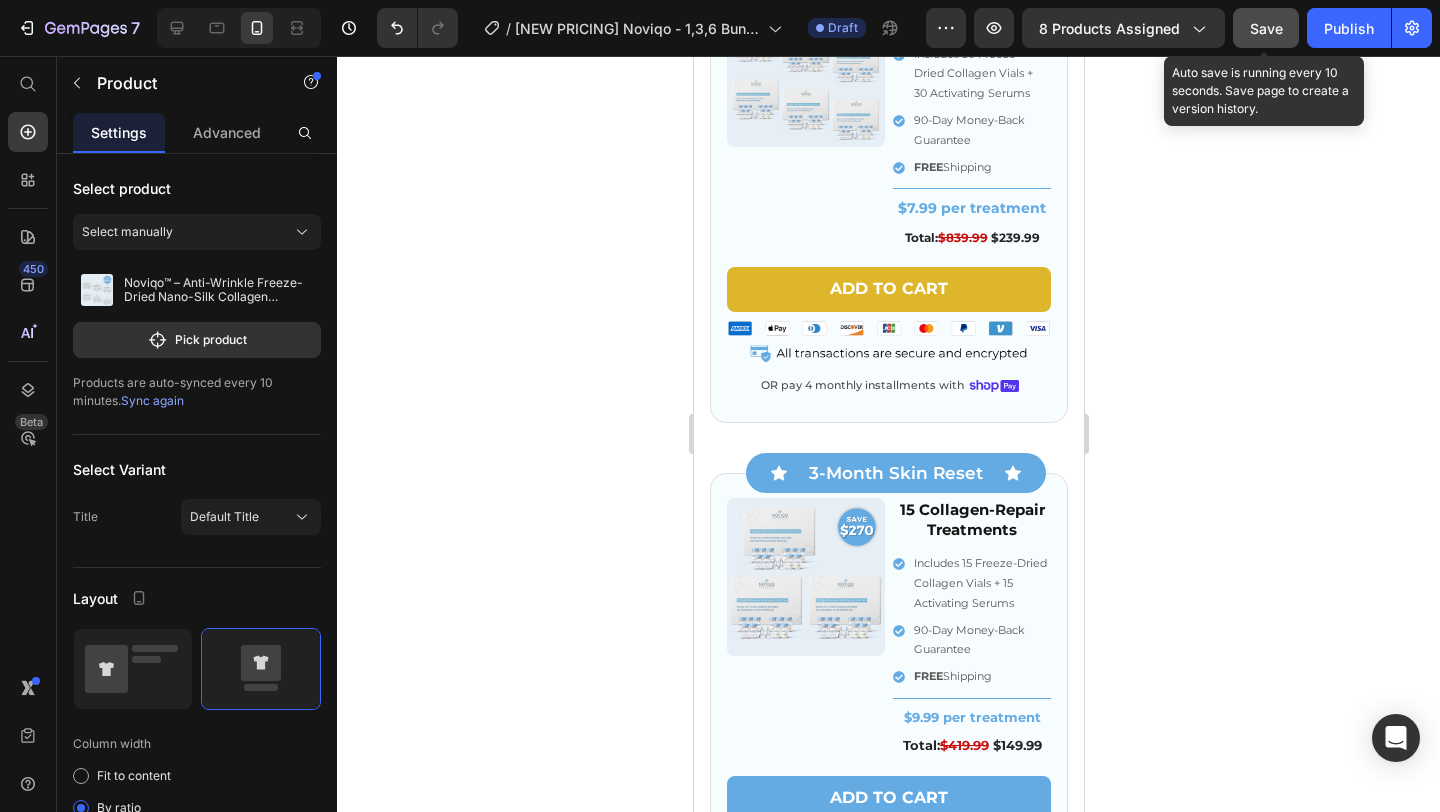 click on "Save" at bounding box center (1266, 28) 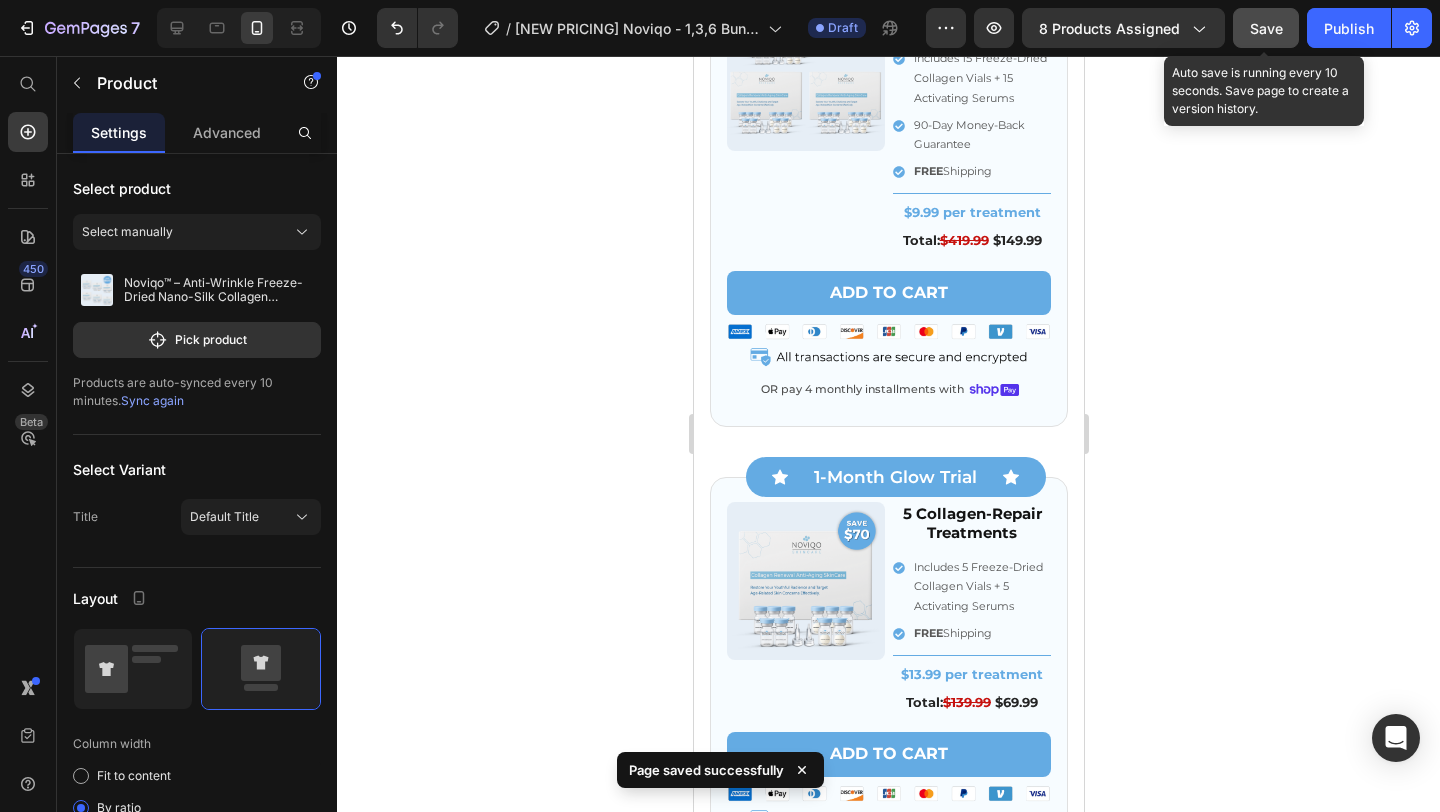 scroll, scrollTop: 8598, scrollLeft: 0, axis: vertical 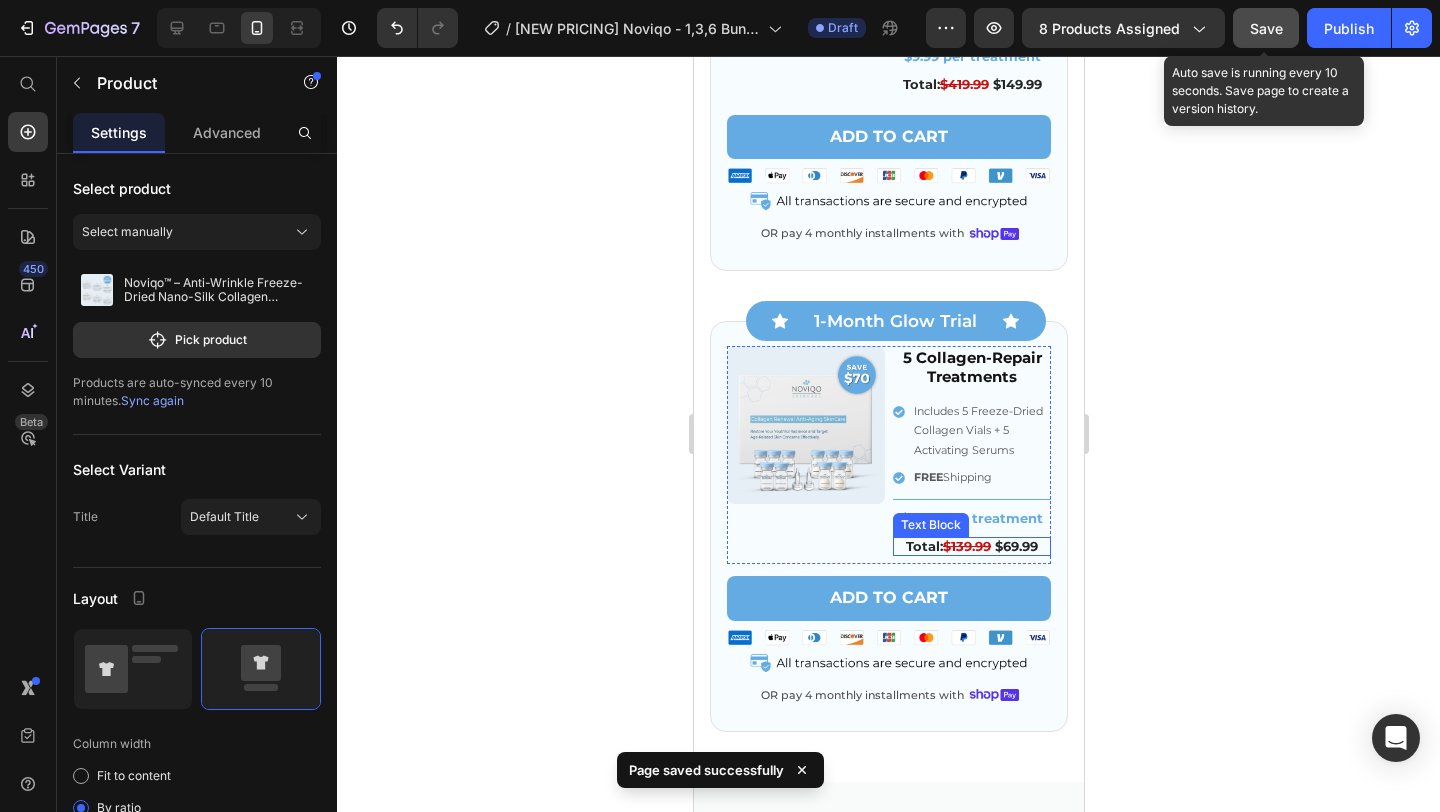 click on "$139.99" at bounding box center [966, 546] 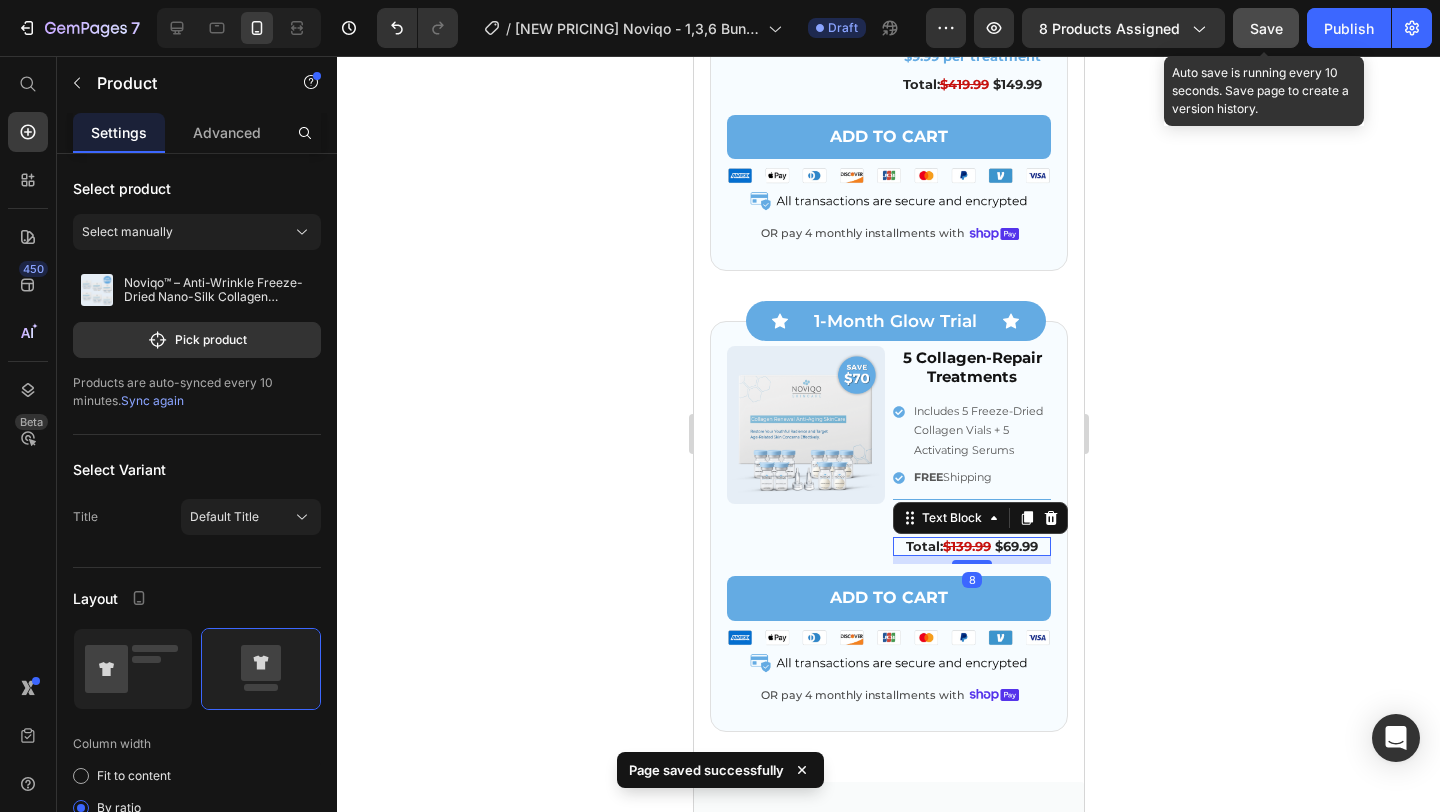 click on "$139.99" at bounding box center (966, 546) 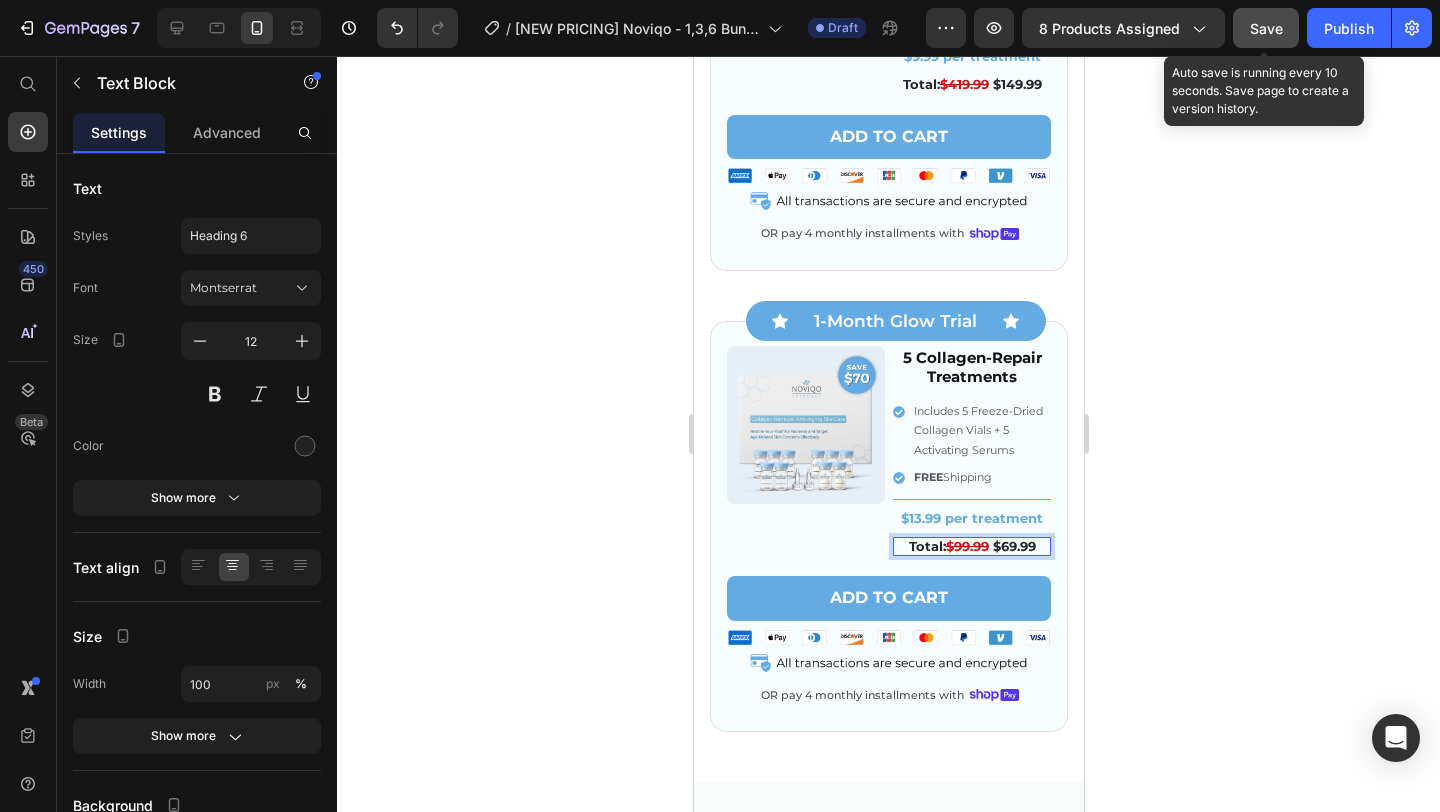 click on "$69.99" at bounding box center [1013, 546] 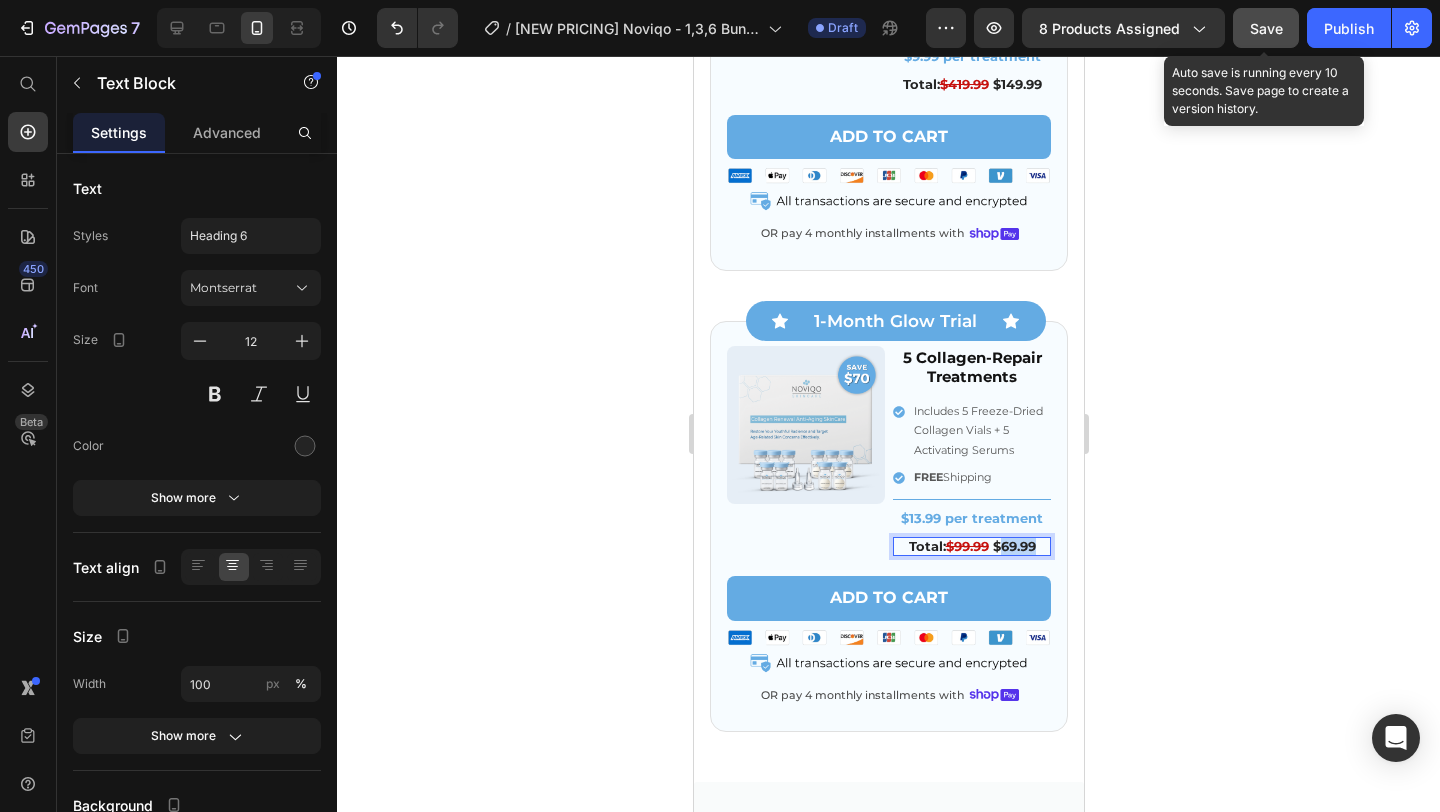 click on "$69.99" at bounding box center [1013, 546] 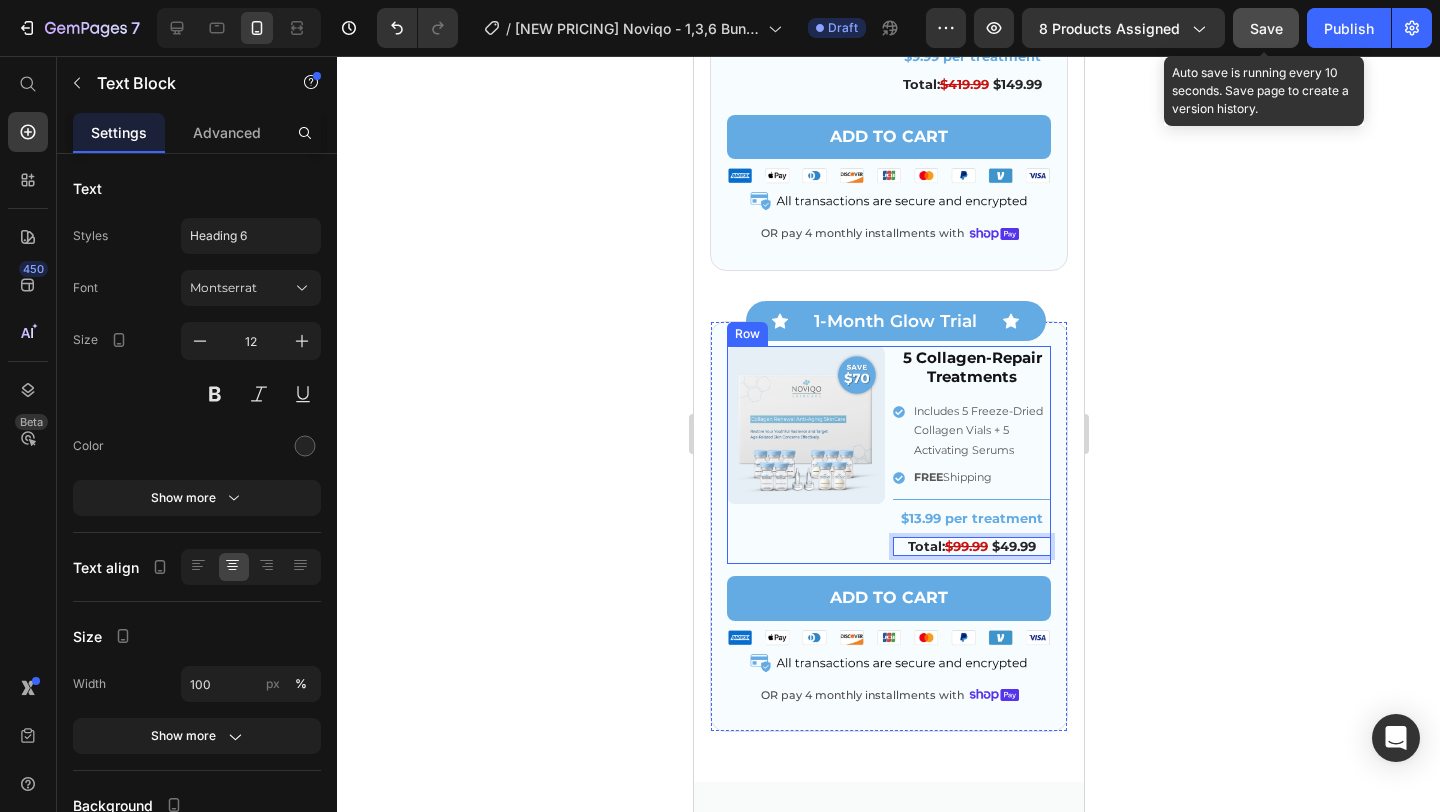 click on "$13.99 per treatment" at bounding box center [971, 518] 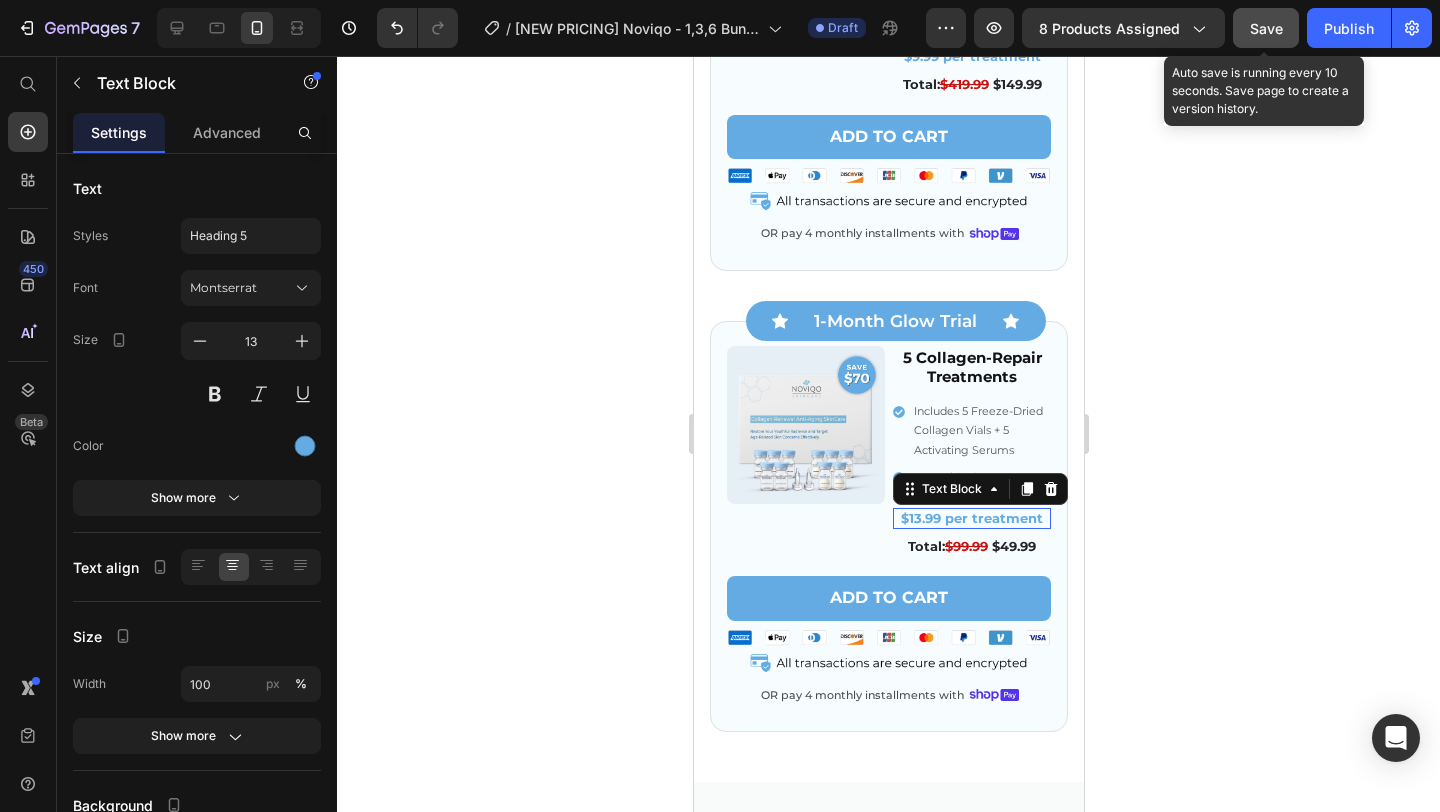 click on "$13.99 per treatment" at bounding box center [971, 518] 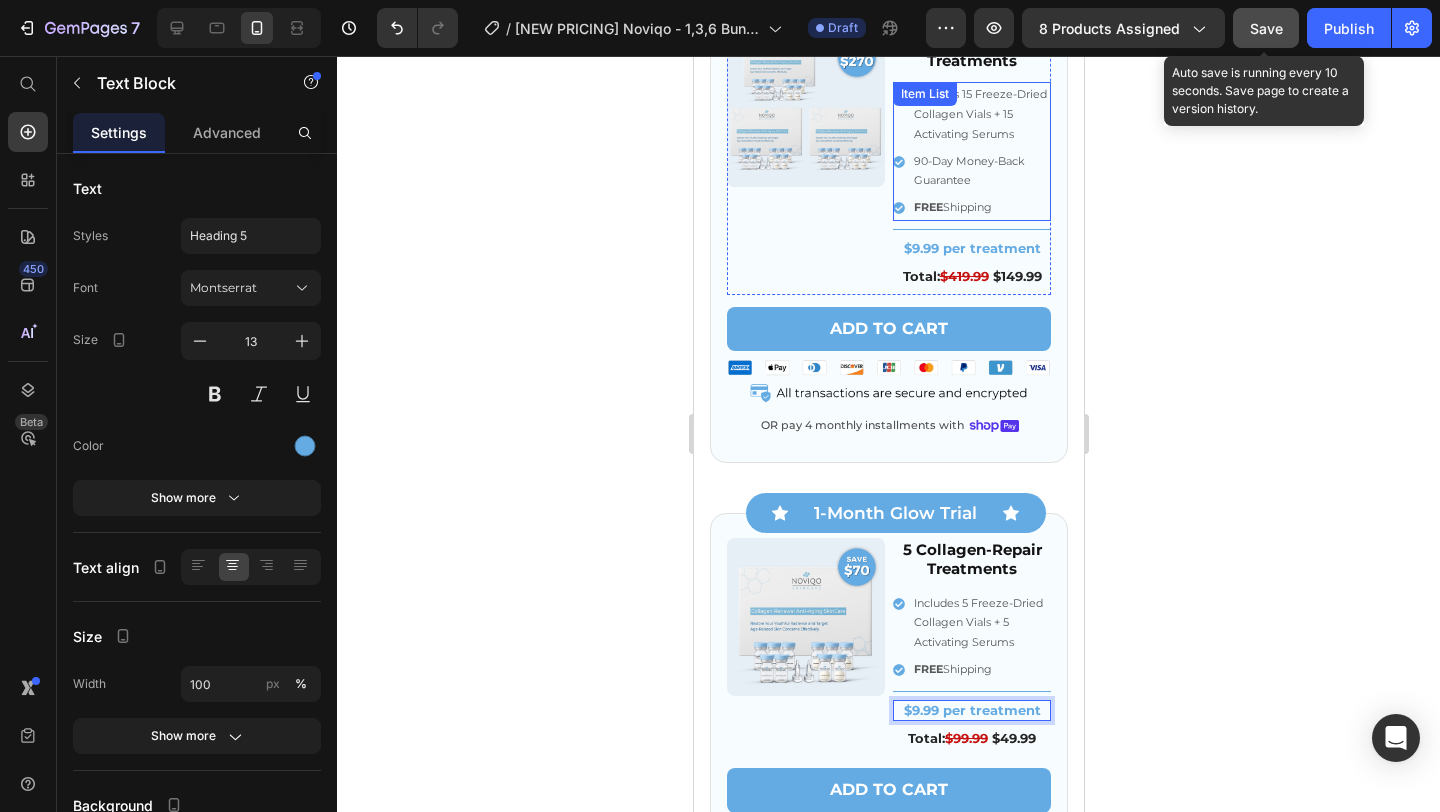 scroll, scrollTop: 8389, scrollLeft: 0, axis: vertical 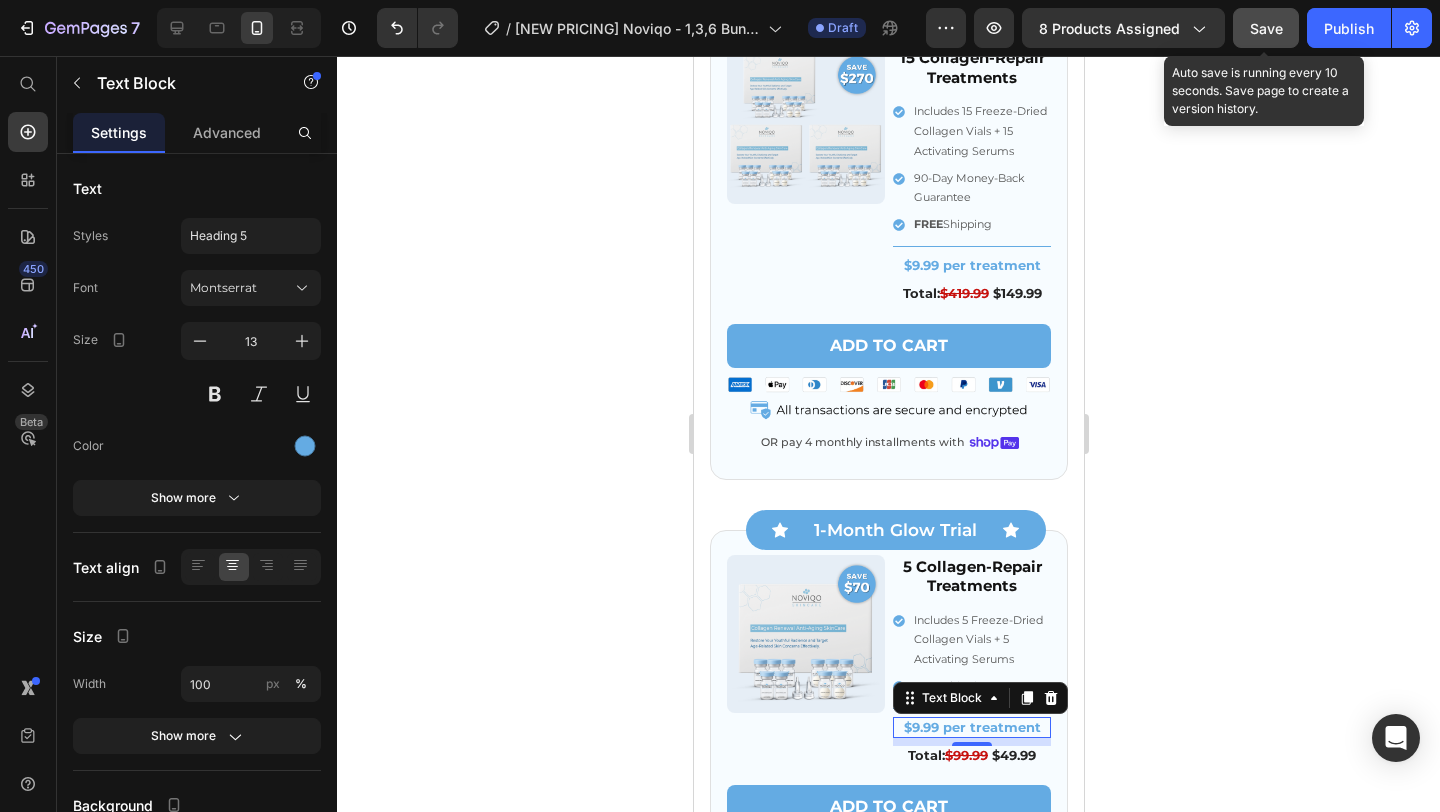 click on "Save" 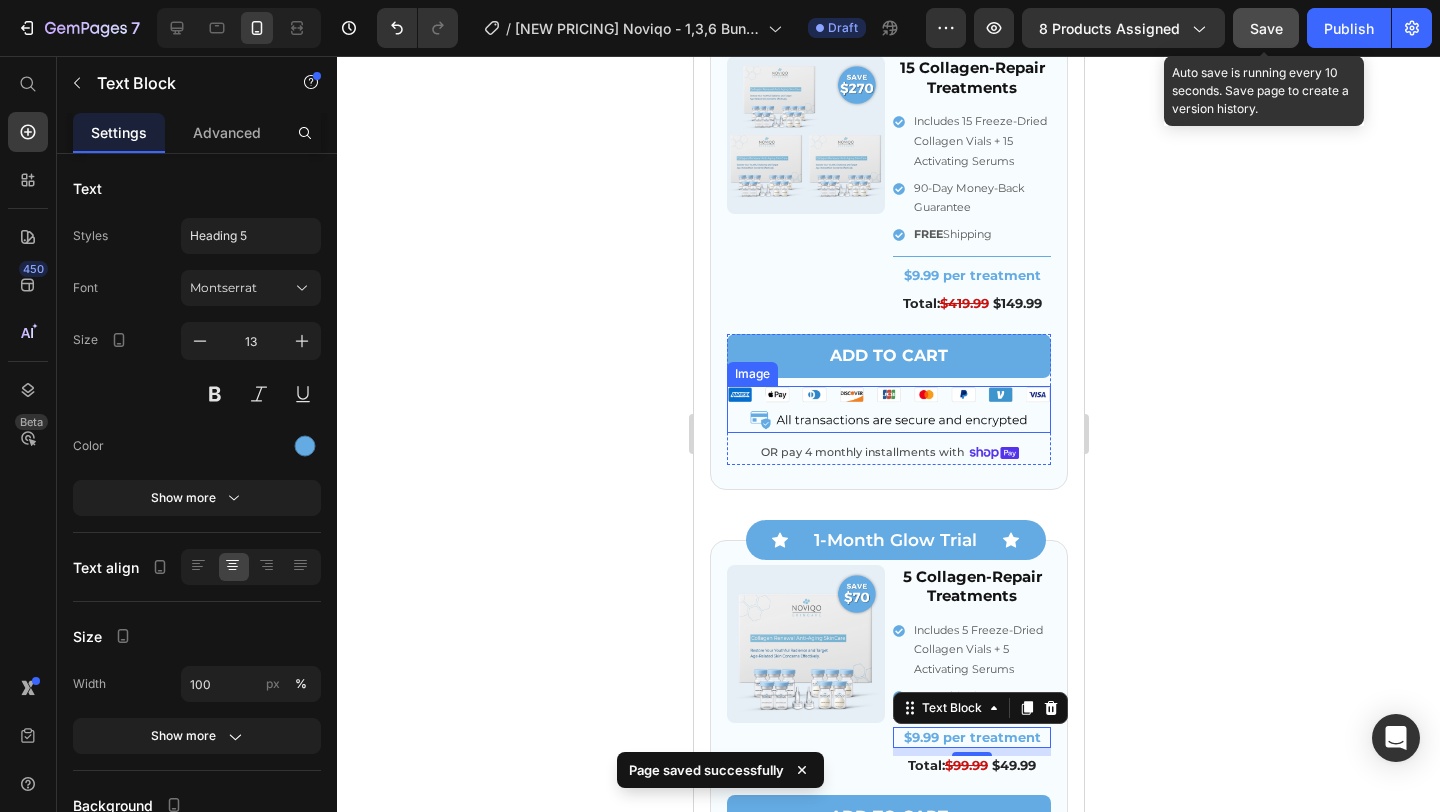 scroll, scrollTop: 8299, scrollLeft: 0, axis: vertical 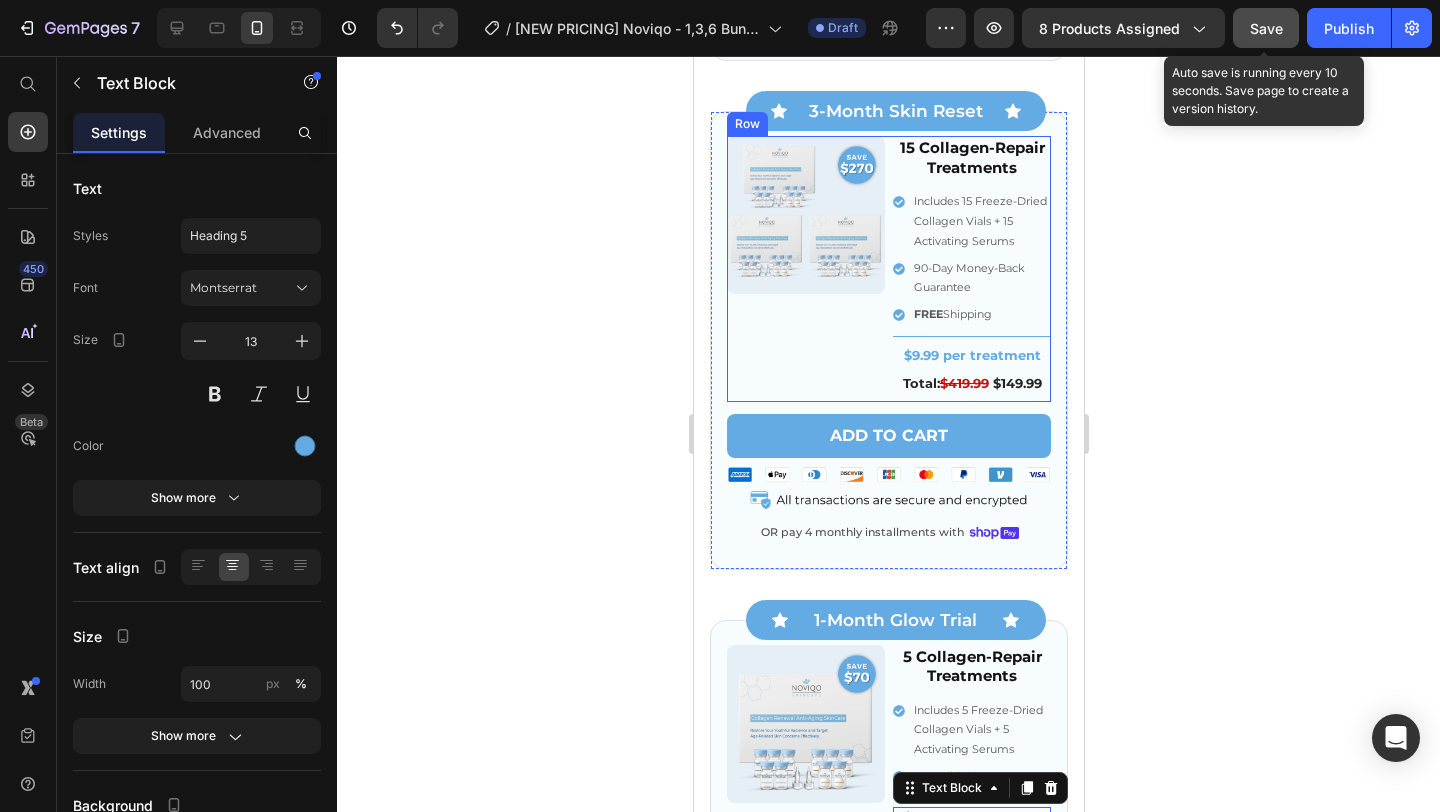 click on "$419.99" at bounding box center (963, 383) 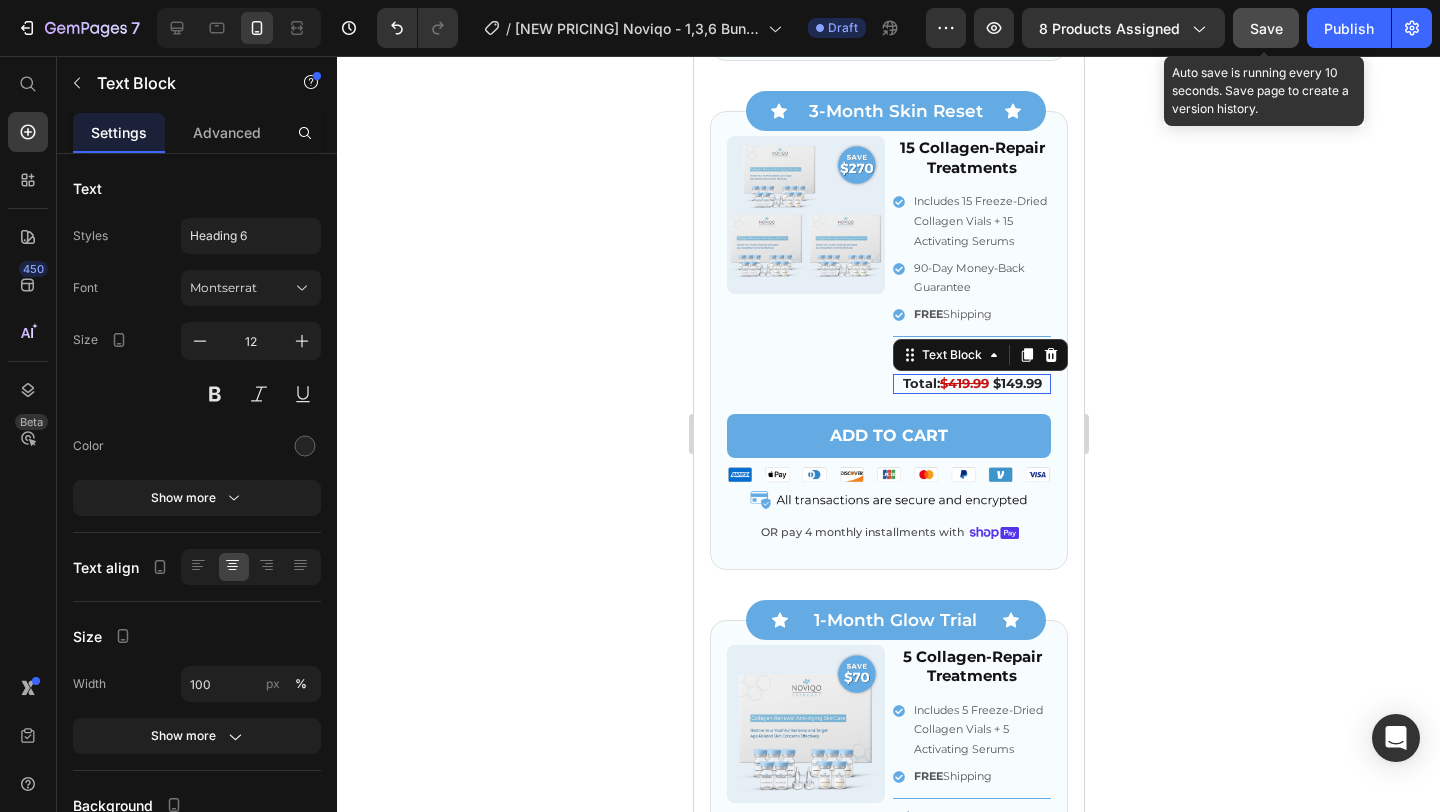 click on "$419.99" at bounding box center [963, 383] 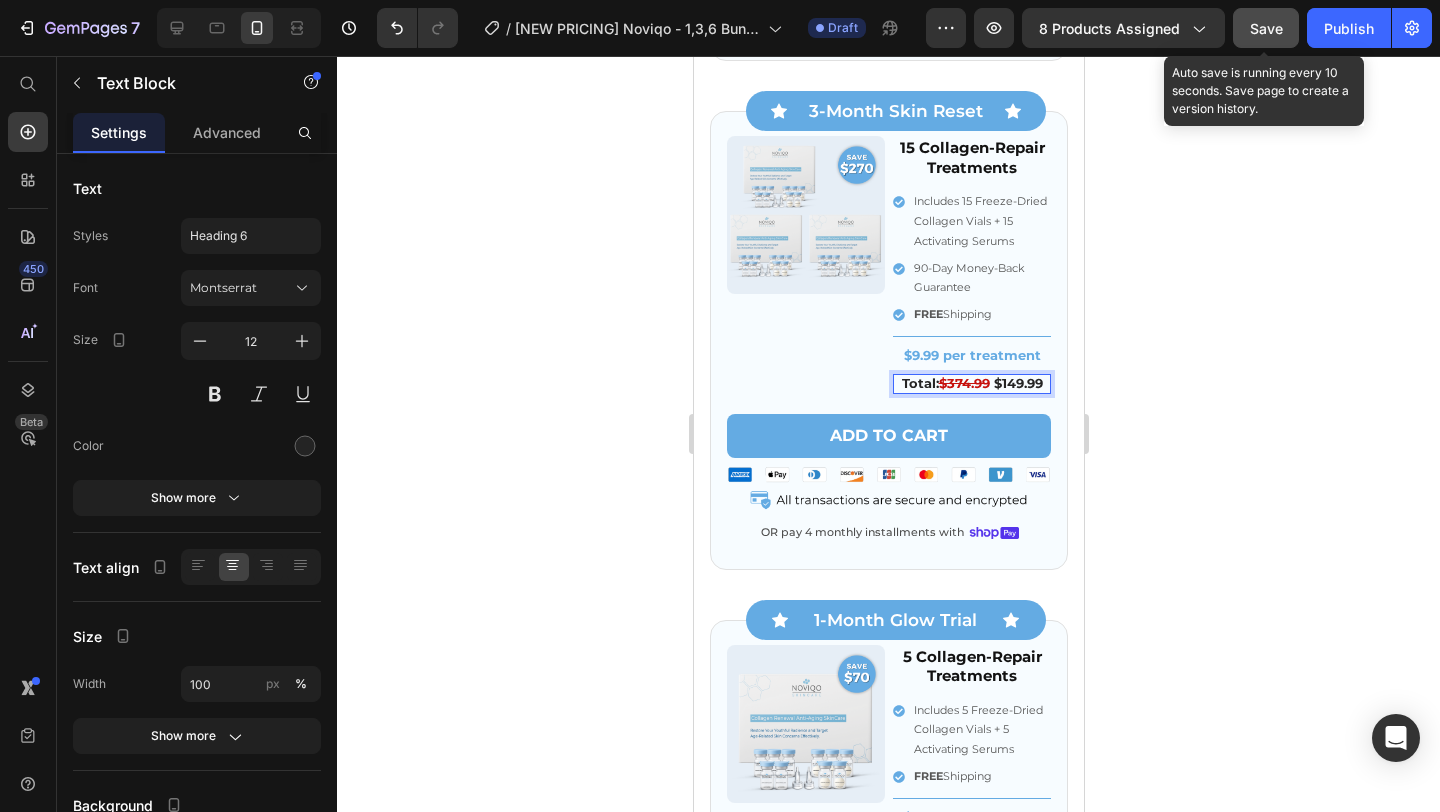 click on "$149.99" at bounding box center (1017, 383) 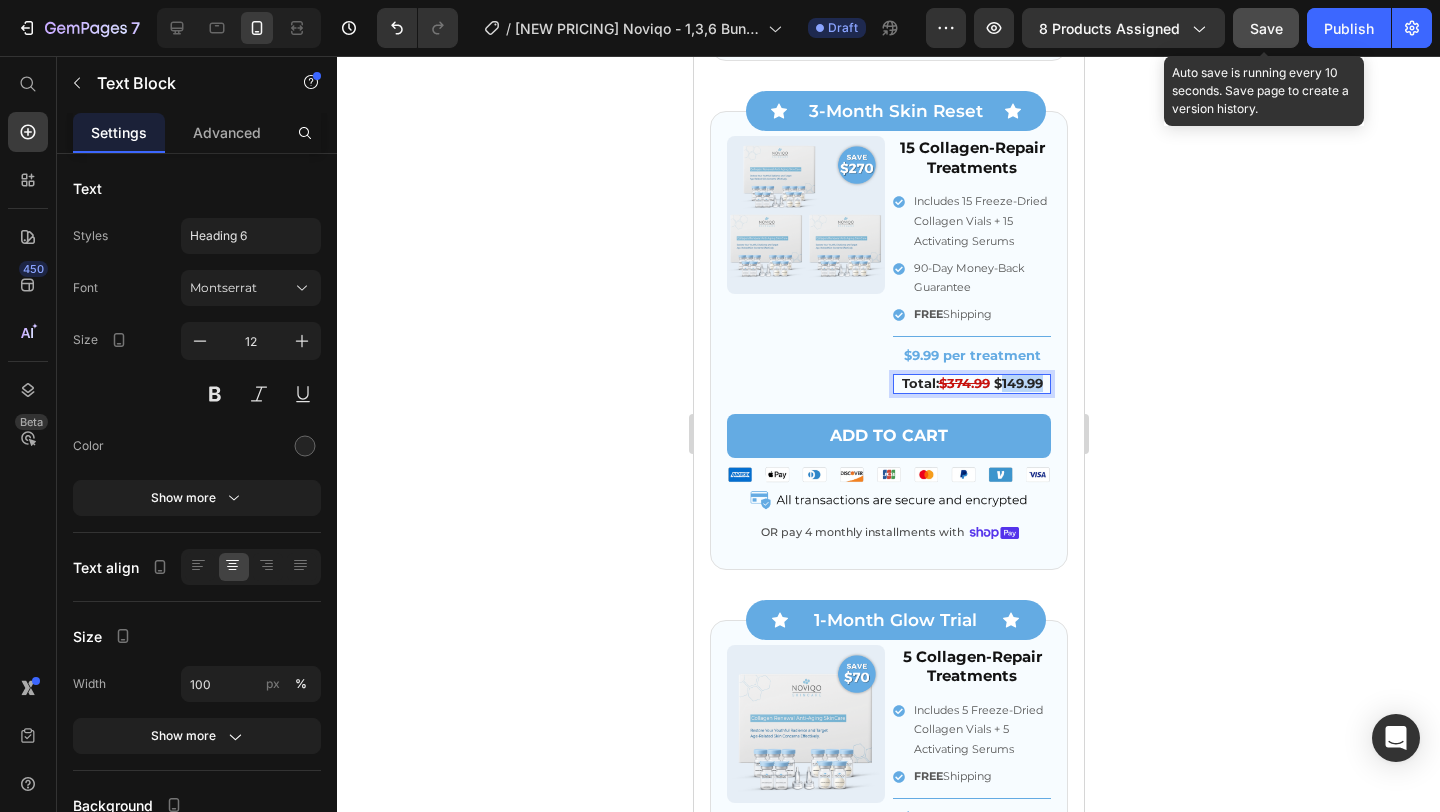 click on "$149.99" at bounding box center (1017, 383) 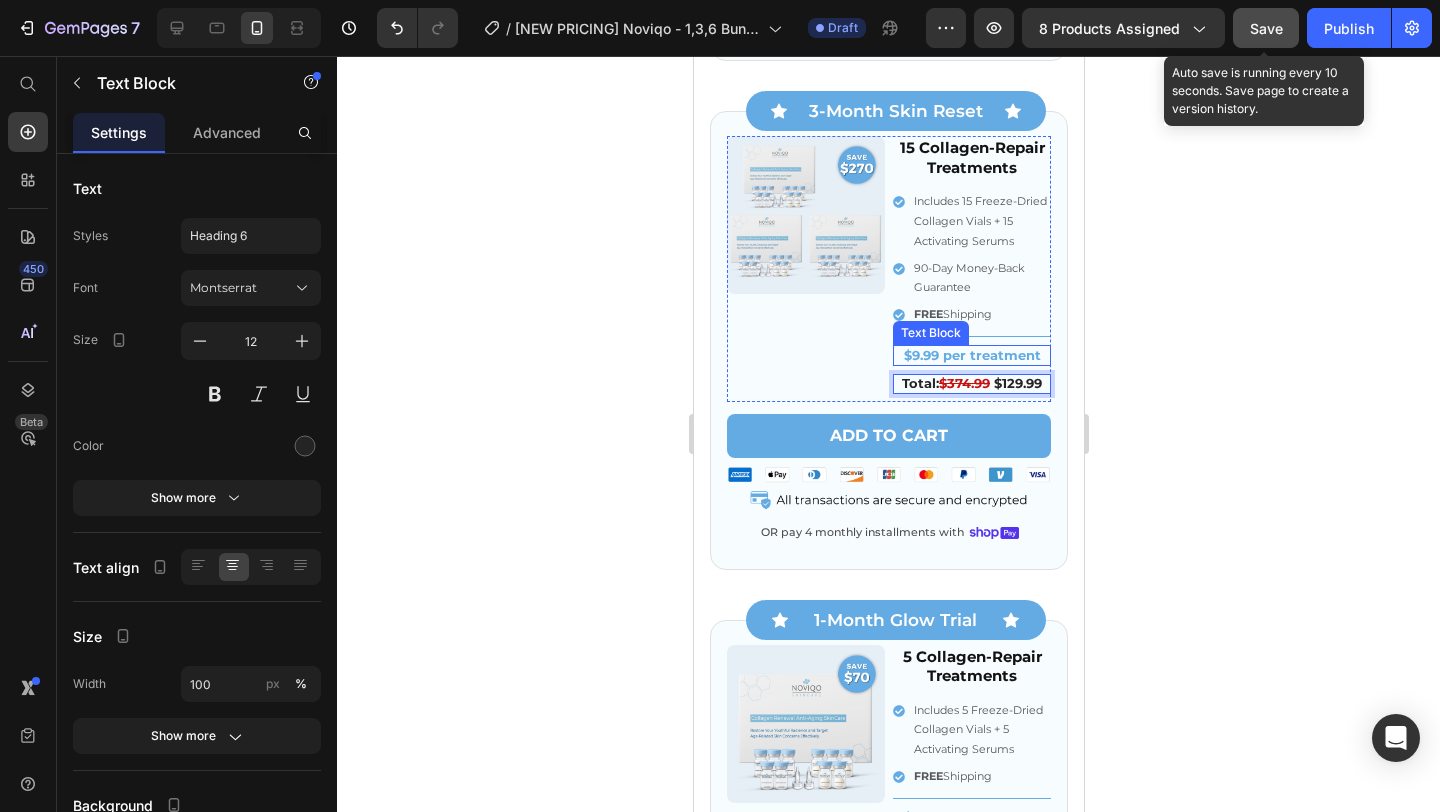 click on "$9.99 per treatment" at bounding box center [971, 355] 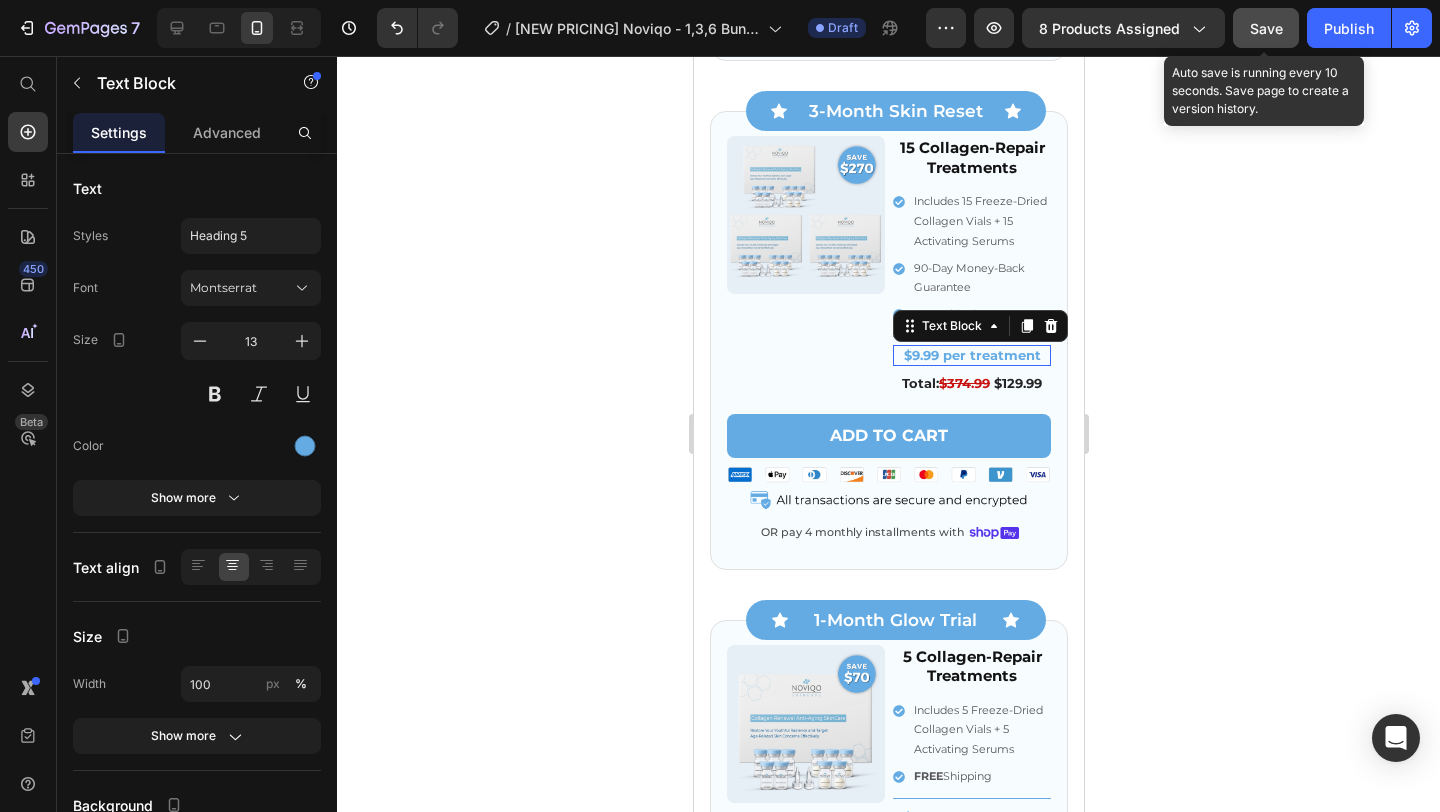 click on "$9.99 per treatment" at bounding box center (971, 355) 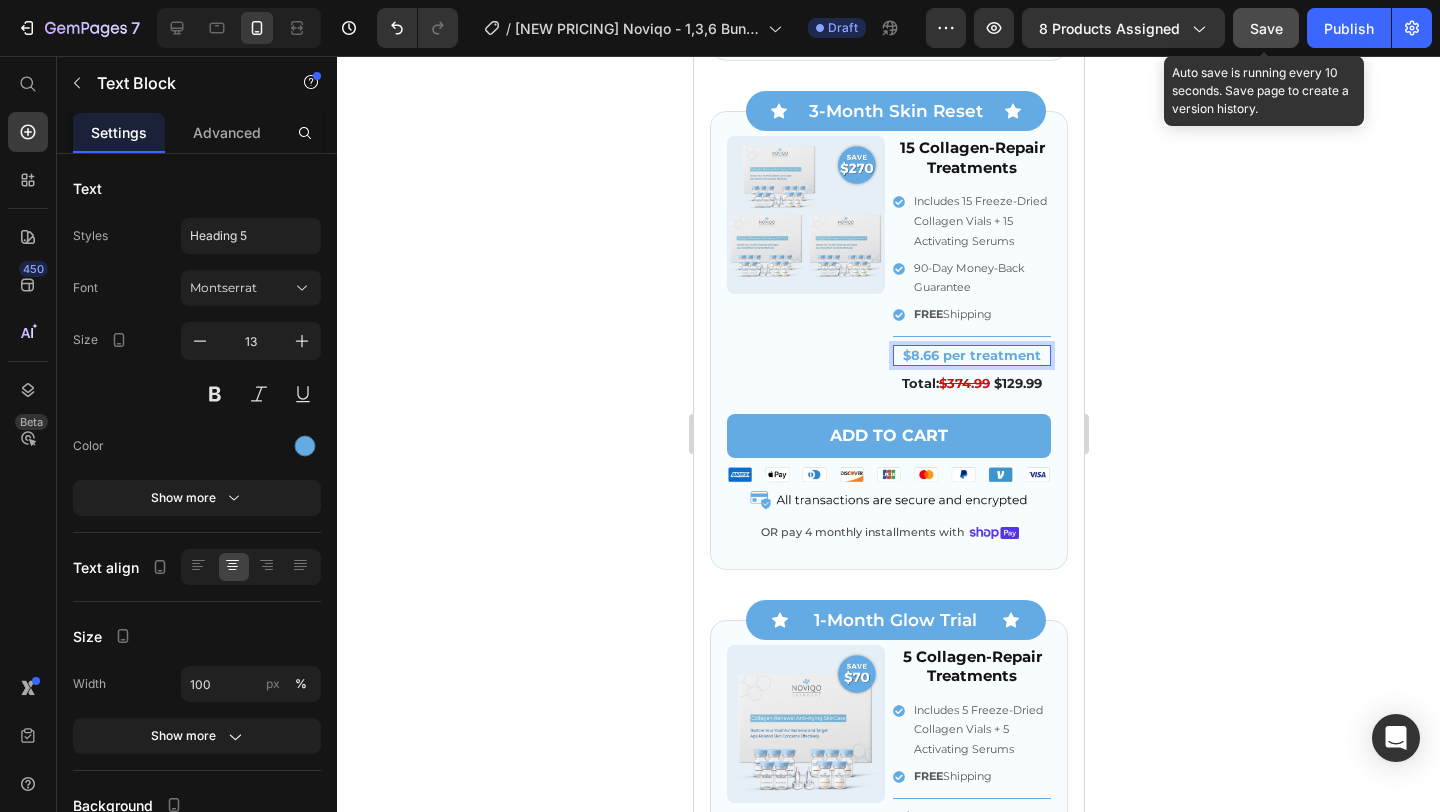 click on "Save" 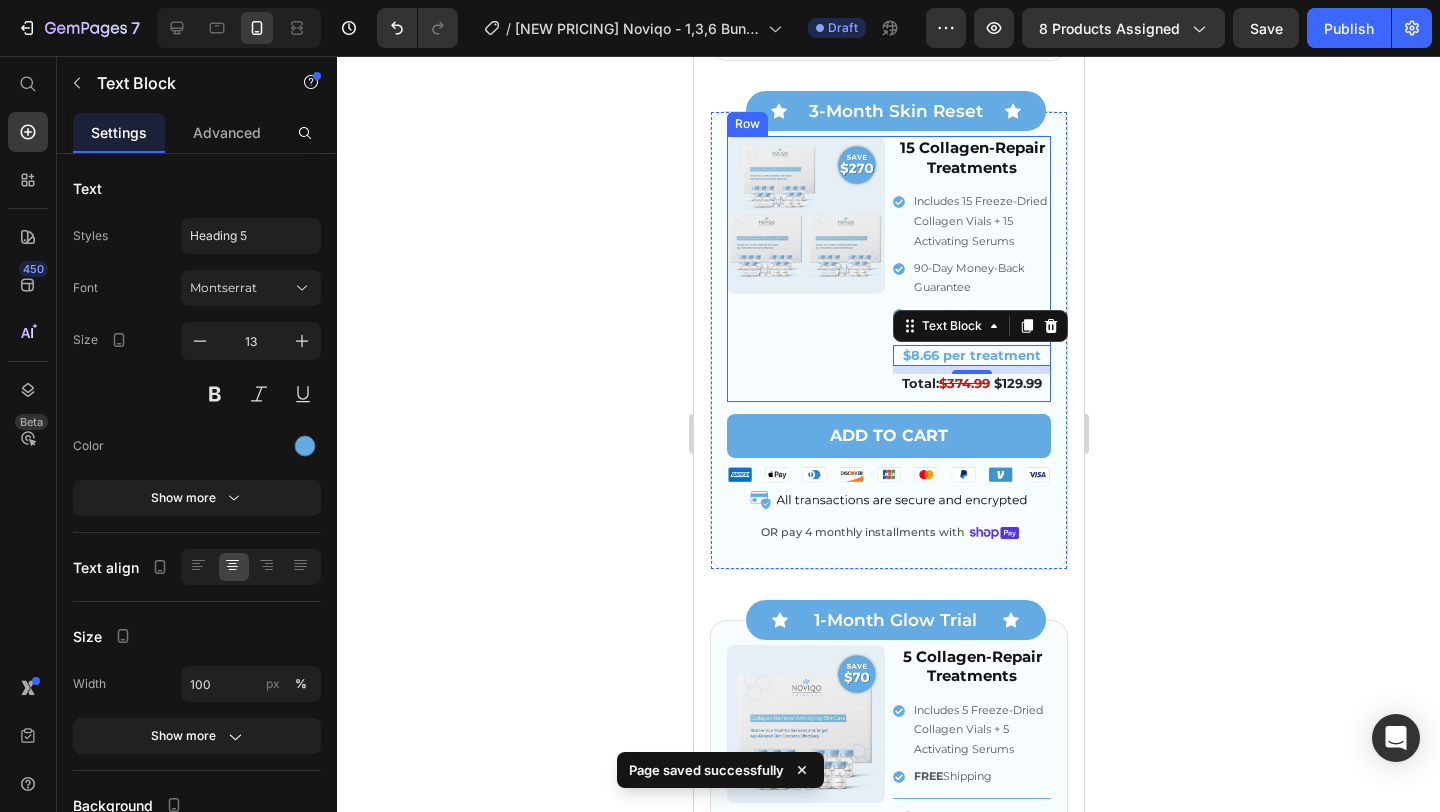 scroll, scrollTop: 7924, scrollLeft: 0, axis: vertical 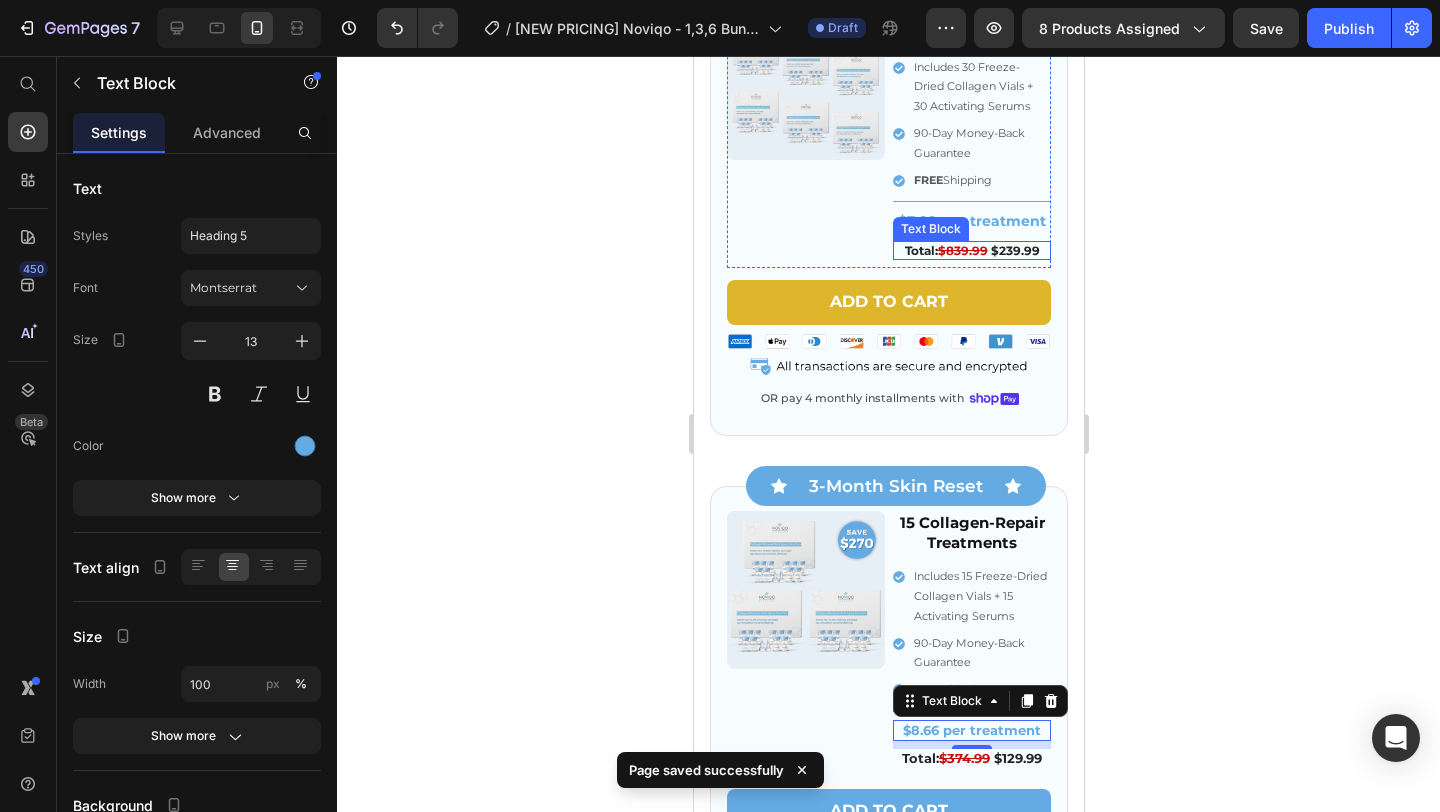 click on "$839.99" at bounding box center (962, 250) 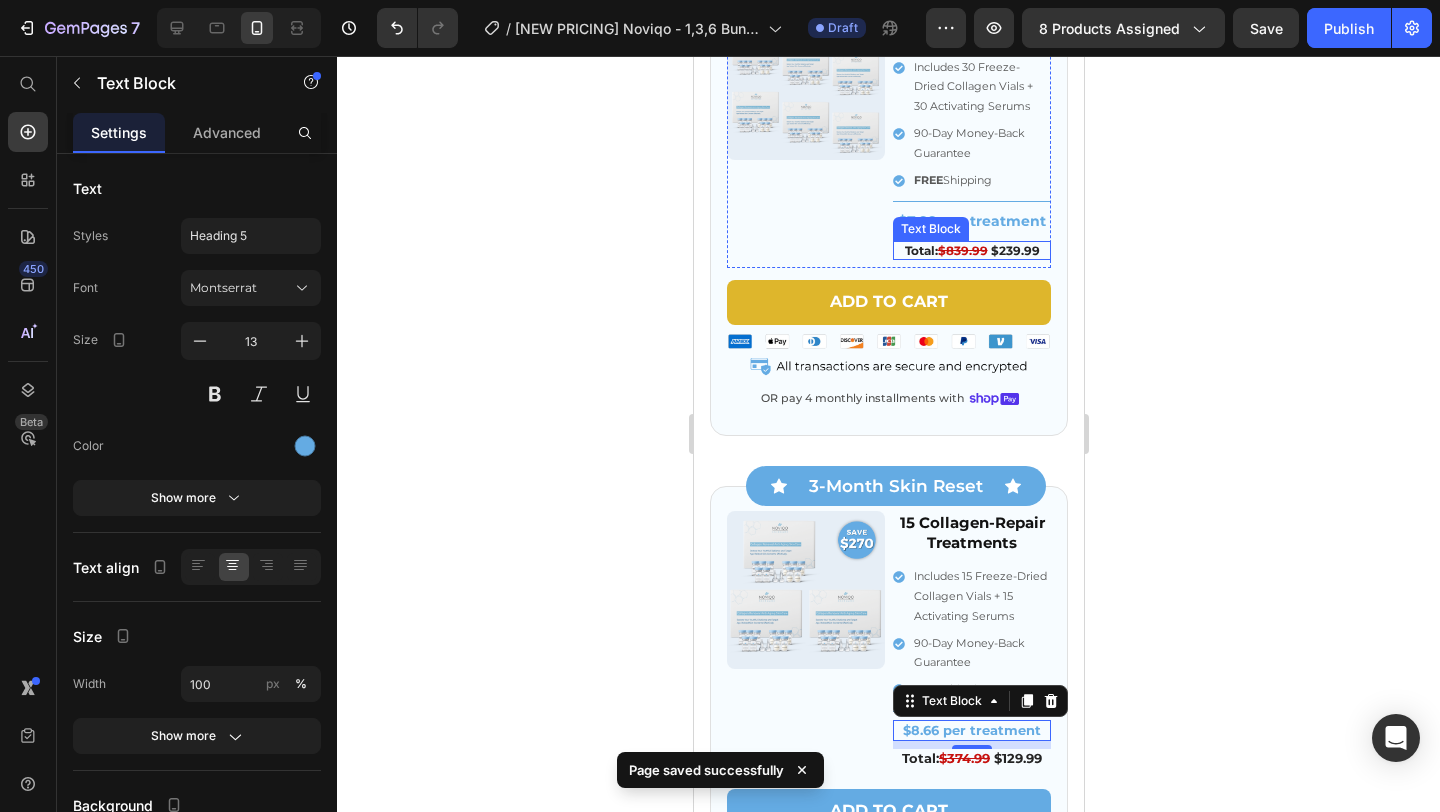 click on "$839.99" at bounding box center (962, 250) 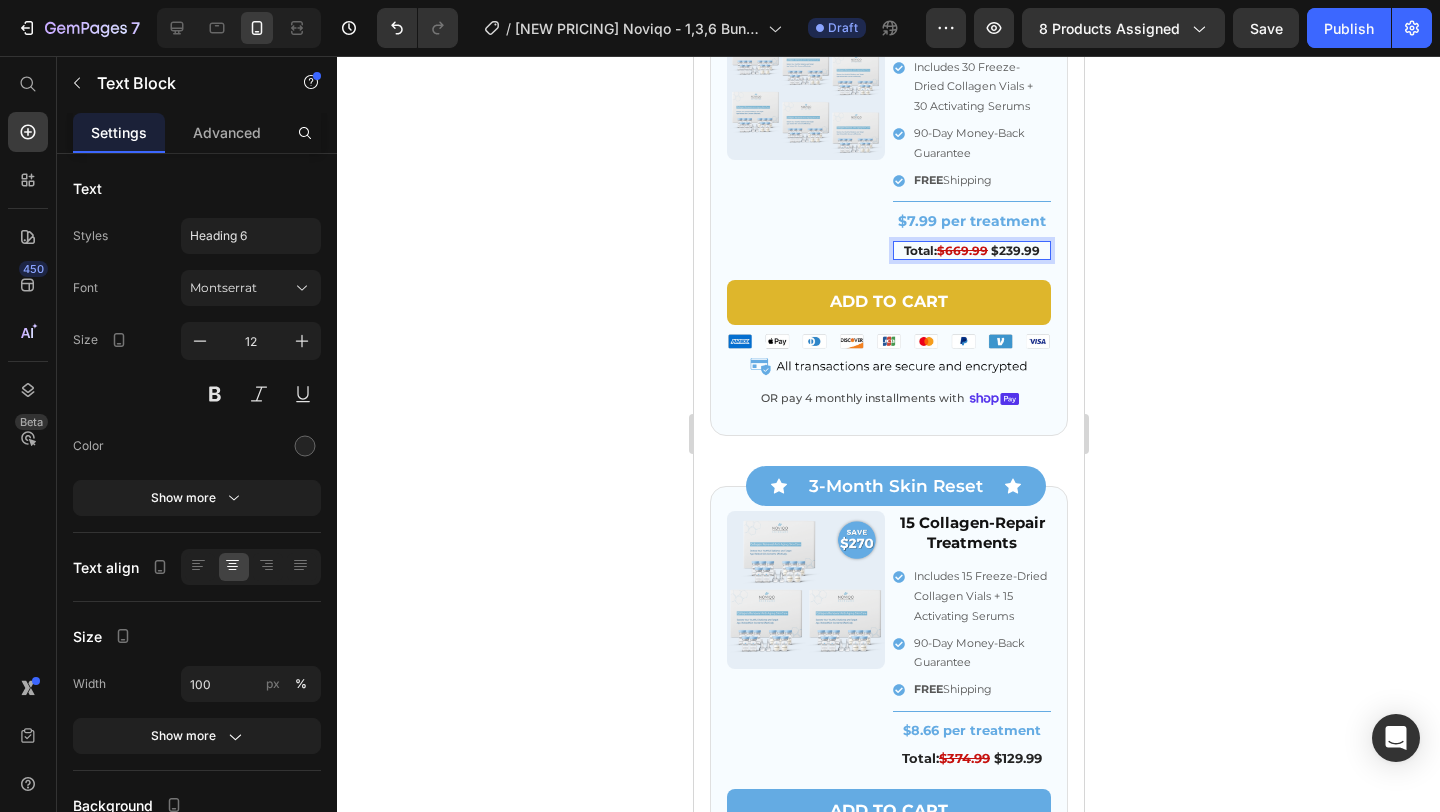 click on "$239.99" at bounding box center (1014, 250) 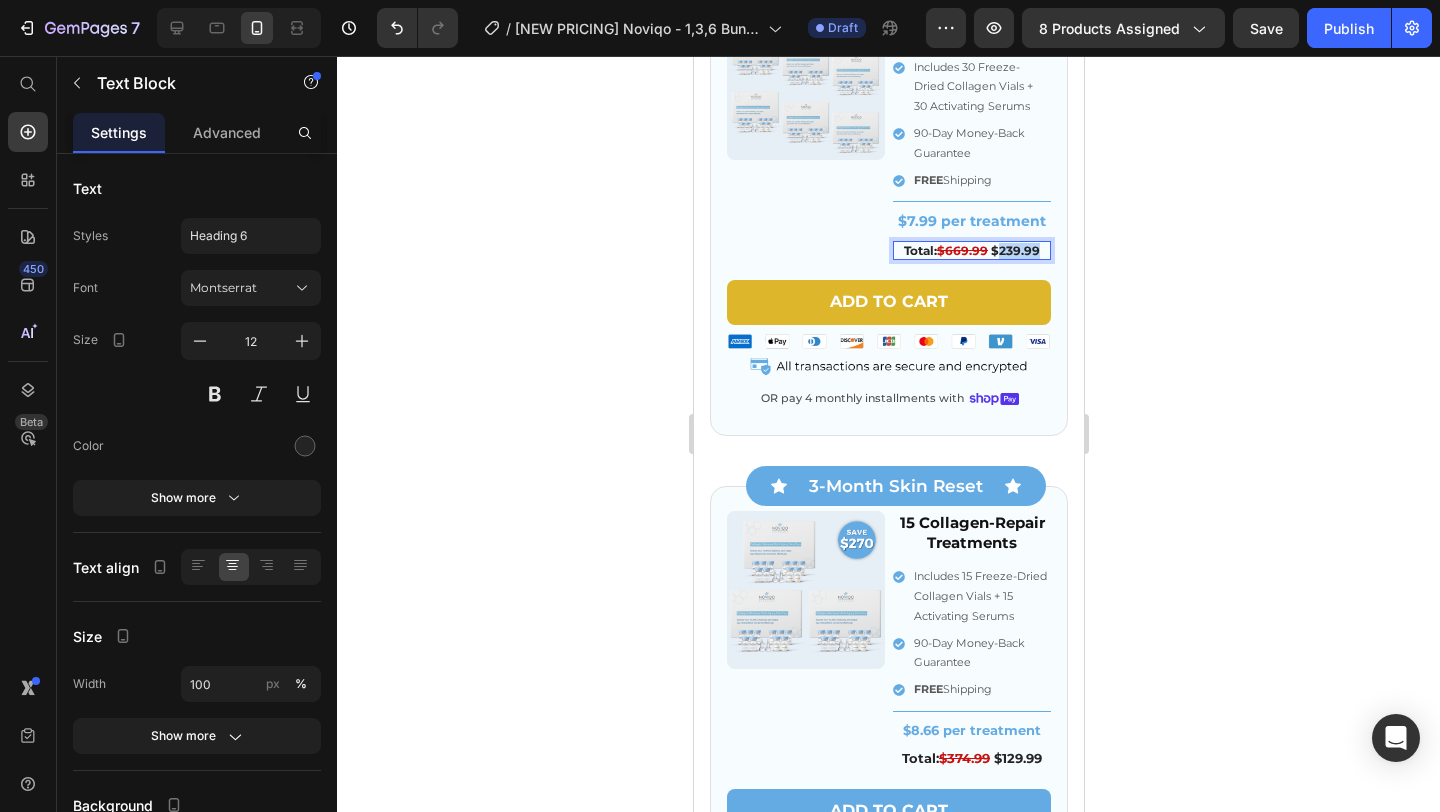 click on "$239.99" at bounding box center (1014, 250) 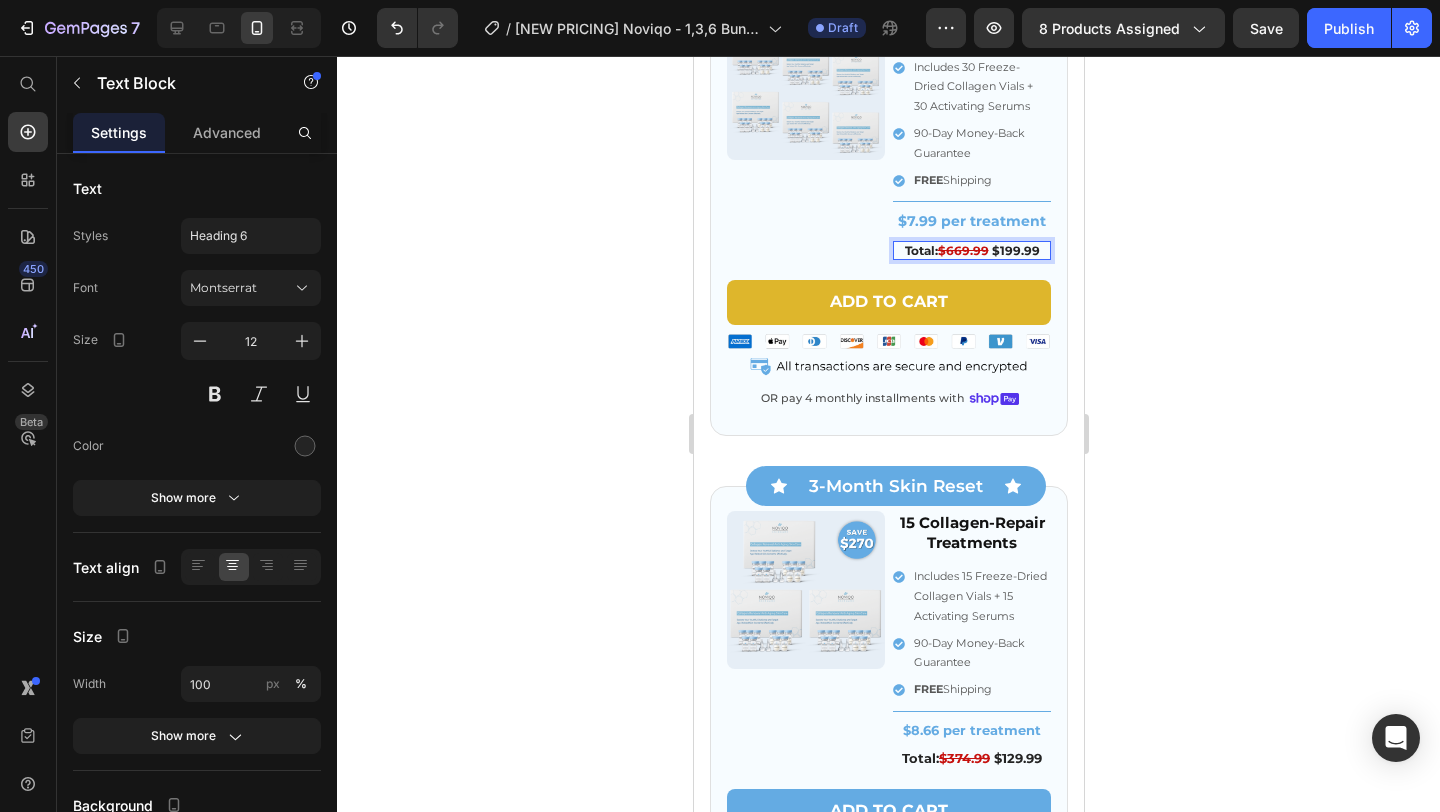 click on "Total:" at bounding box center [920, 250] 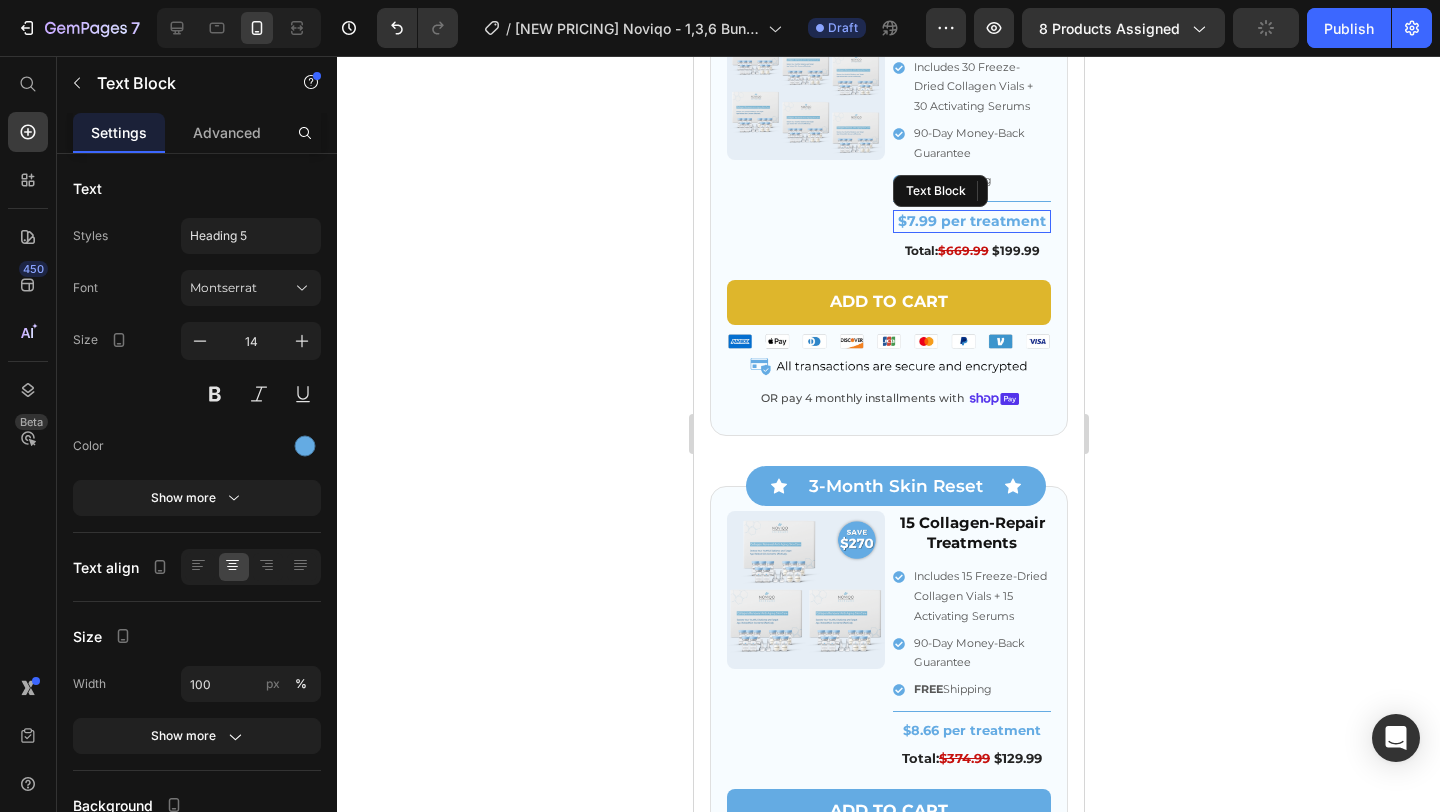 click on "$7.99 per treatment" at bounding box center (971, 221) 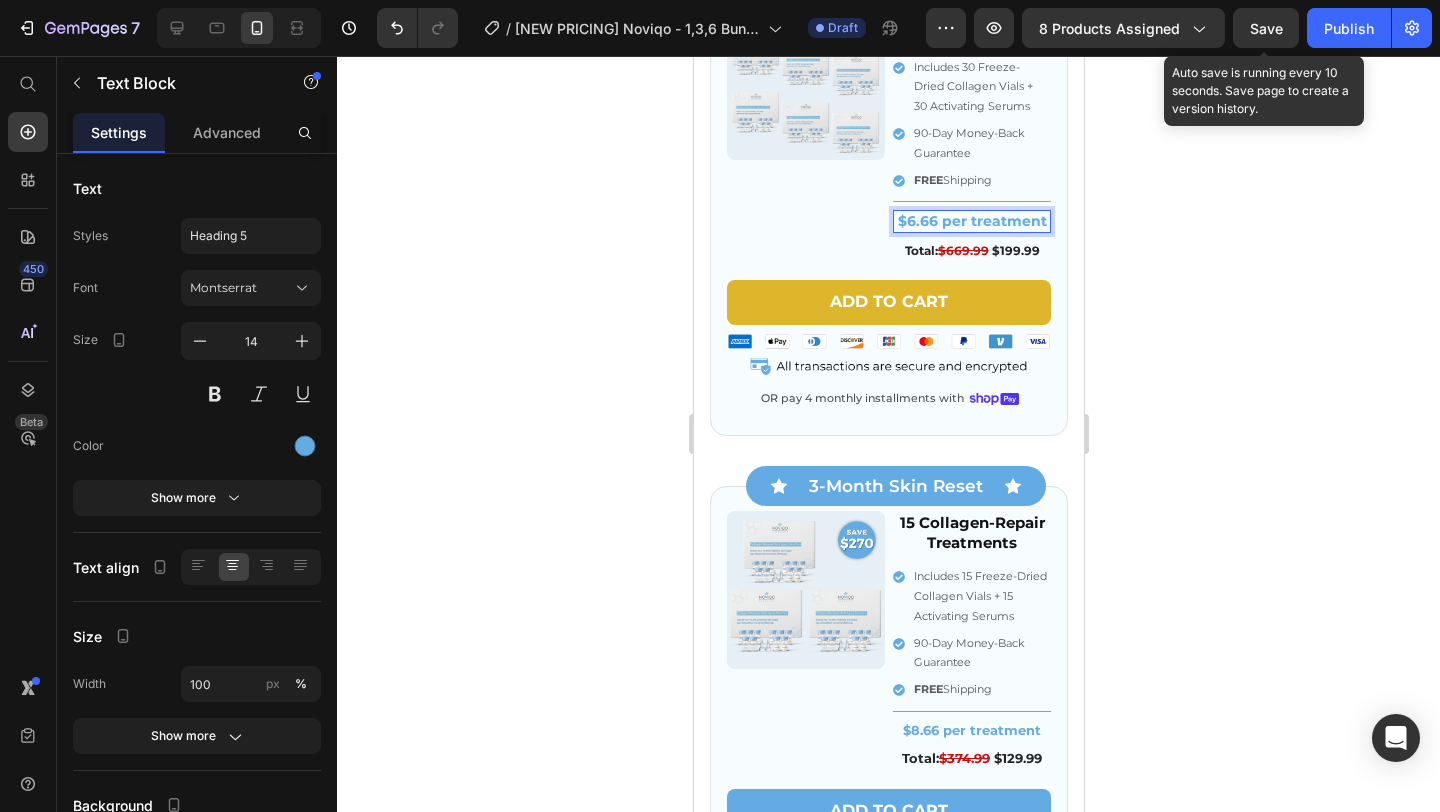 drag, startPoint x: 1261, startPoint y: 31, endPoint x: 286, endPoint y: 212, distance: 991.6582 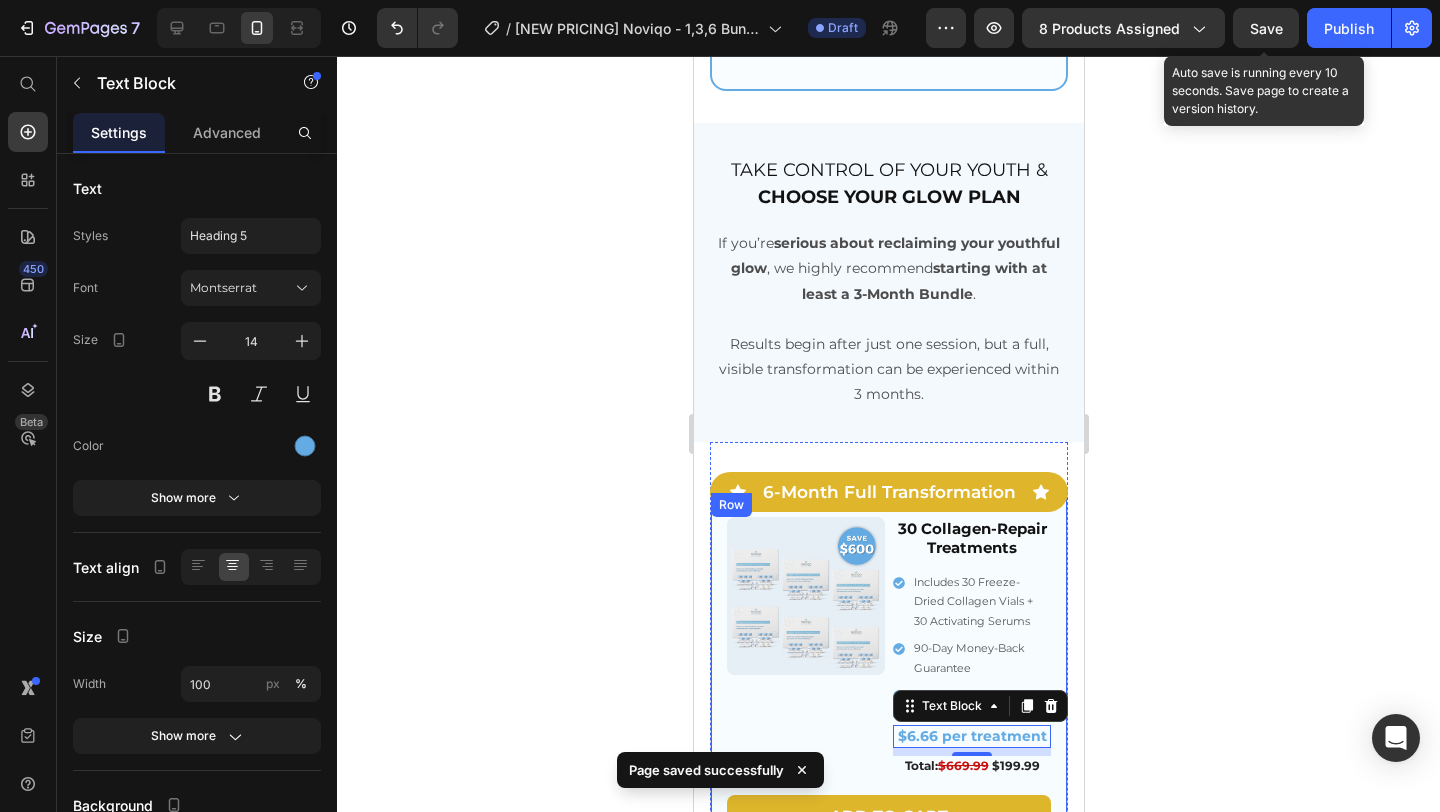 scroll, scrollTop: 7388, scrollLeft: 0, axis: vertical 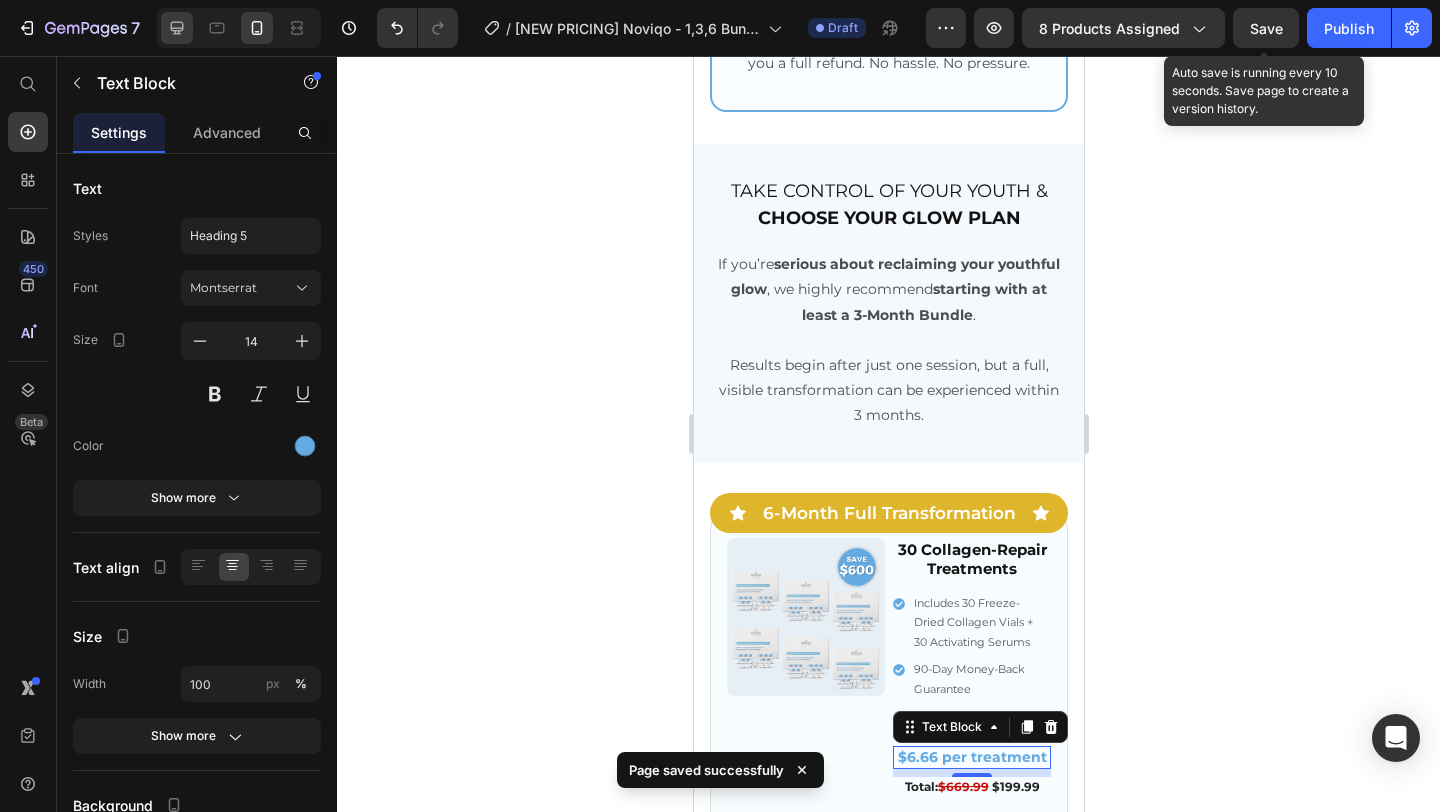 click 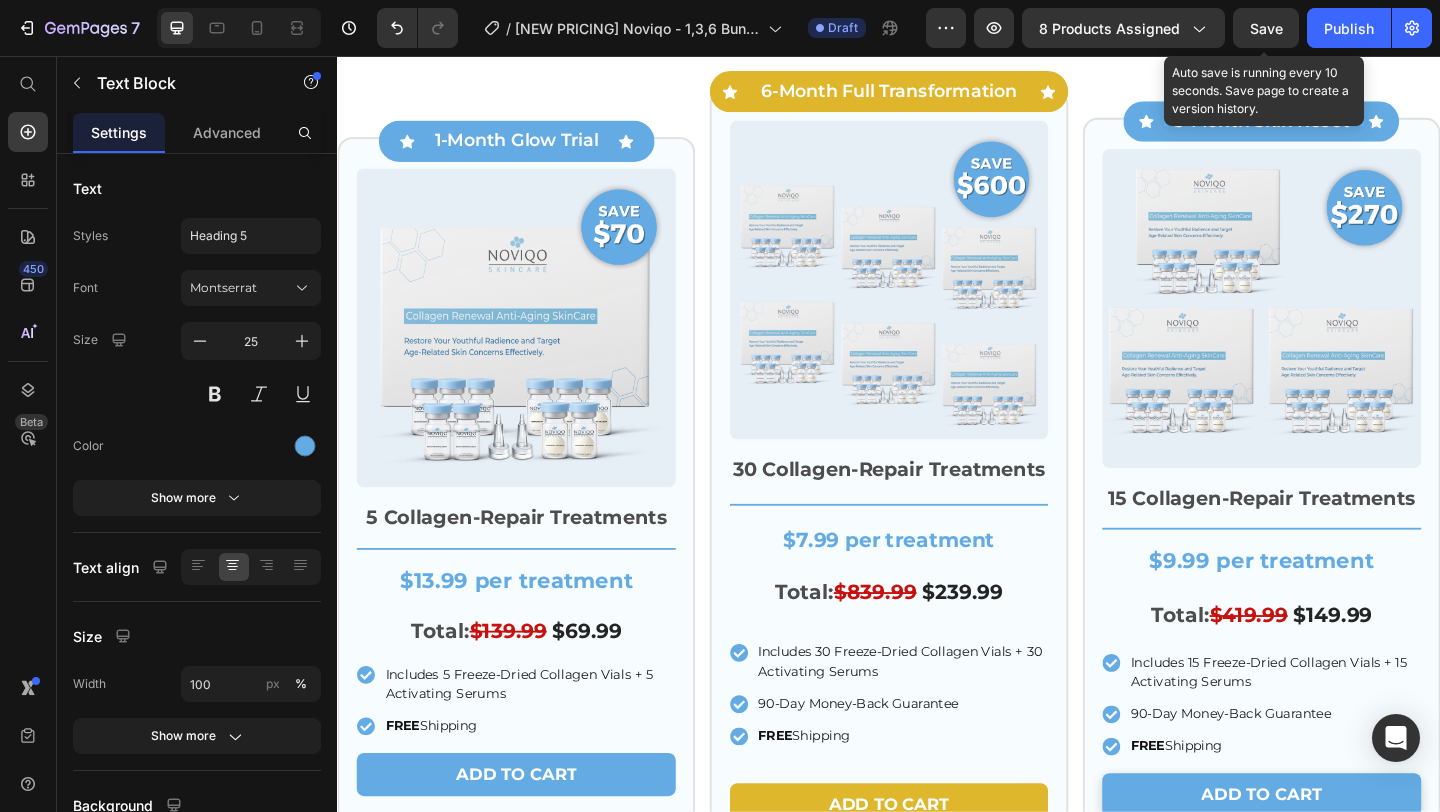 scroll, scrollTop: 8152, scrollLeft: 0, axis: vertical 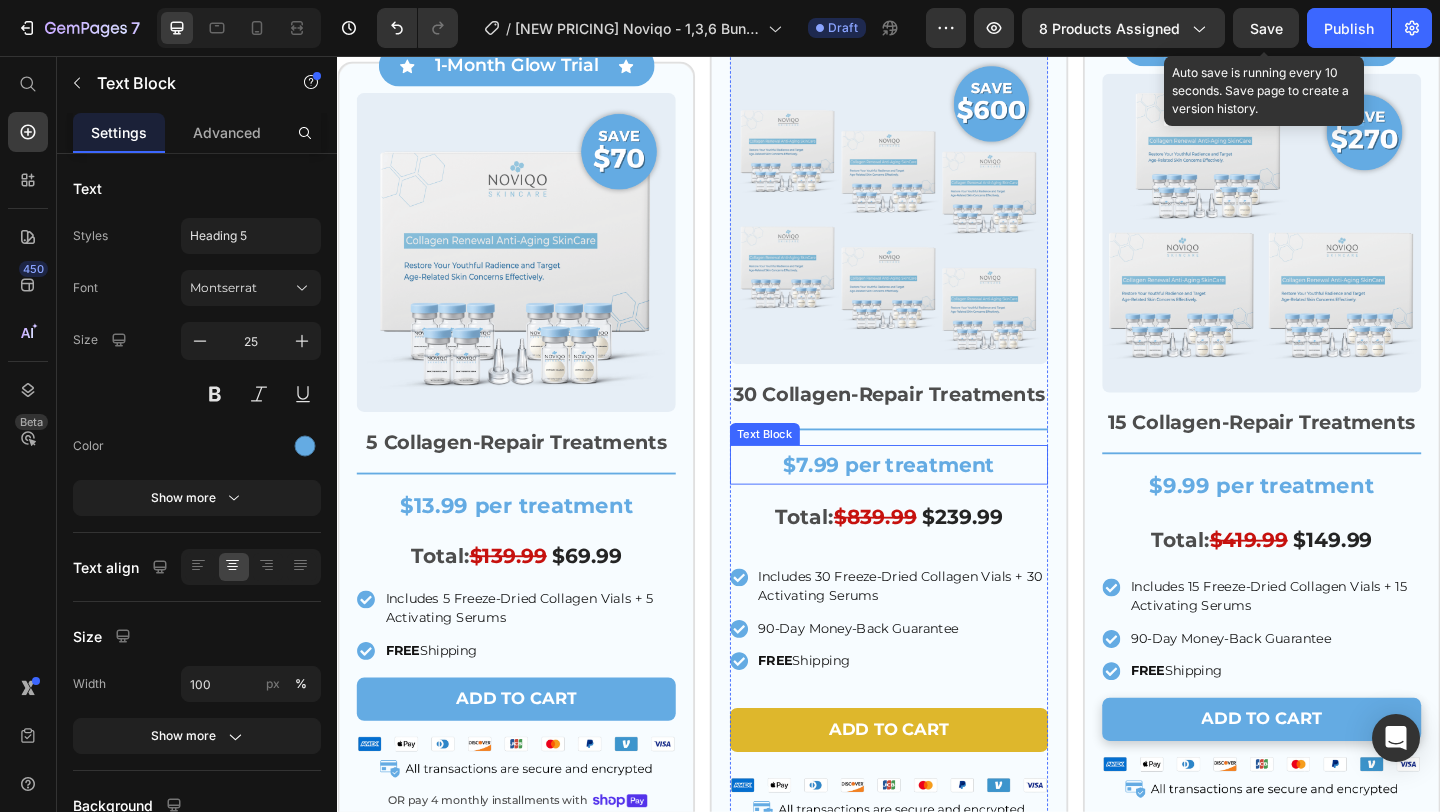 click on "$7.99 per treatment" at bounding box center (937, 501) 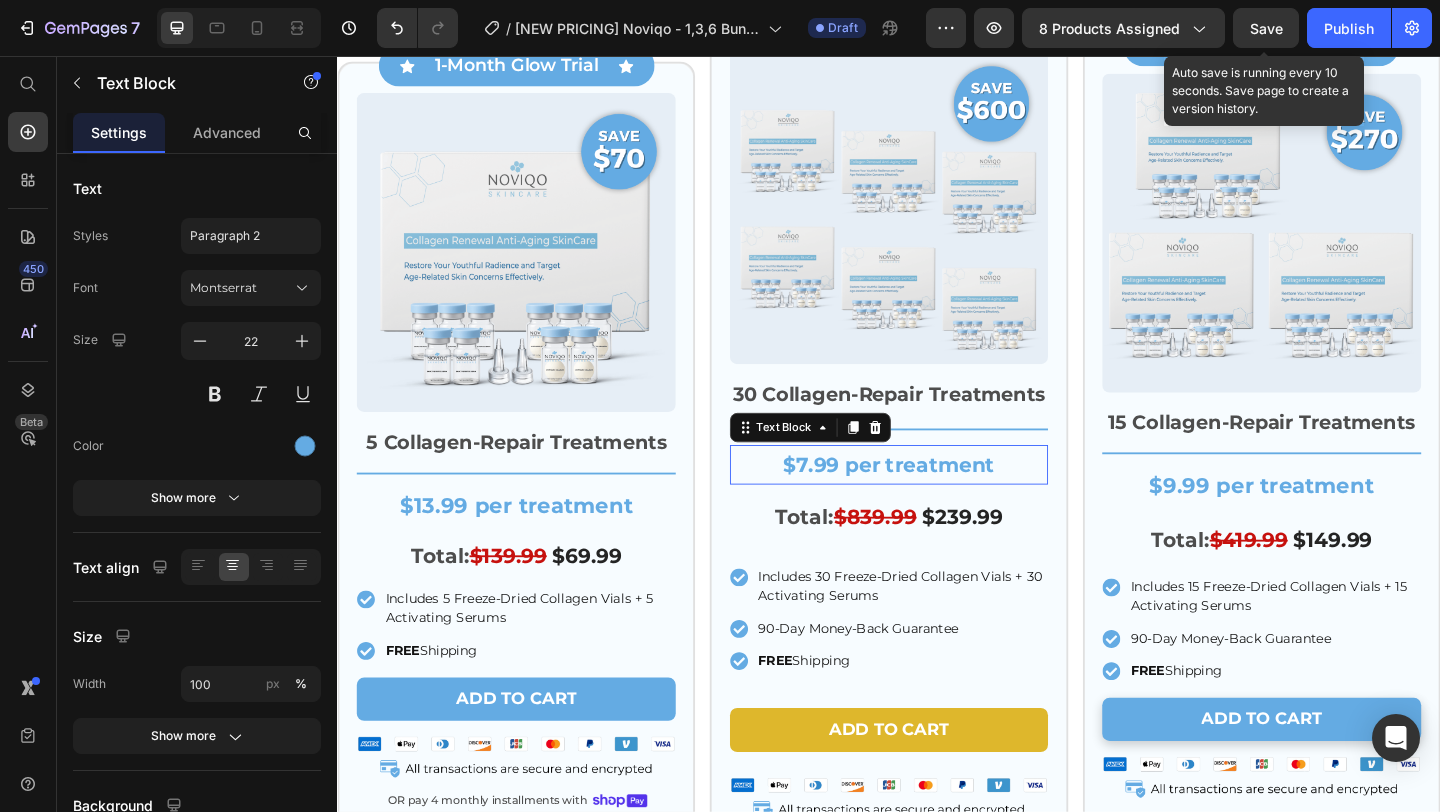 click on "$7.99 per treatment" at bounding box center (937, 501) 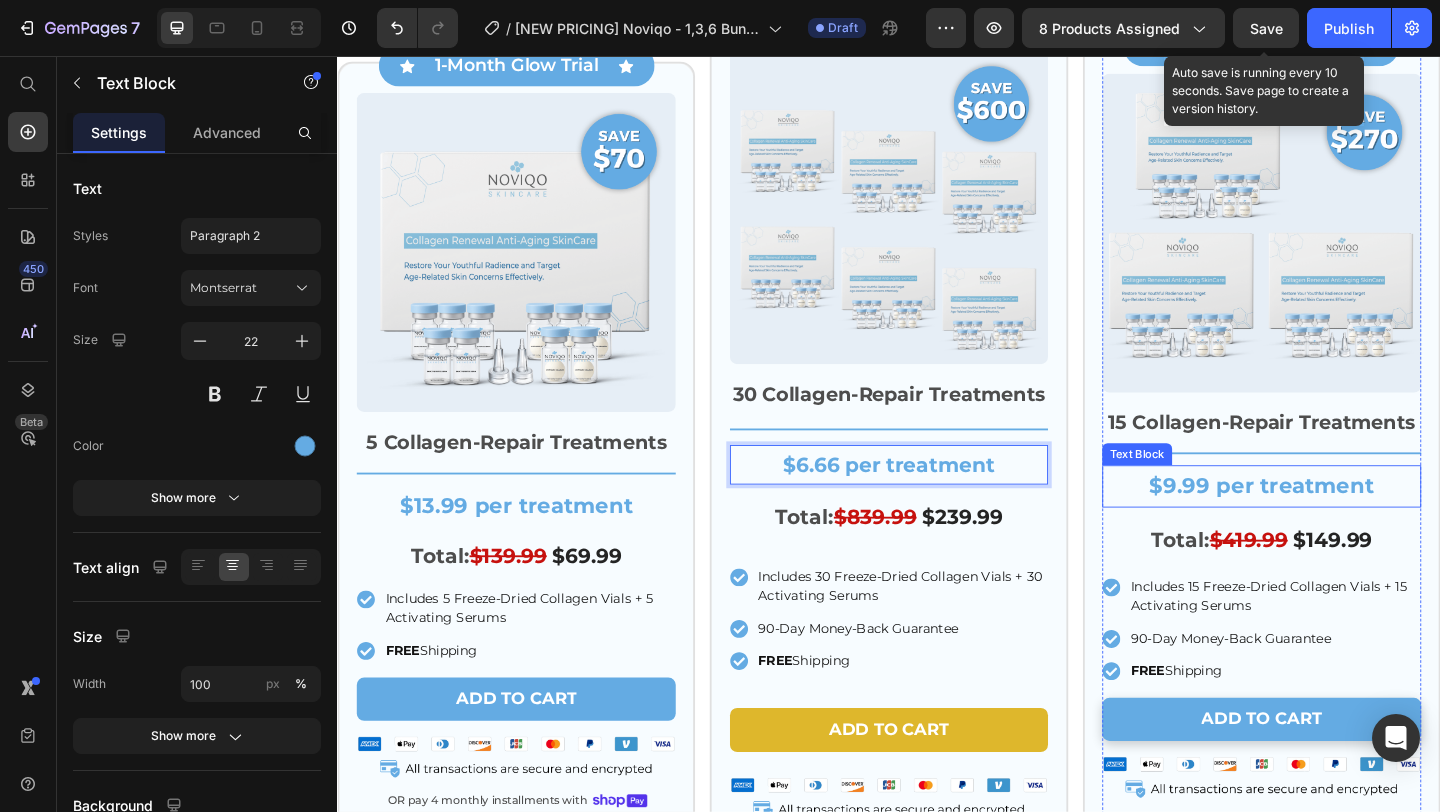 click on "$9.99 per treatment" at bounding box center [1342, 523] 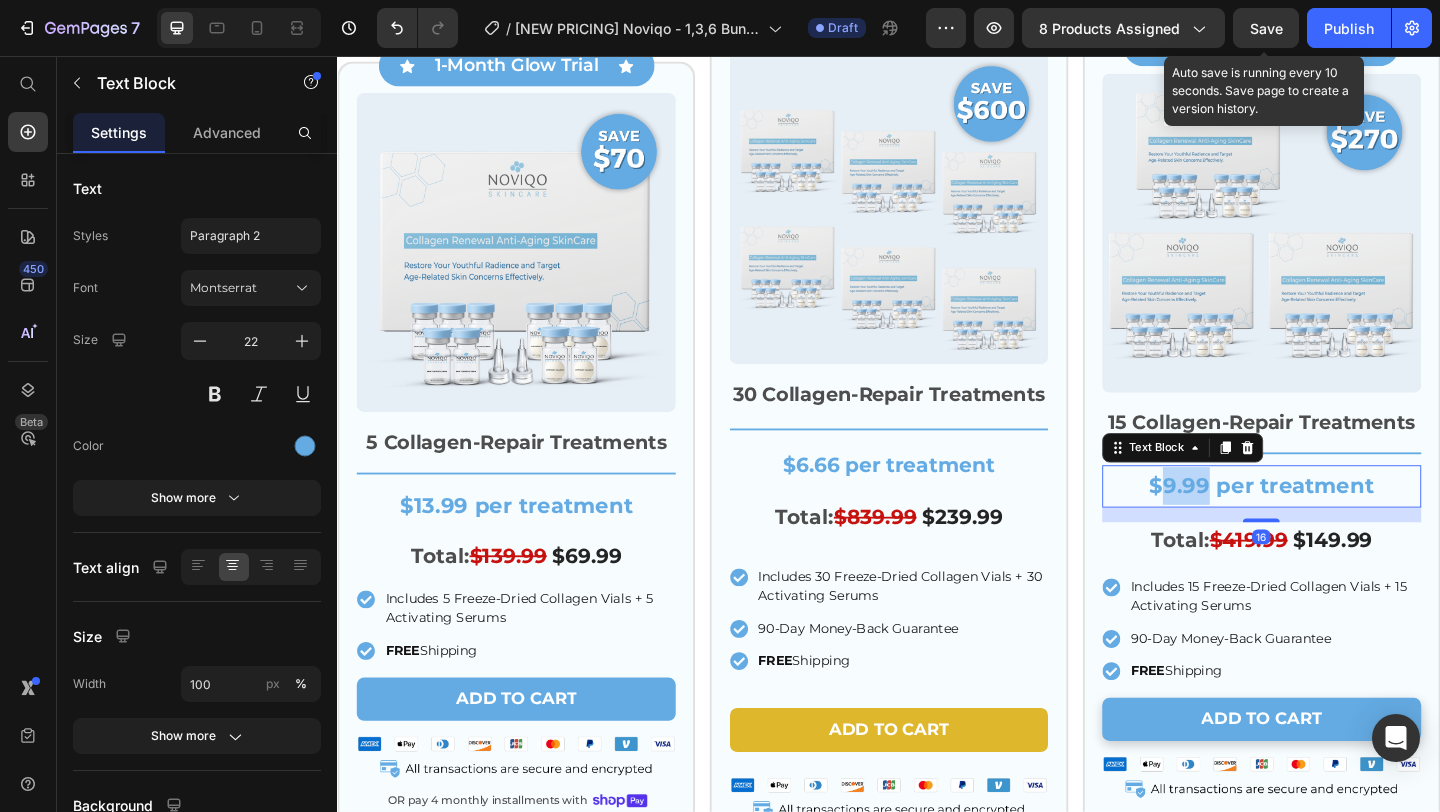 click on "$9.99 per treatment" at bounding box center [1342, 523] 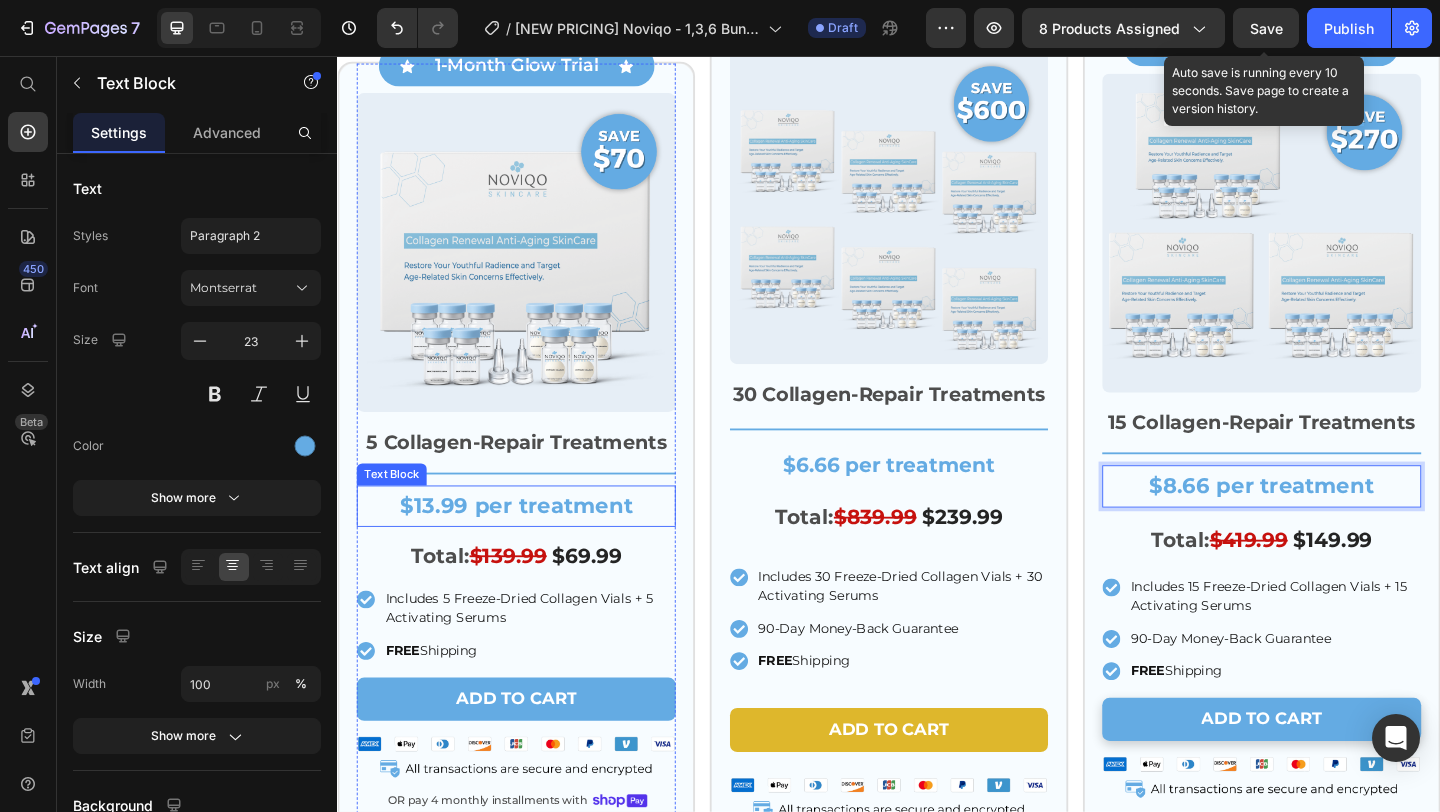 click on "$13.99 per treatment" at bounding box center [531, 545] 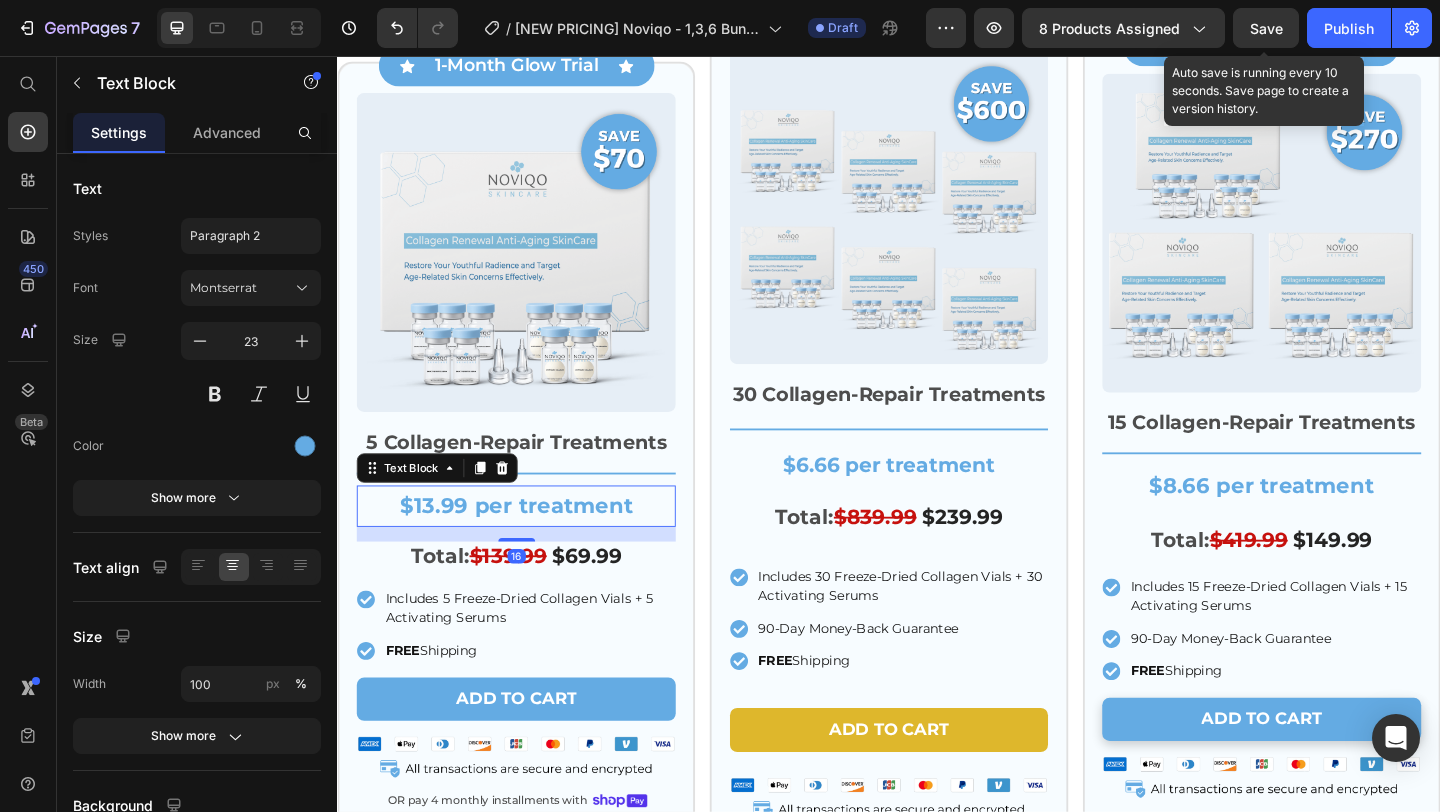 click on "$13.99 per treatment" at bounding box center [531, 545] 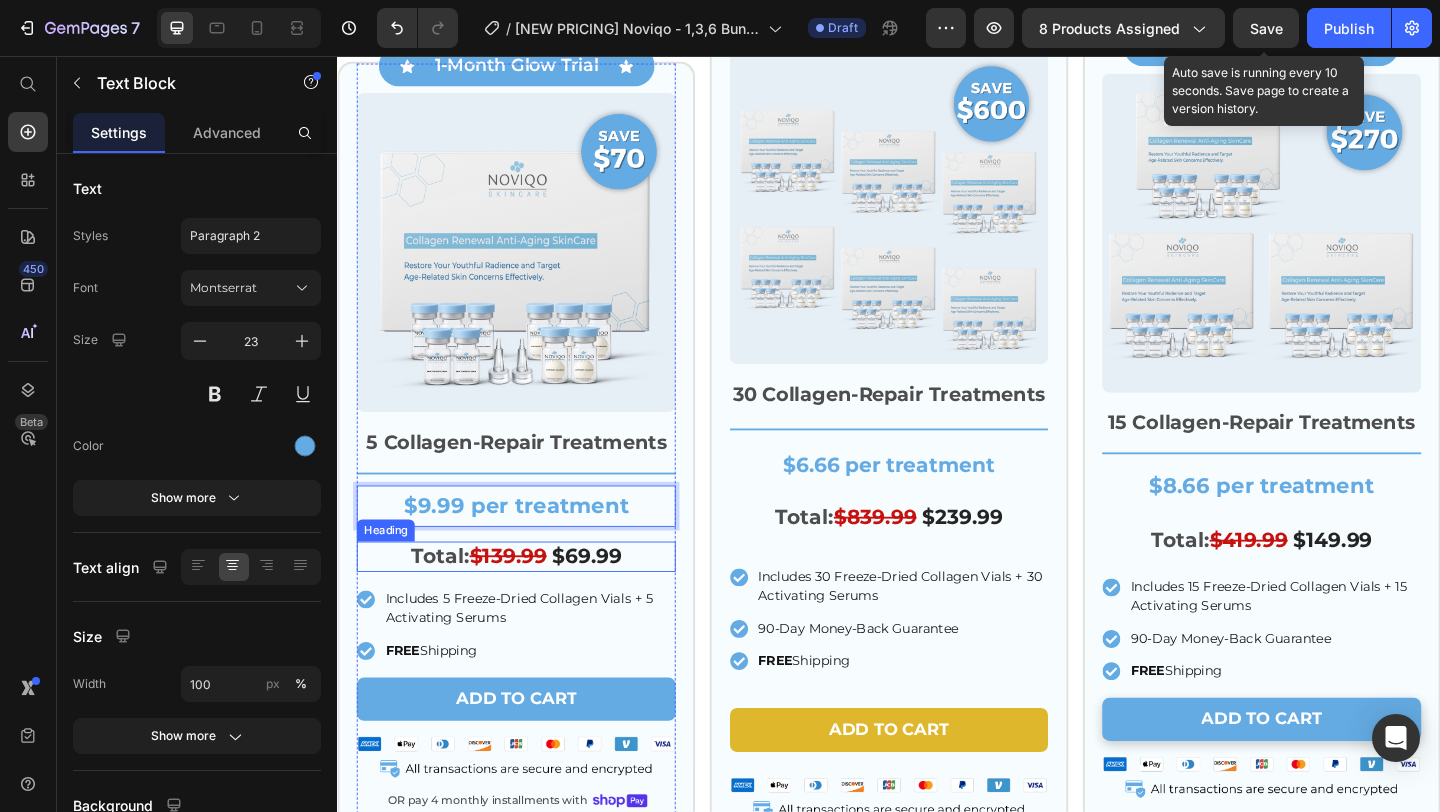 click on "Total:  $139.99   $69.99" at bounding box center (531, 600) 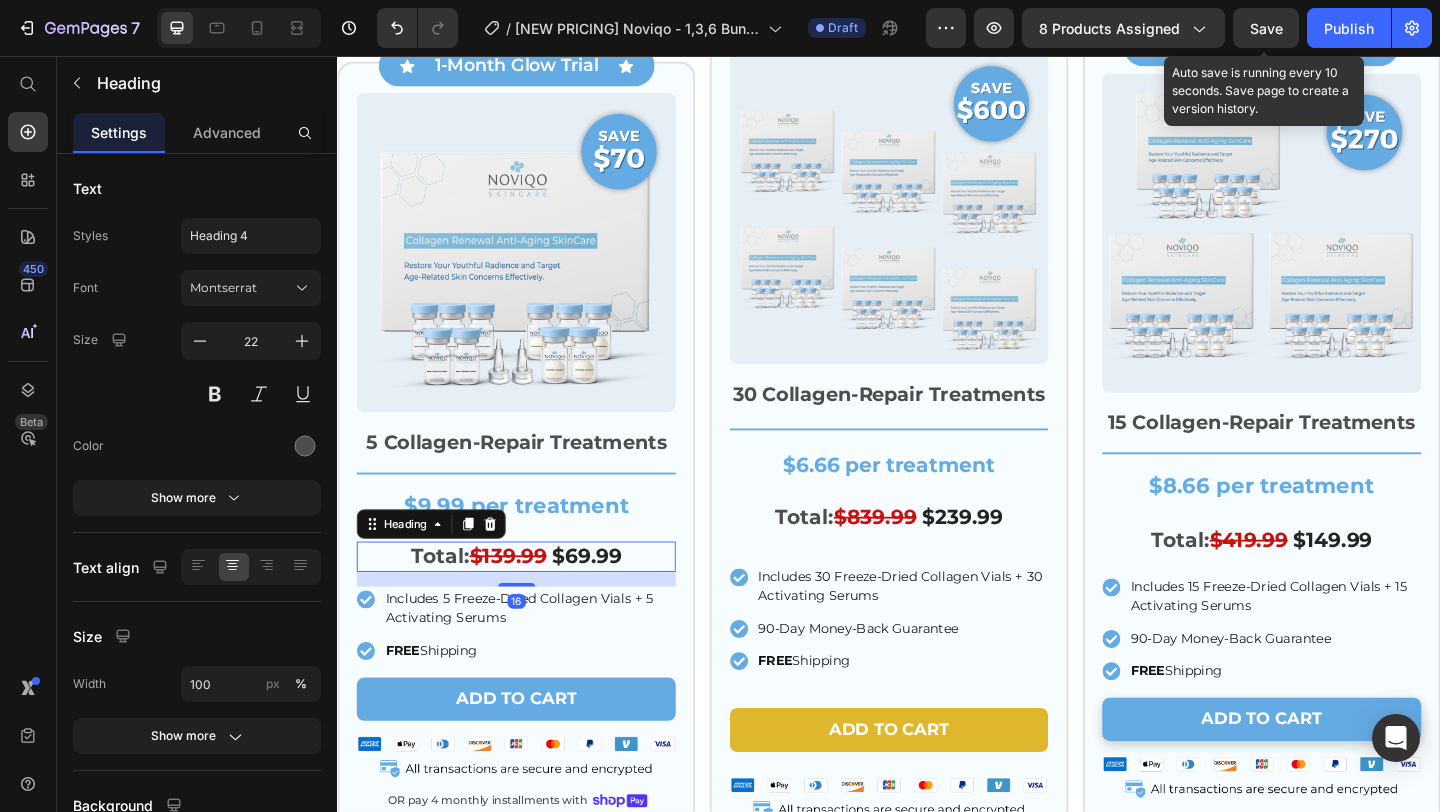 click on "Total:  $139.99   $69.99" at bounding box center [531, 600] 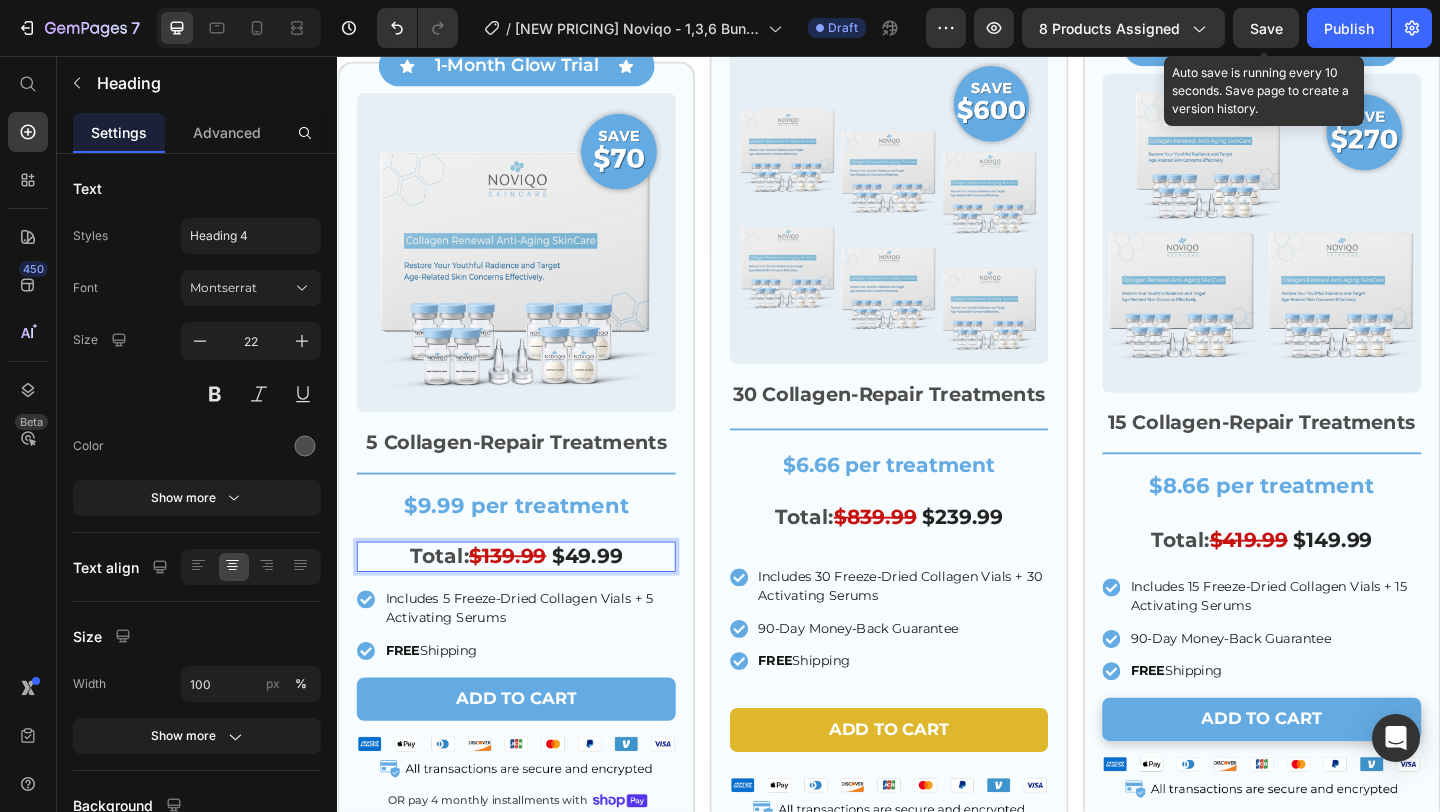 click on "$139.99" at bounding box center (522, 599) 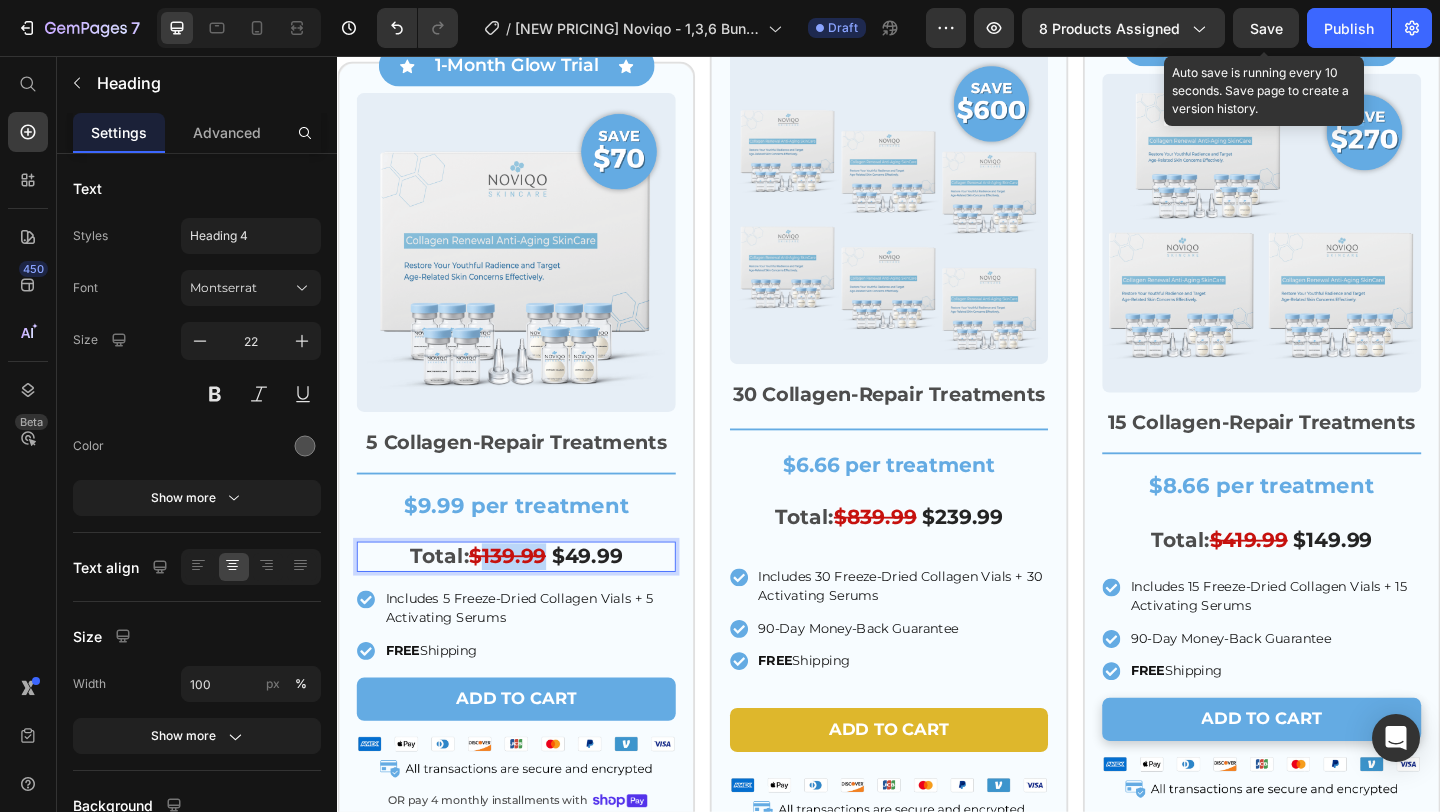 click on "$139.99" at bounding box center [522, 599] 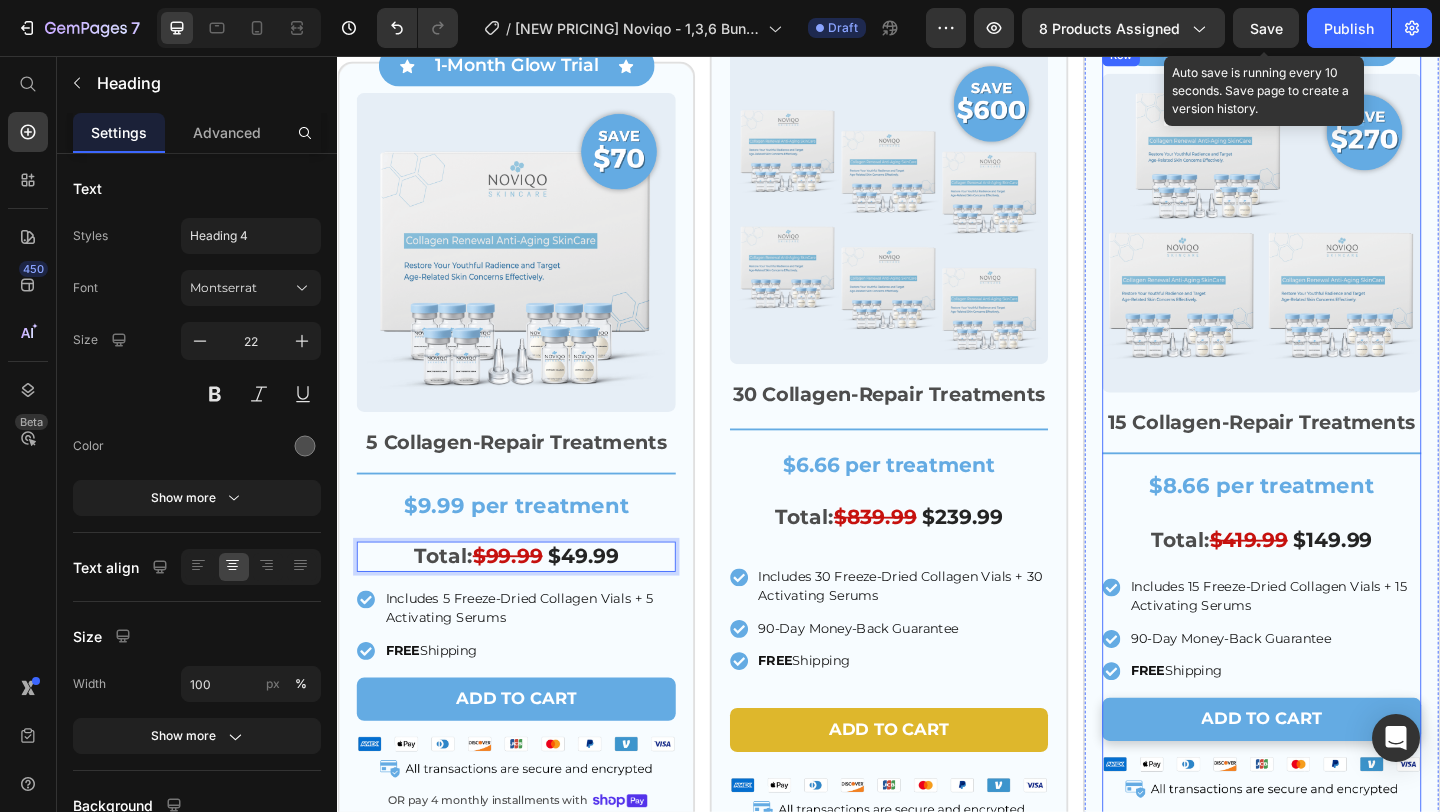 click on "$149.99" at bounding box center (1420, 582) 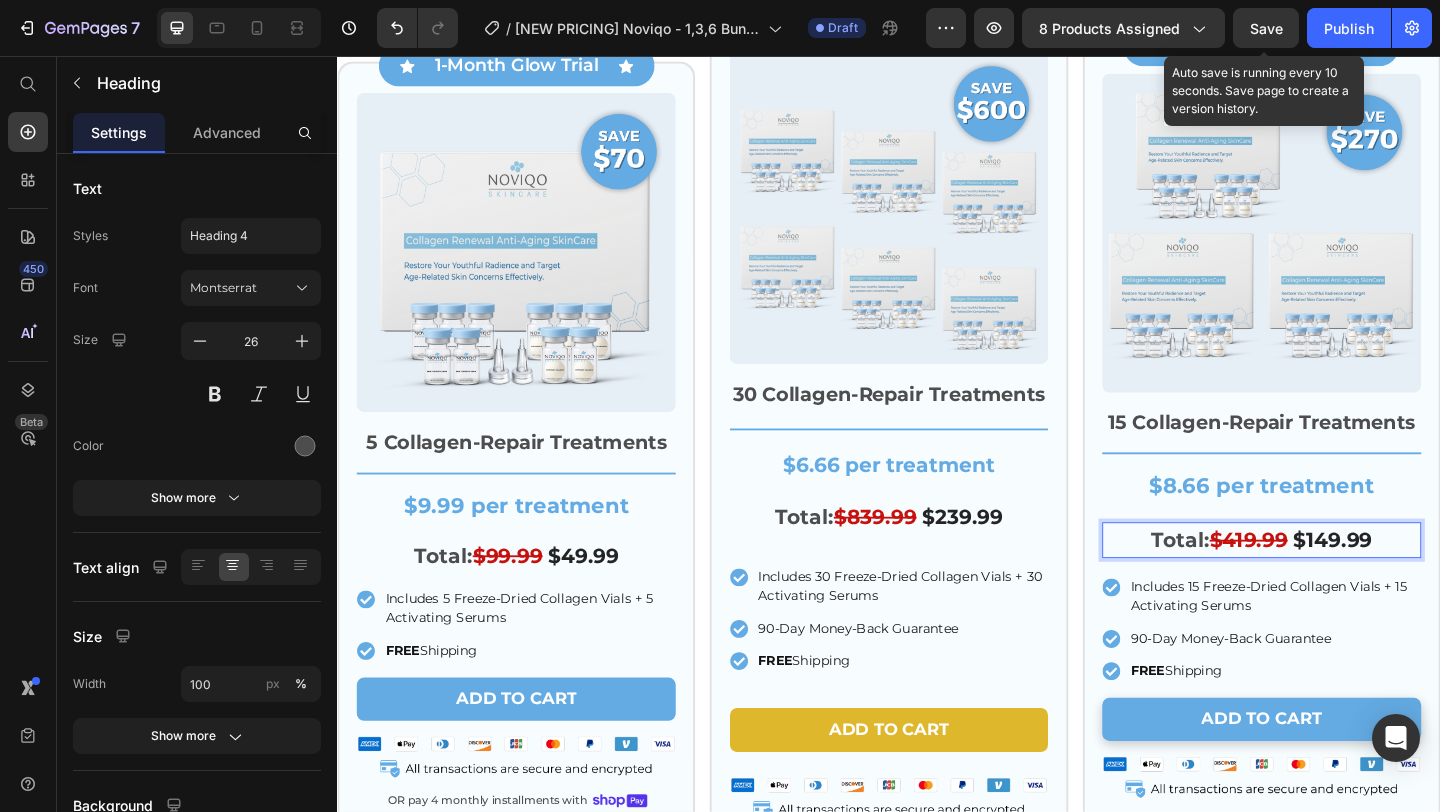 click on "$149.99" at bounding box center [1420, 582] 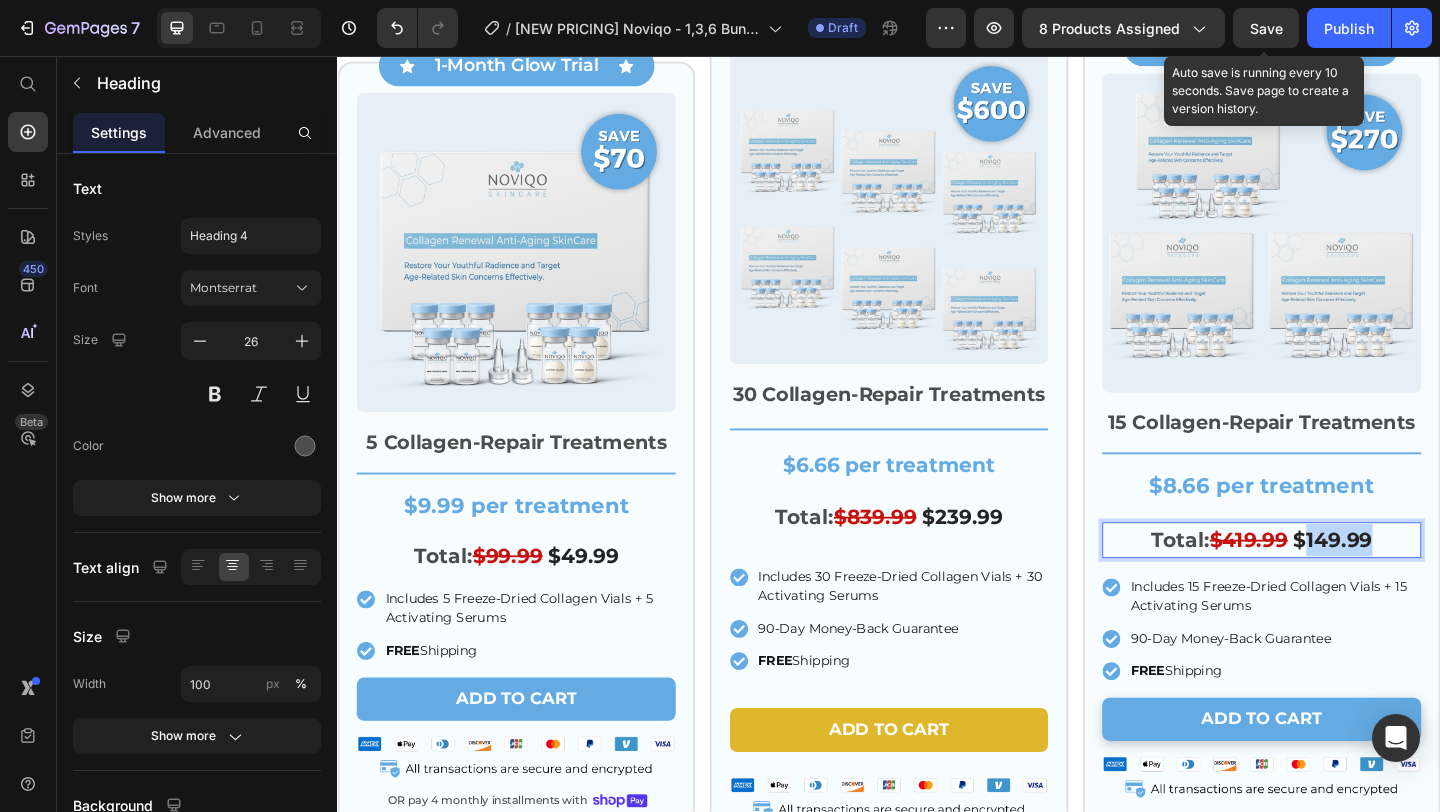 click on "$149.99" at bounding box center [1420, 582] 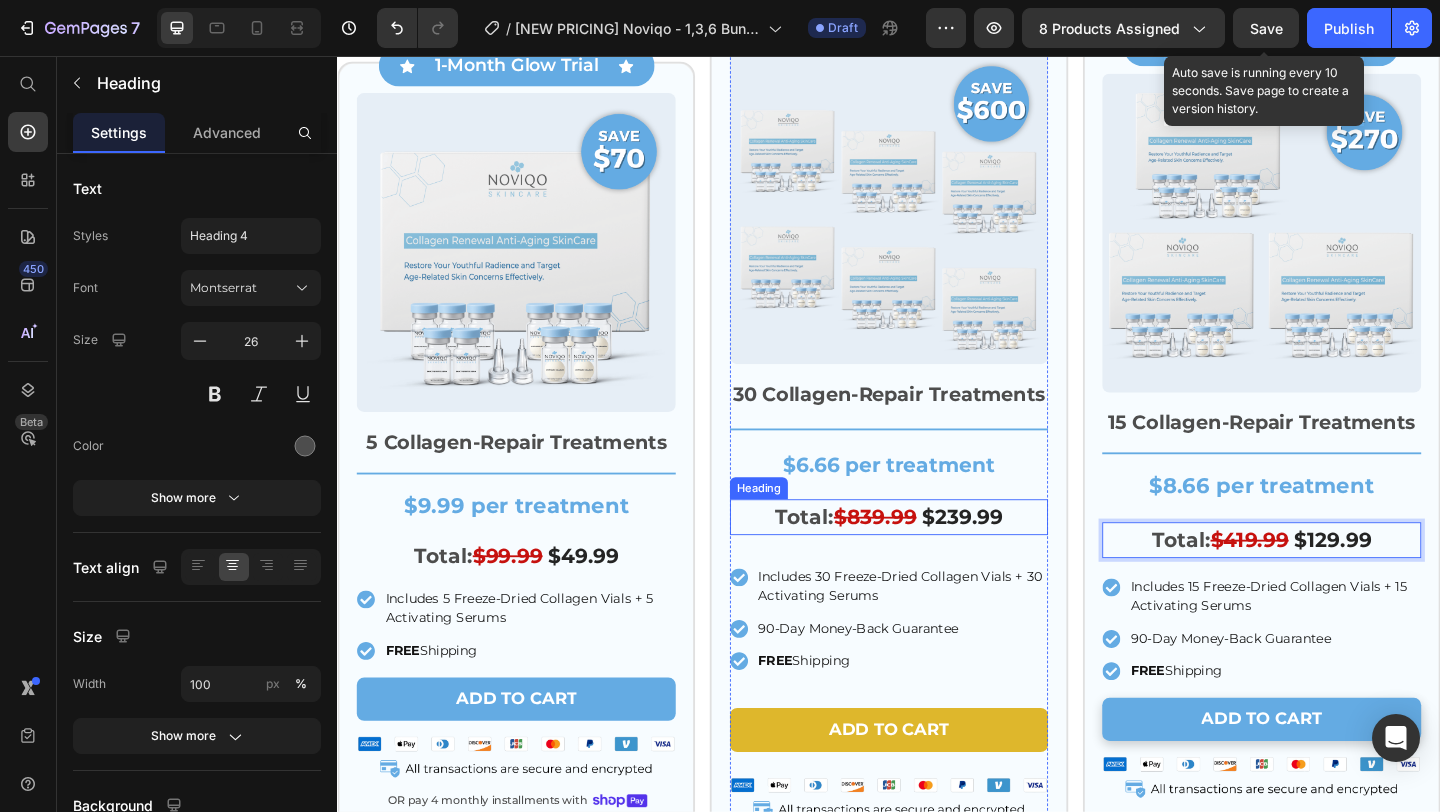 click on "$239.99" at bounding box center [1017, 557] 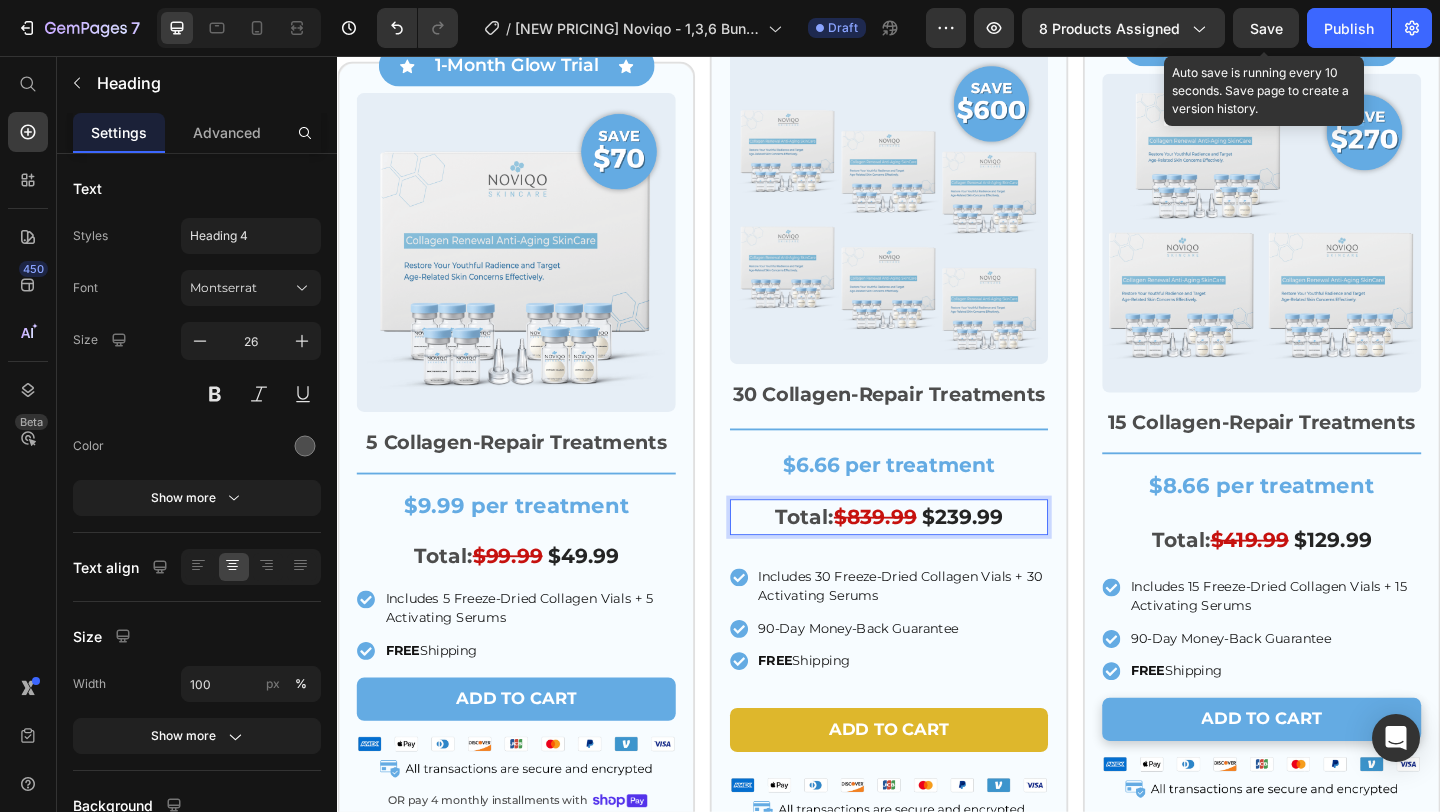 click on "$239.99" at bounding box center [1017, 557] 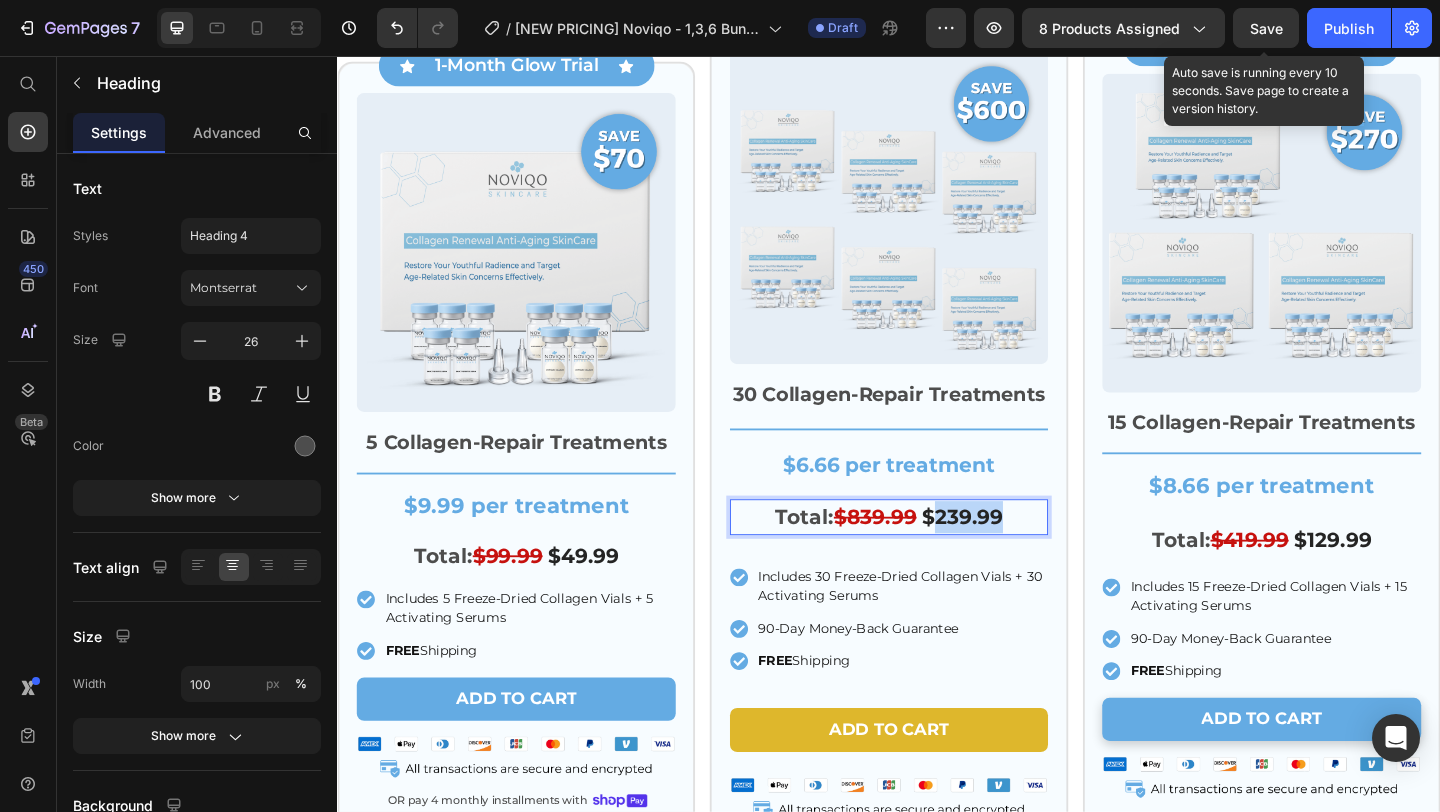 click on "$239.99" at bounding box center (1017, 557) 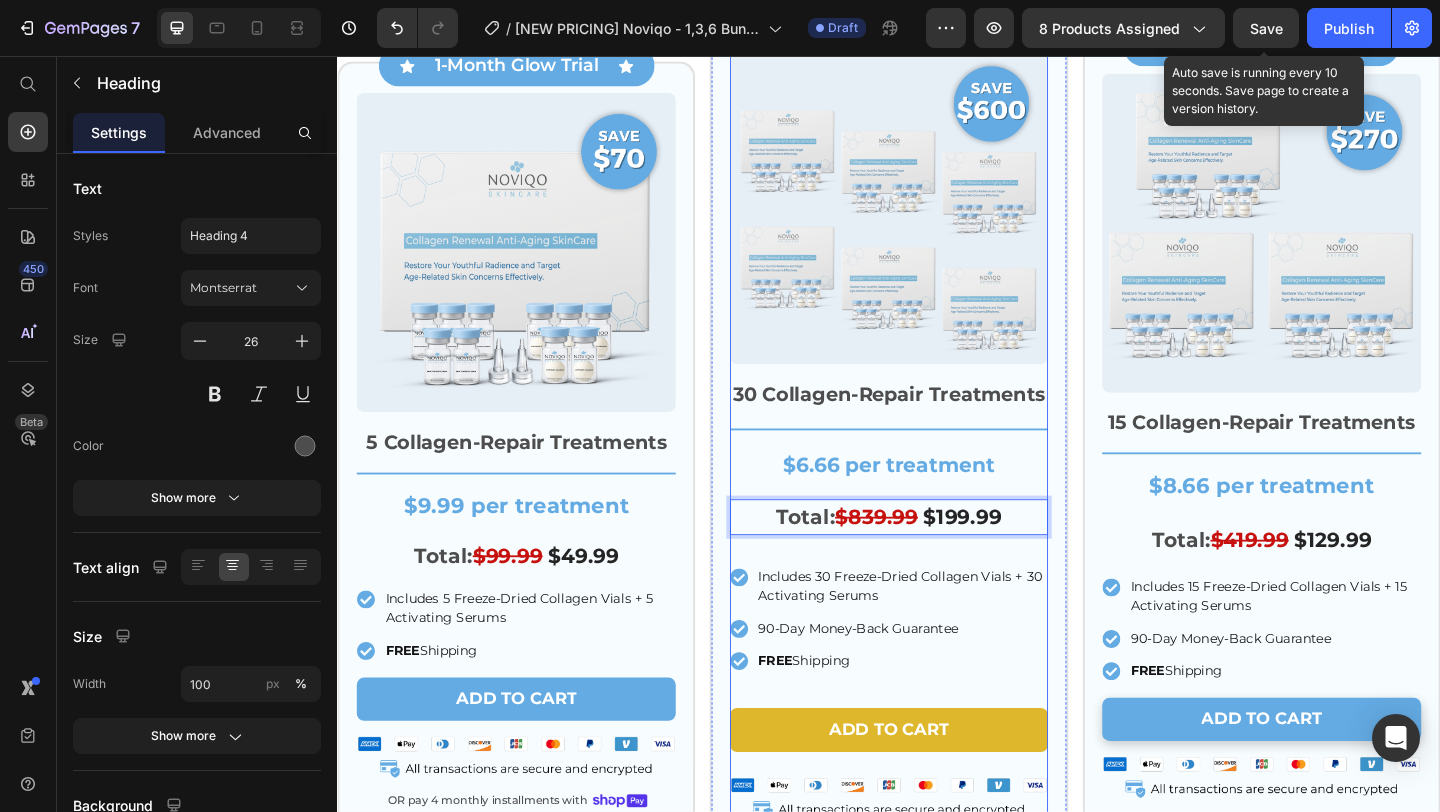 click on "$839.99" at bounding box center (923, 557) 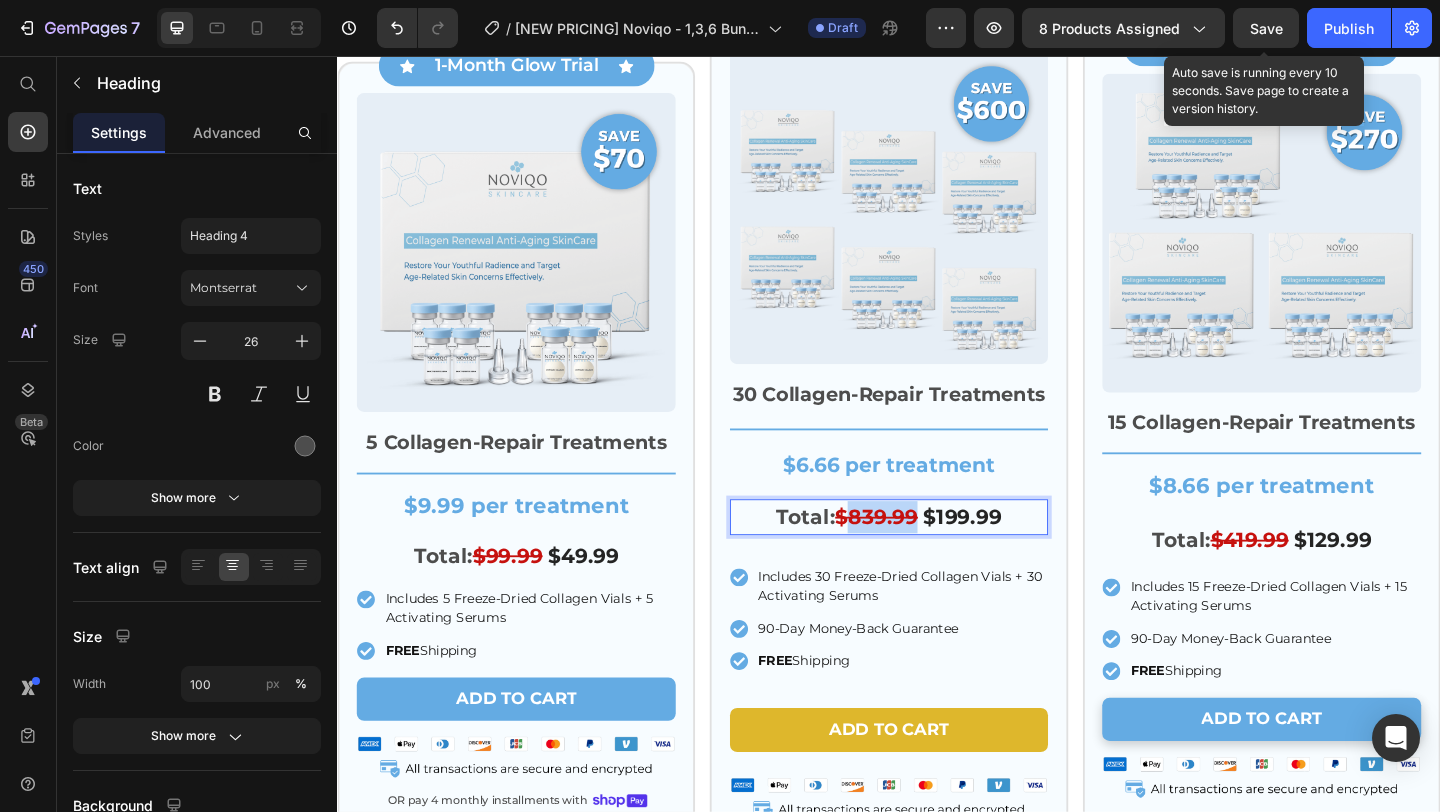 click on "$839.99" at bounding box center [923, 557] 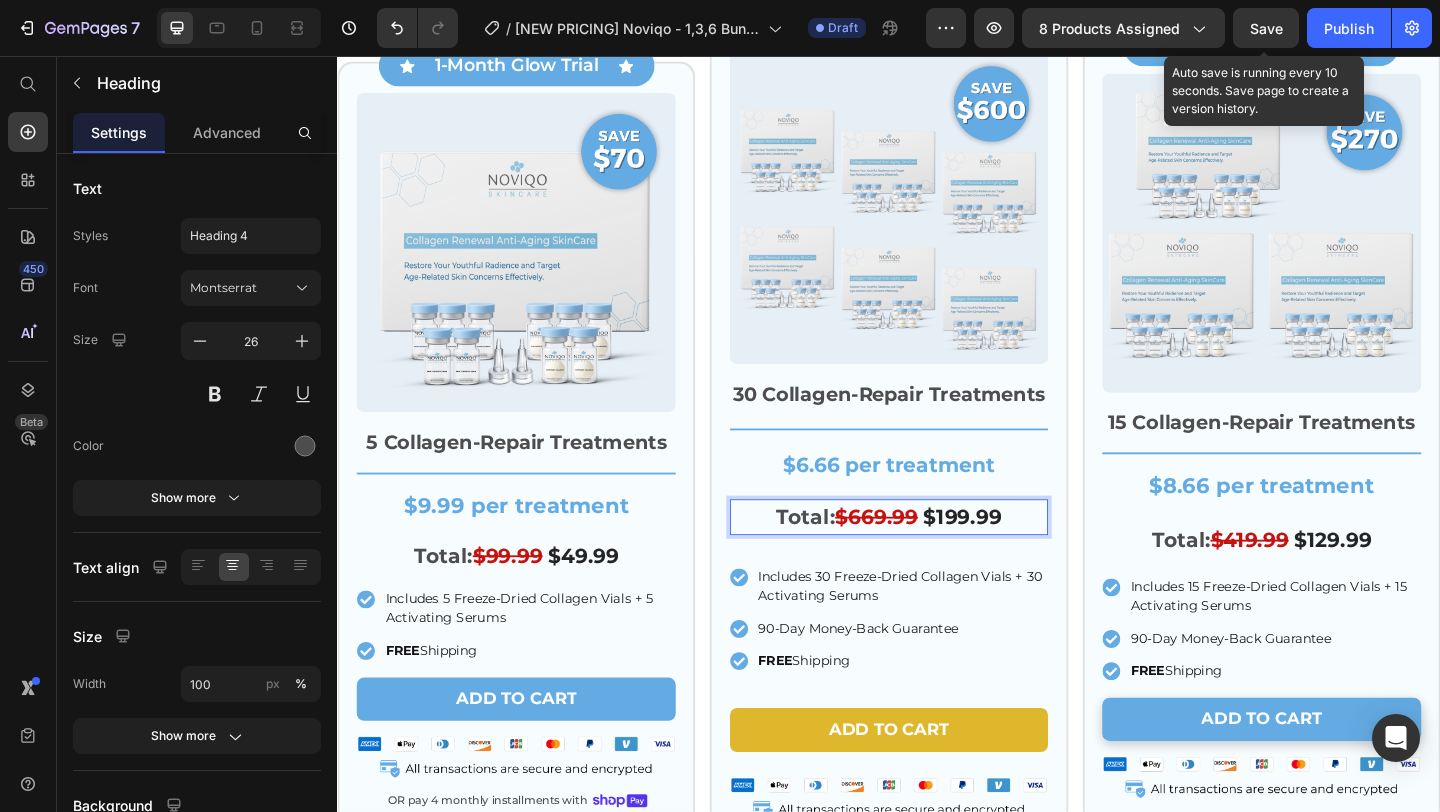 drag, startPoint x: 1264, startPoint y: 35, endPoint x: 863, endPoint y: 190, distance: 429.91394 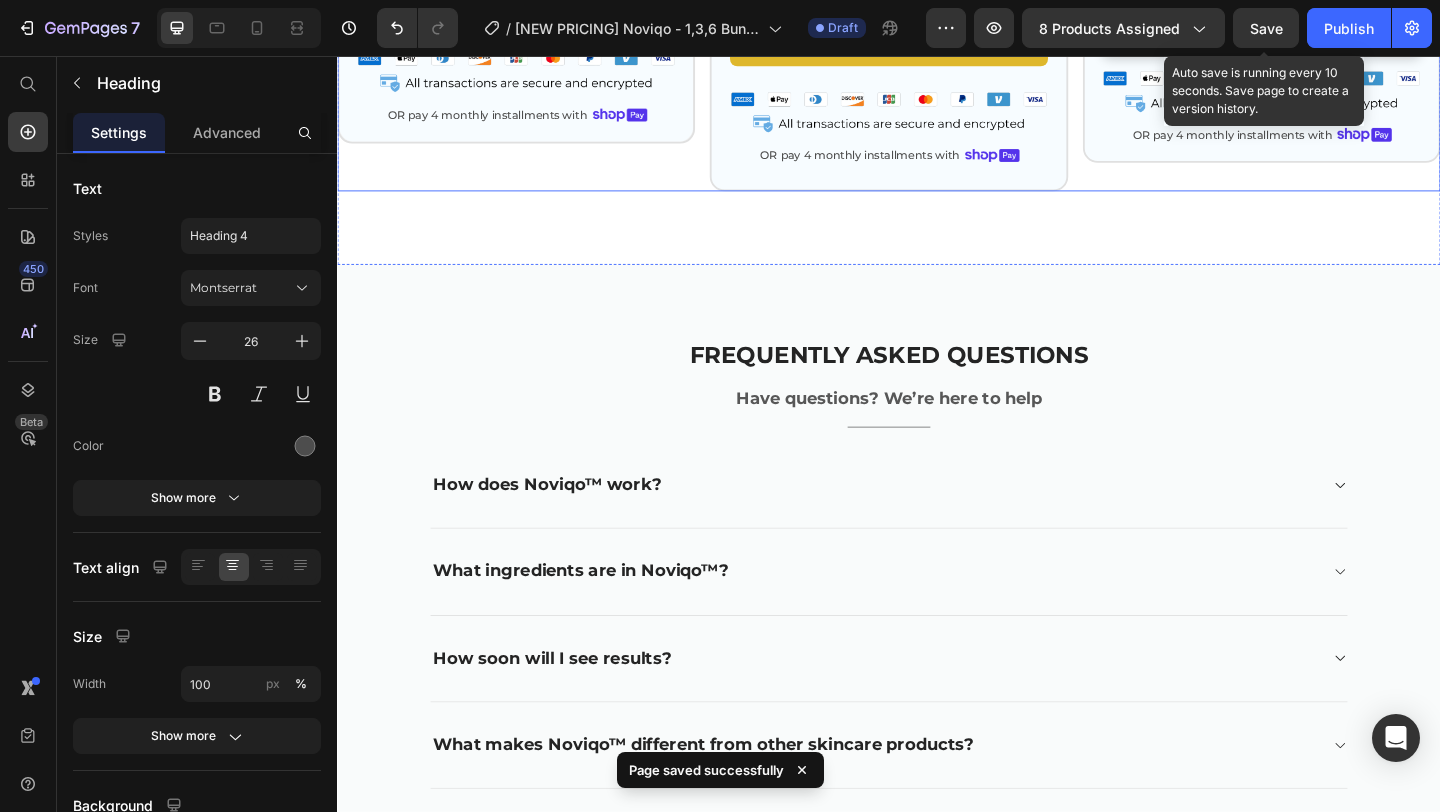 scroll, scrollTop: 8901, scrollLeft: 0, axis: vertical 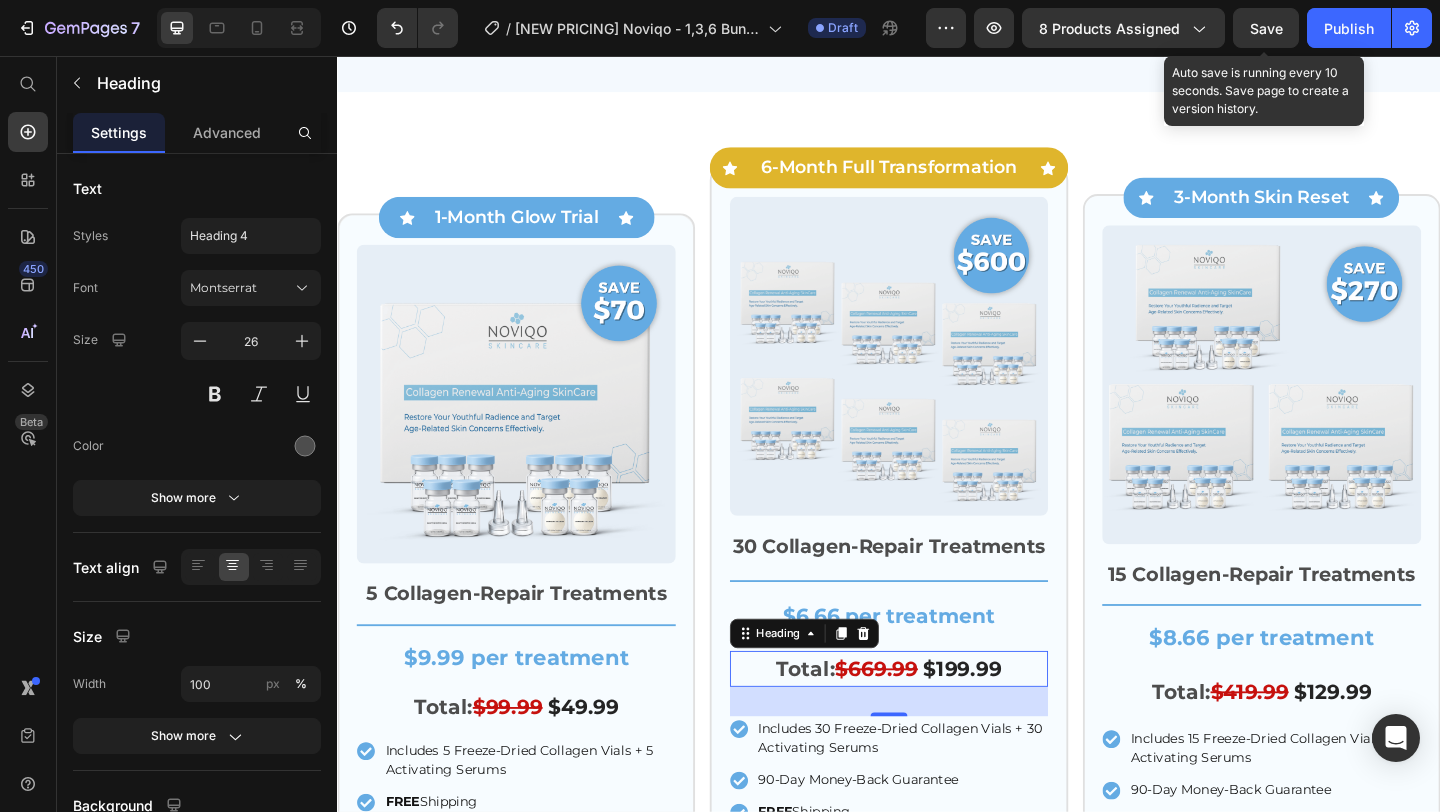 drag, startPoint x: 1252, startPoint y: 25, endPoint x: 875, endPoint y: 61, distance: 378.71494 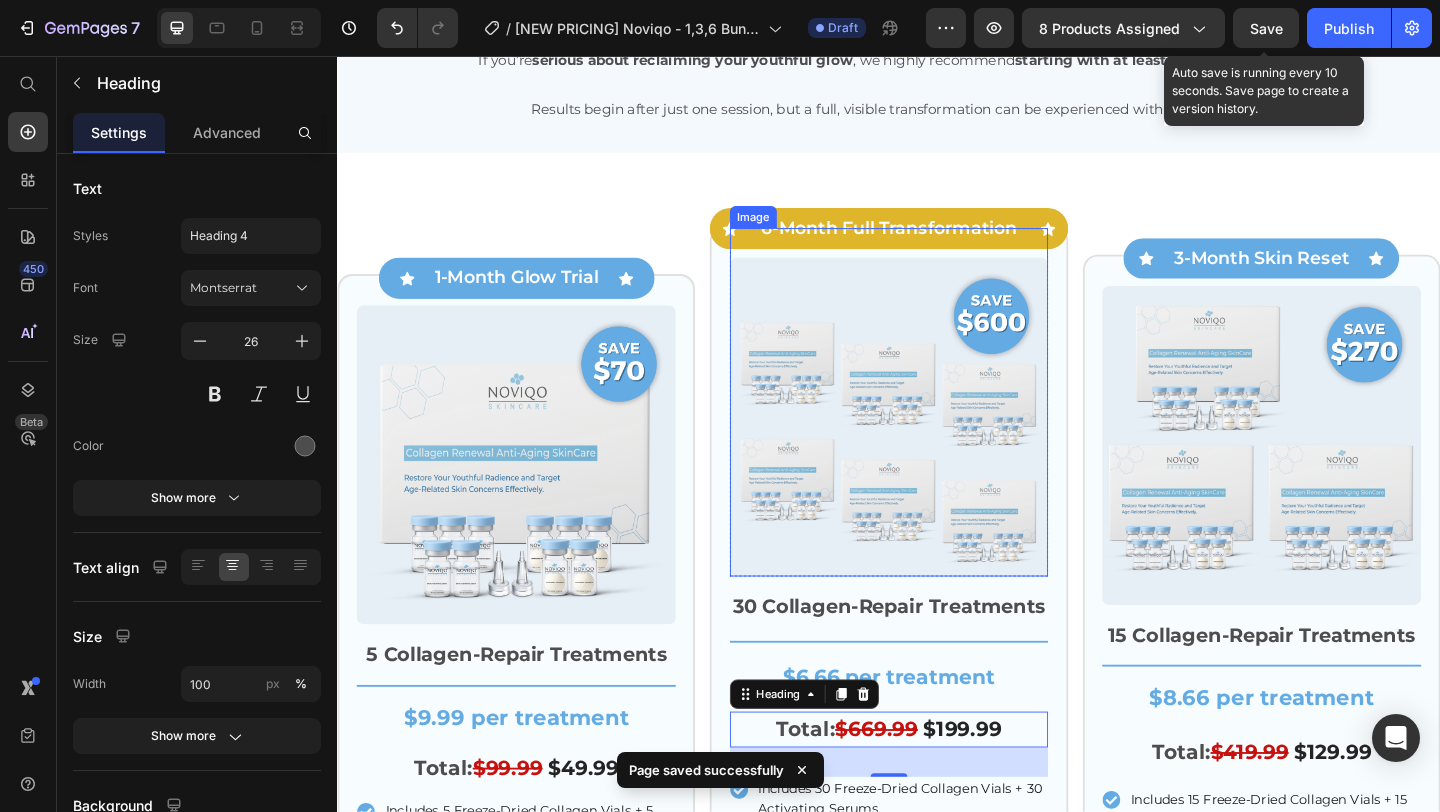 scroll, scrollTop: 7920, scrollLeft: 0, axis: vertical 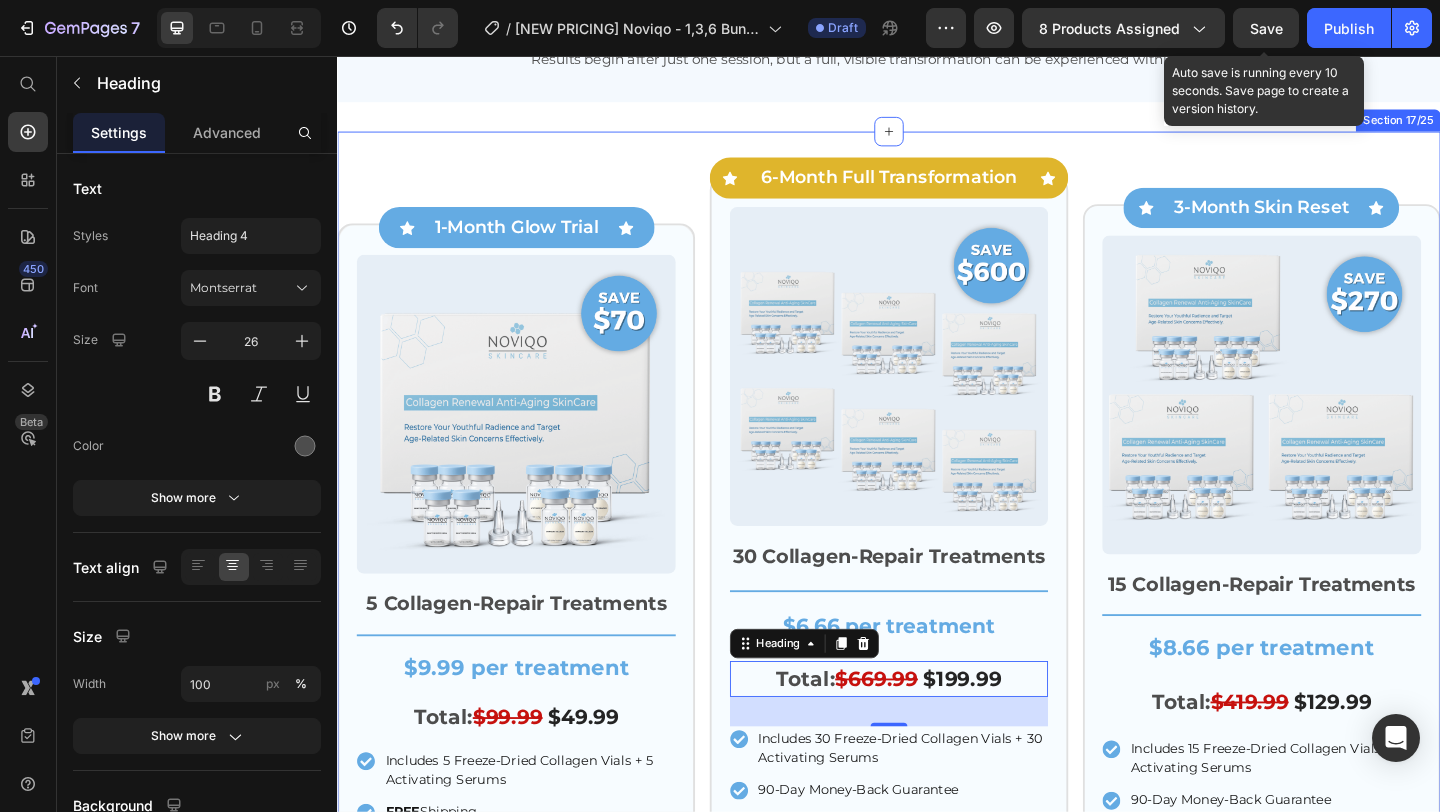 click at bounding box center [531, 429] 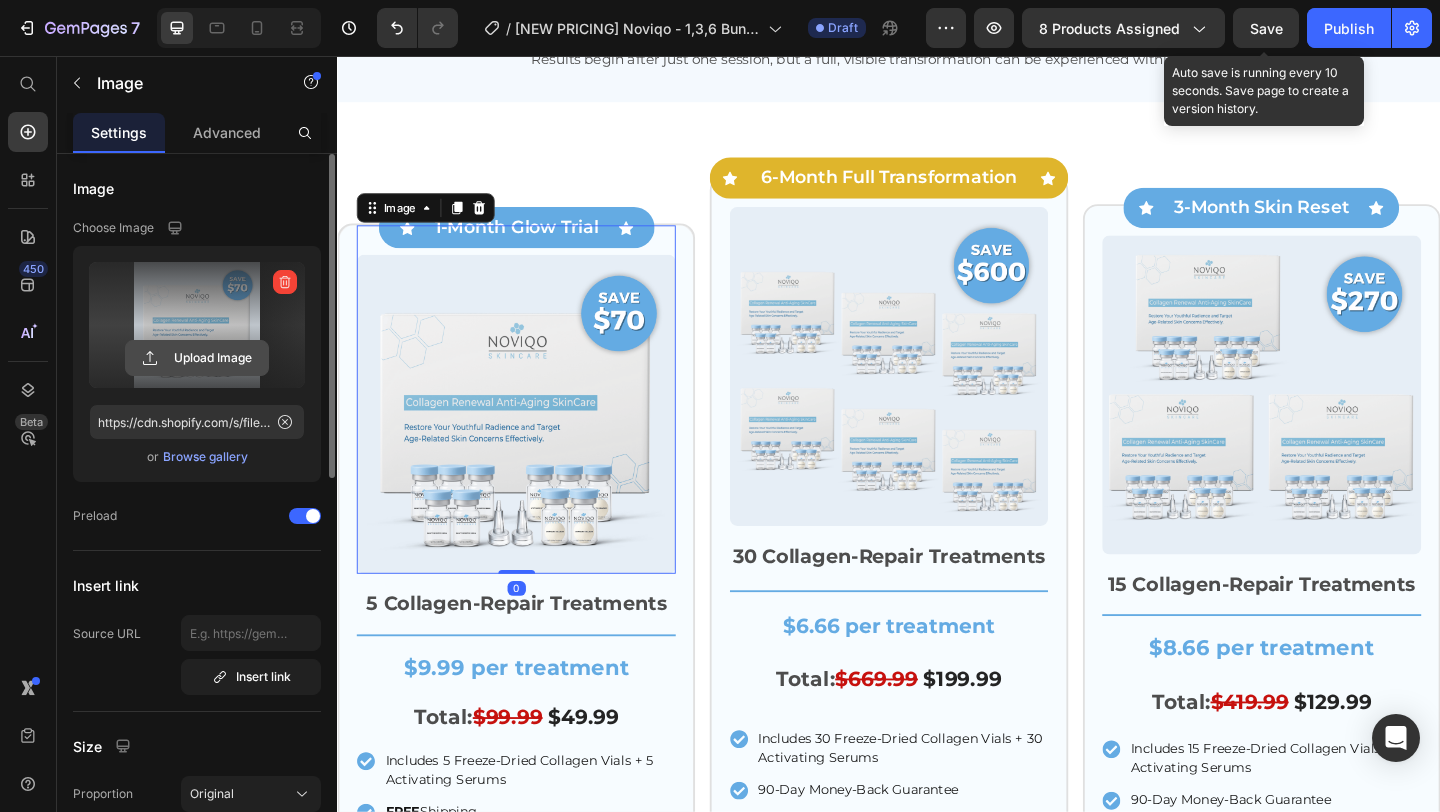 click 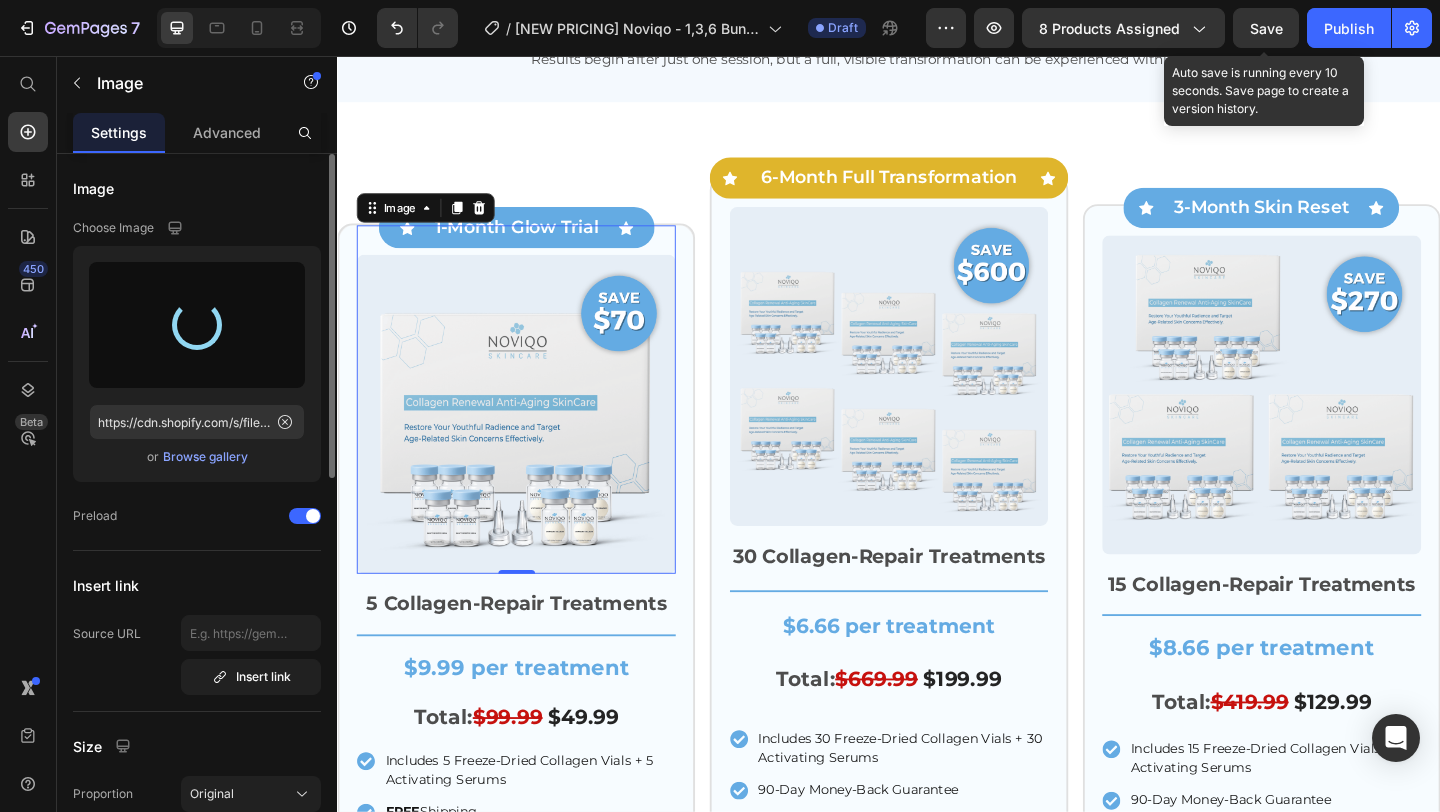 type on "https://cdn.shopify.com/s/files/1/0671/1626/9762/files/gempages_566123104753943382-c619d72c-df04-43d2-86f8-09499d19ac9c.png" 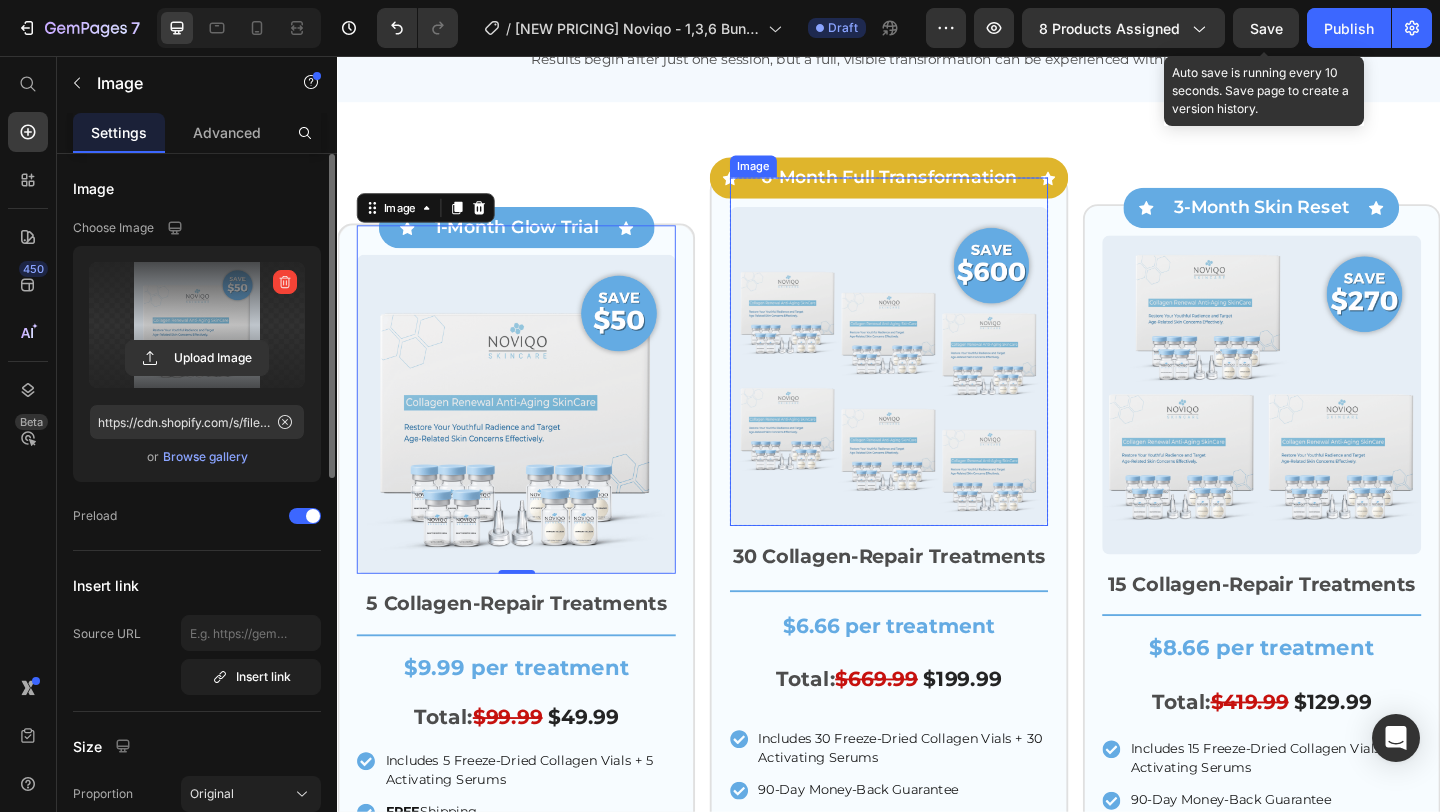 click at bounding box center [937, 377] 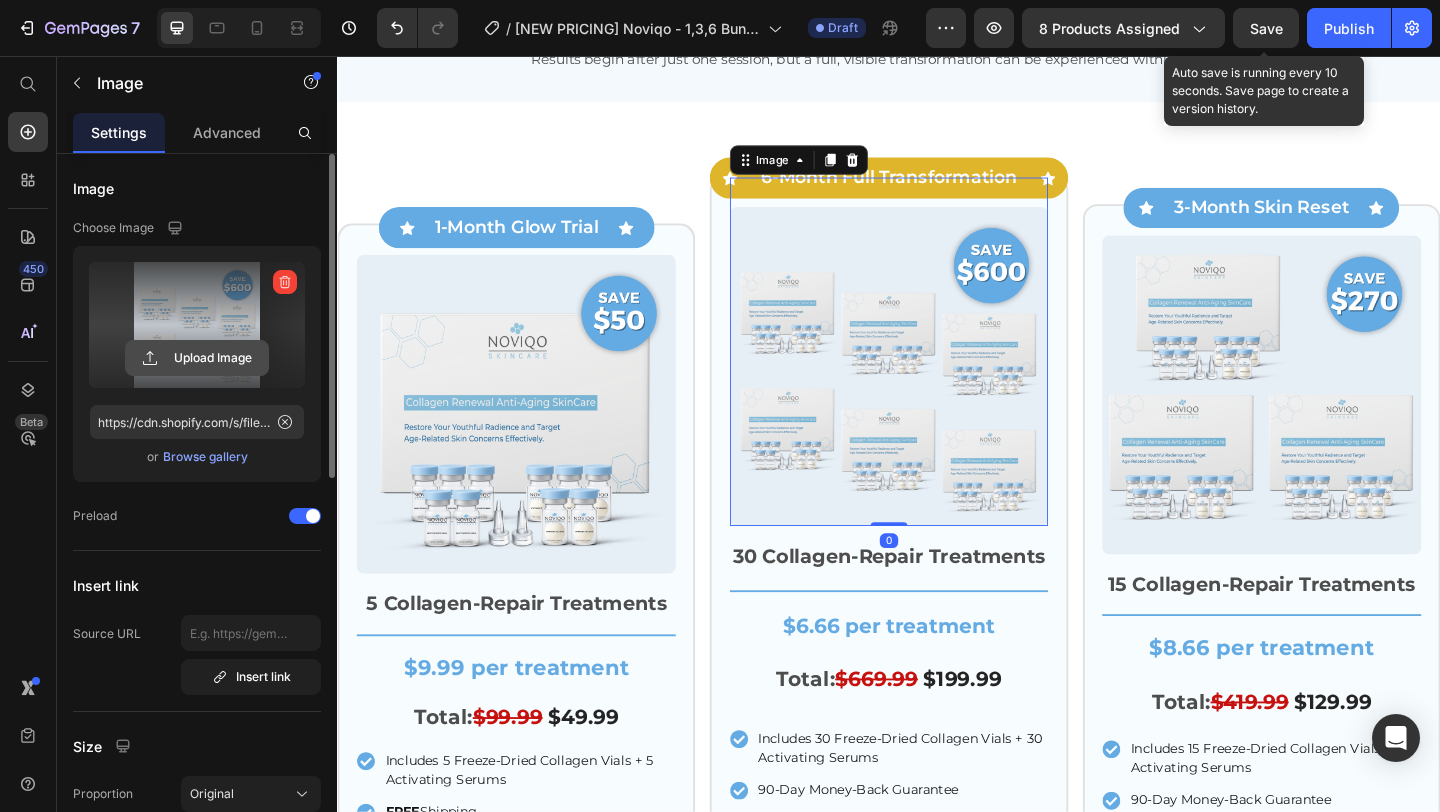click 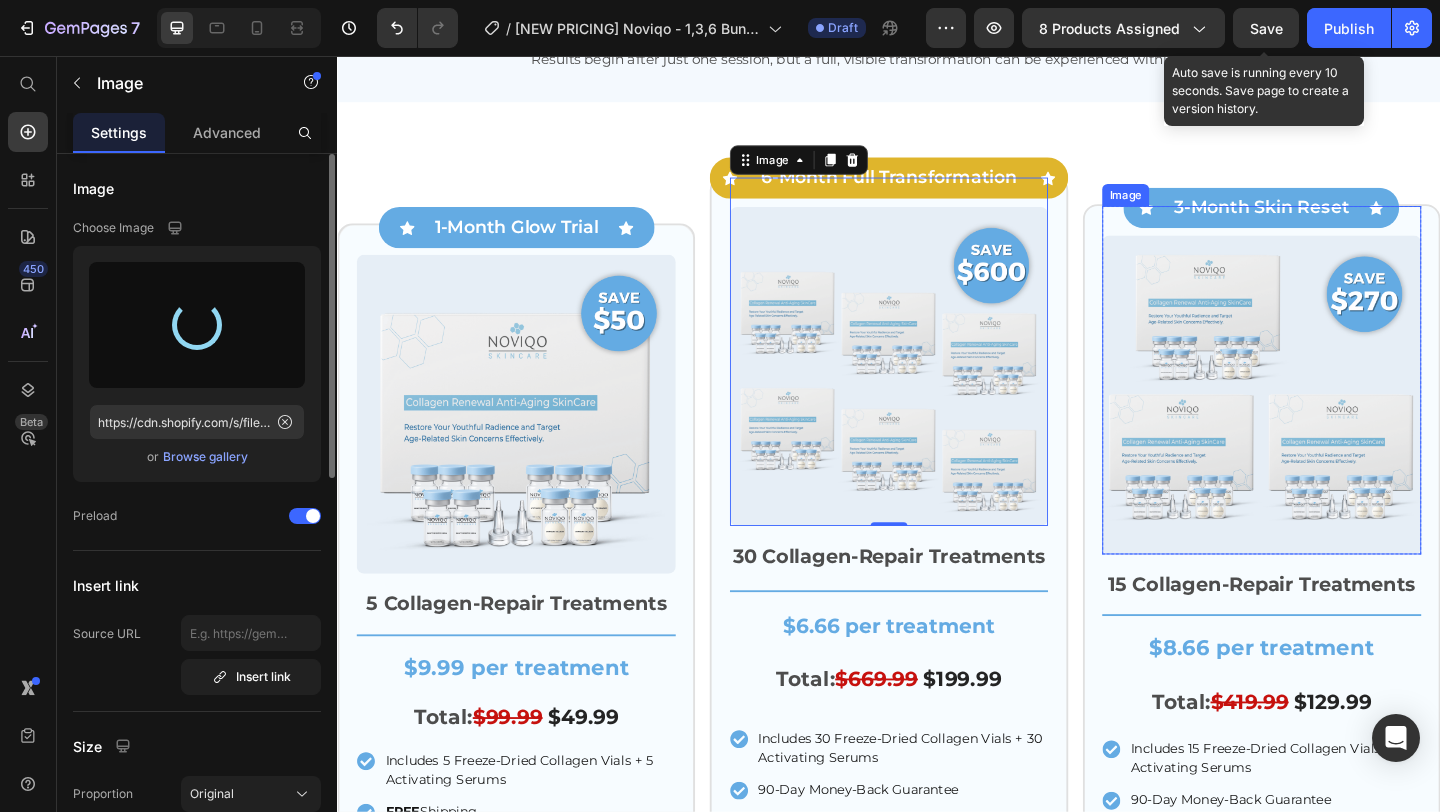 type on "https://cdn.shopify.com/s/files/1/0671/1626/9762/files/gempages_566123104753943382-4264fd07-9f68-4b03-afd8-23be77c4cfc9.png" 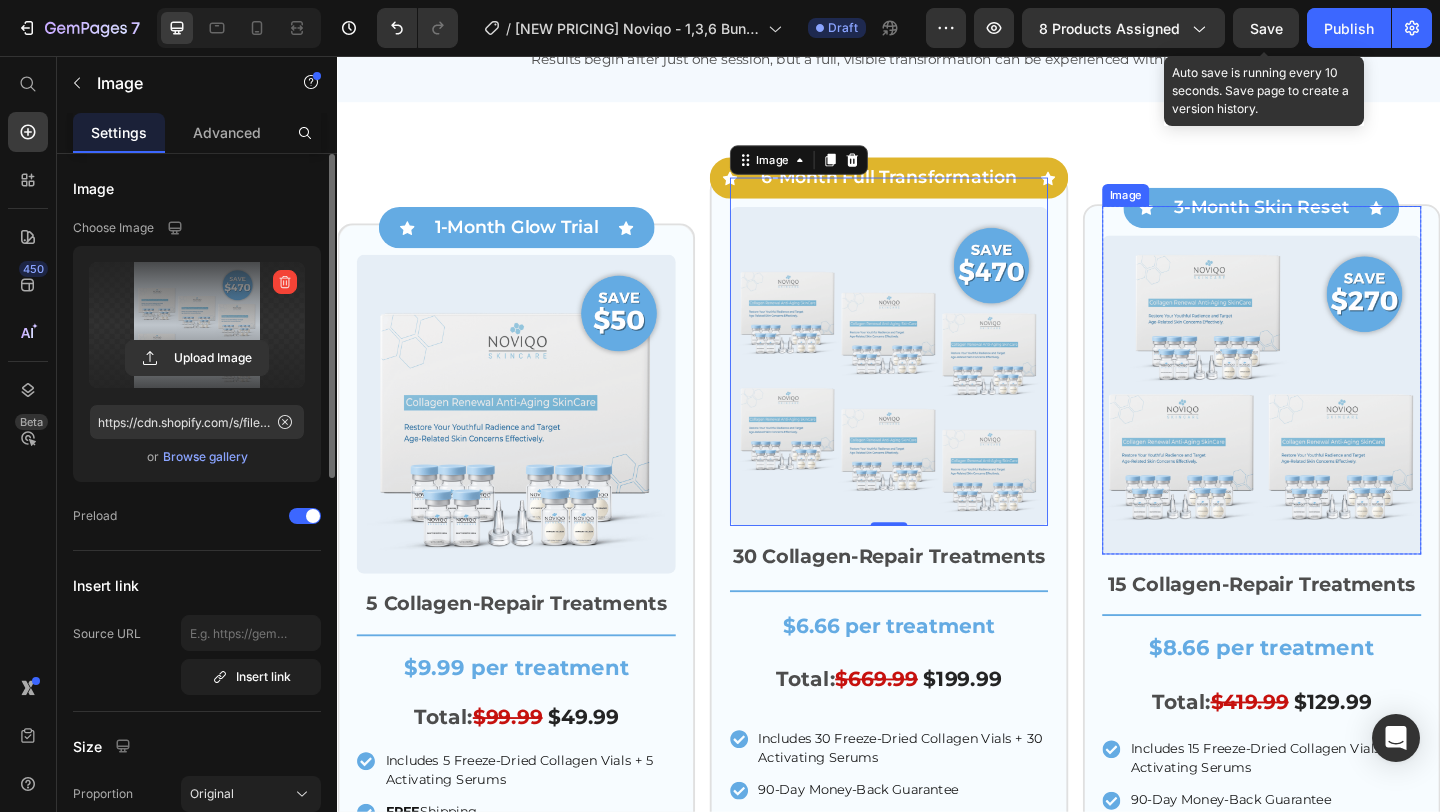 click at bounding box center [1342, 408] 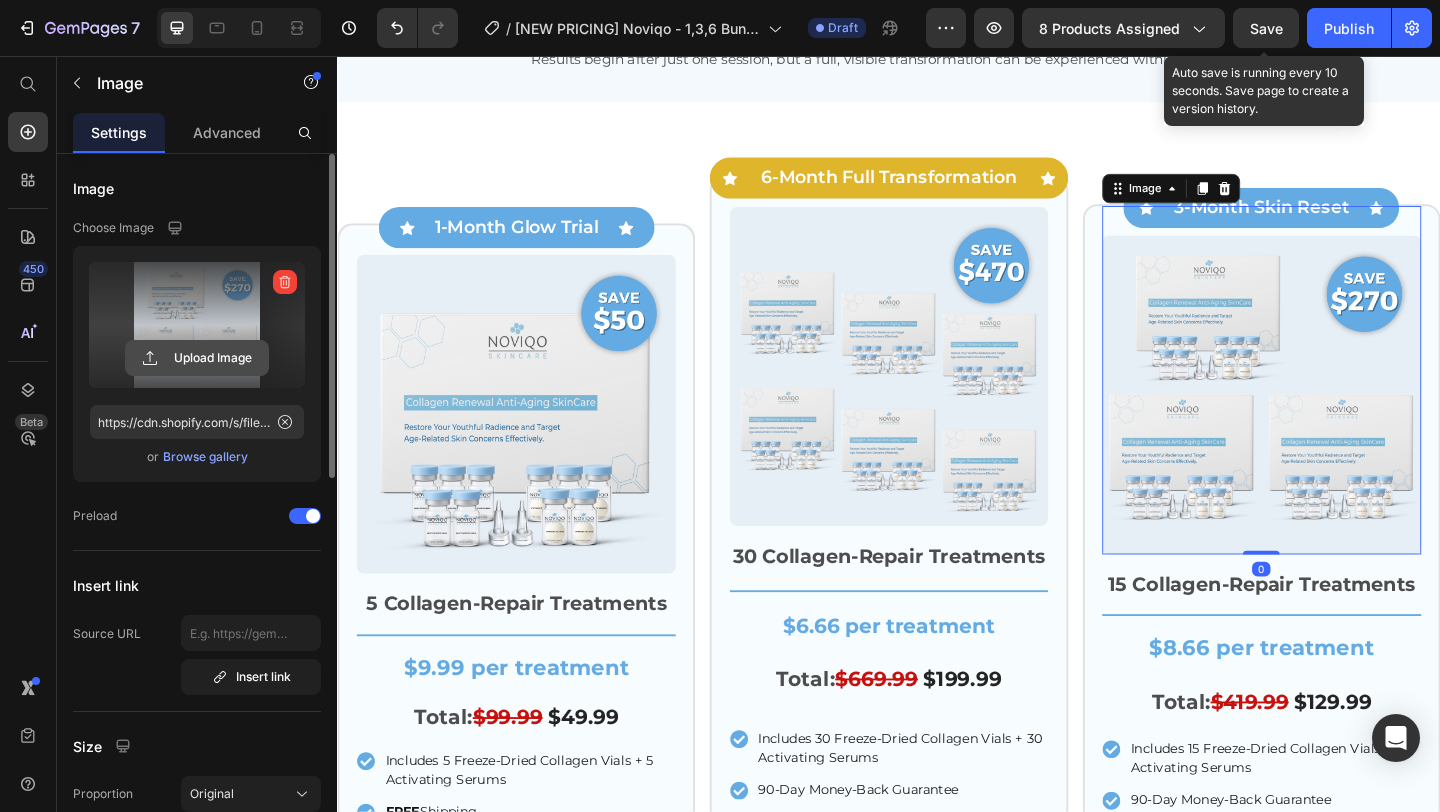 click 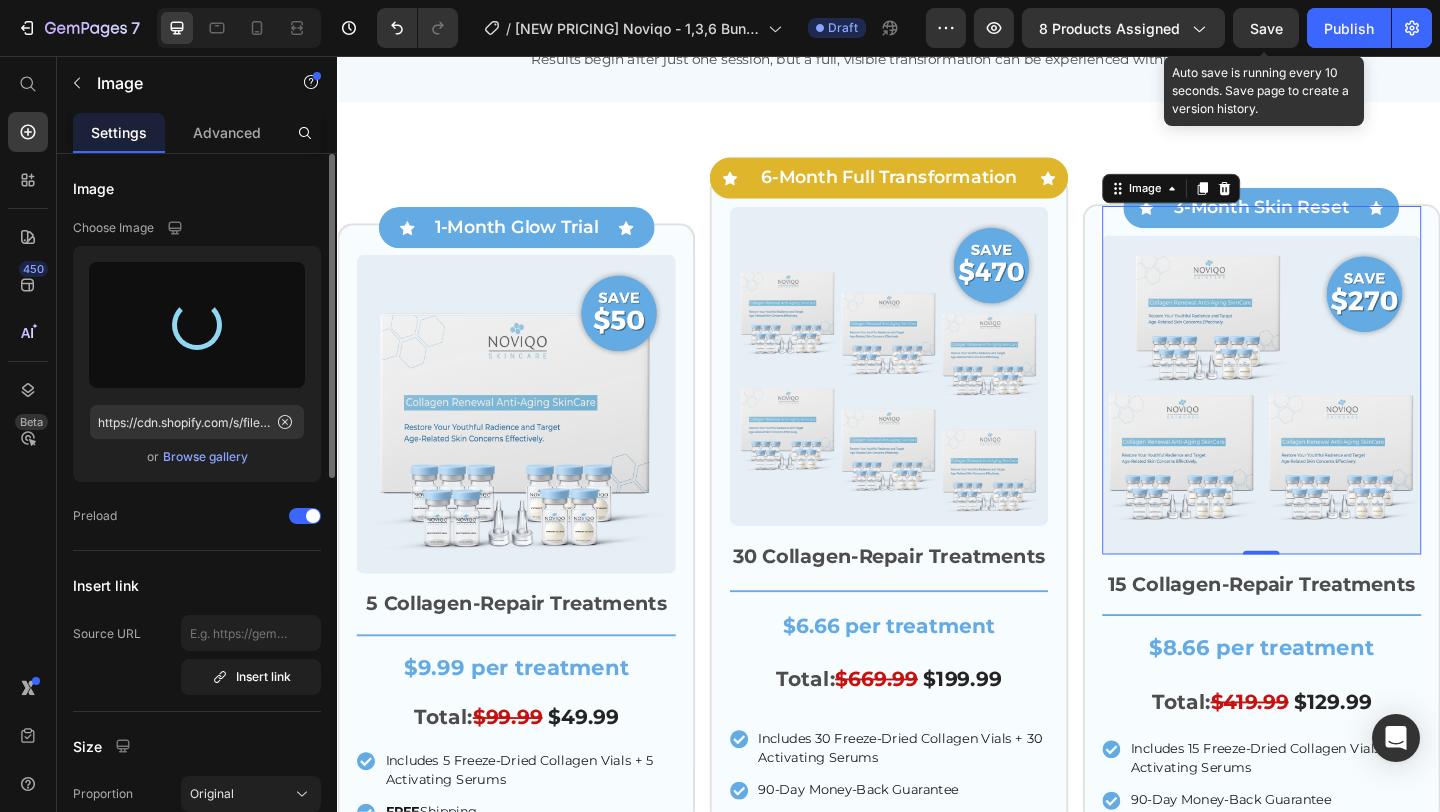 type on "https://cdn.shopify.com/s/files/1/0671/1626/9762/files/gempages_566123104753943382-ef3bb6b1-5856-4577-96c1-a98ac9d1246e.png" 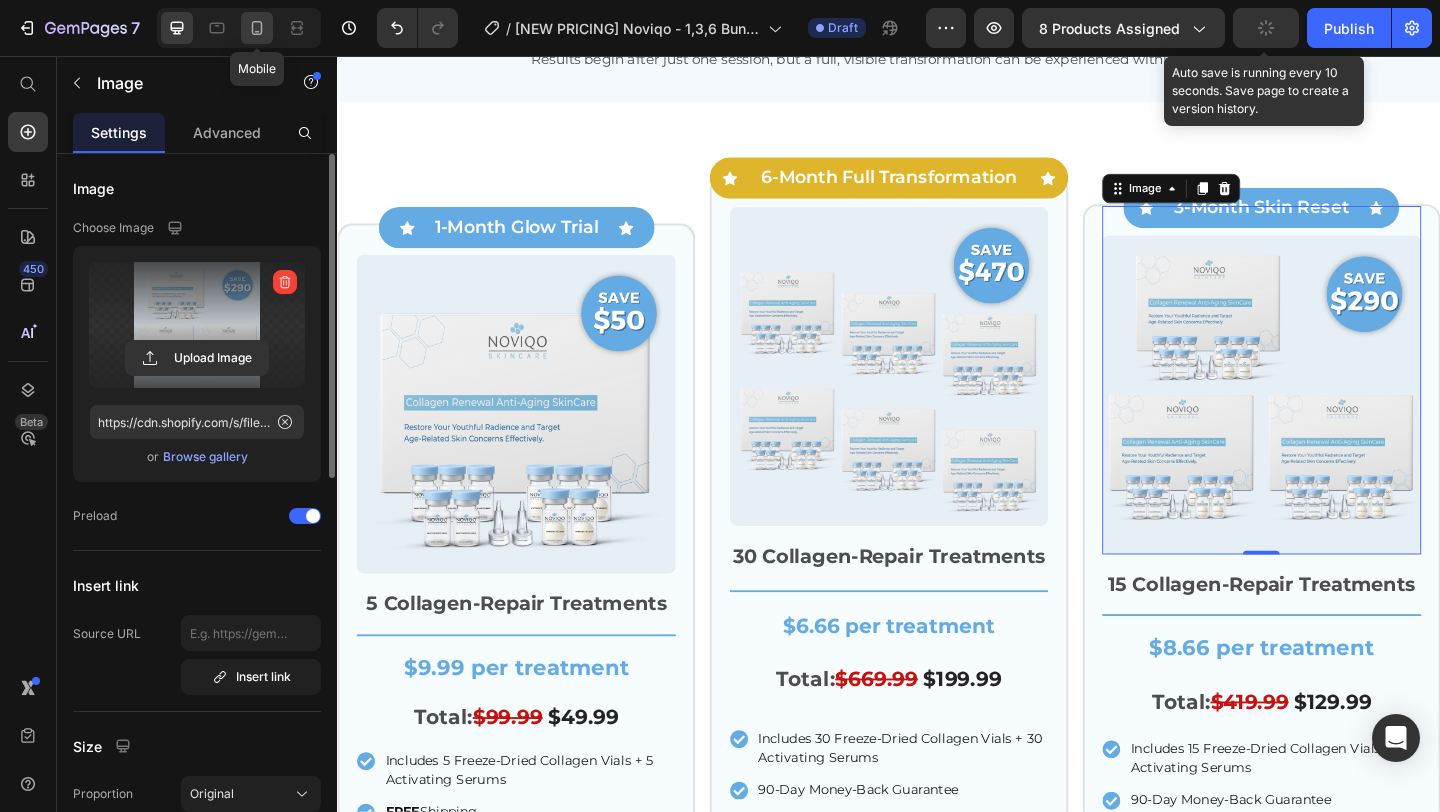 click 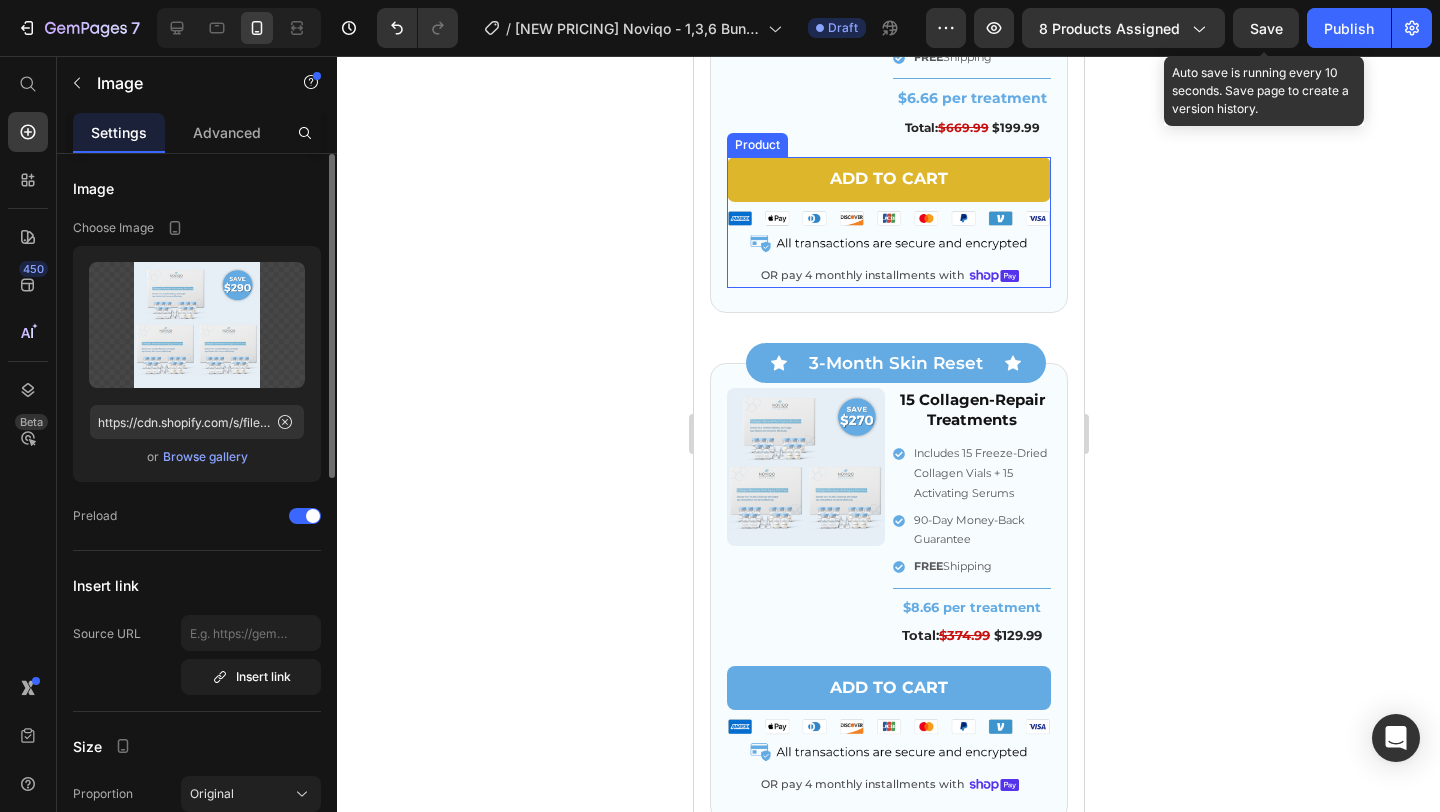 scroll, scrollTop: 8125, scrollLeft: 0, axis: vertical 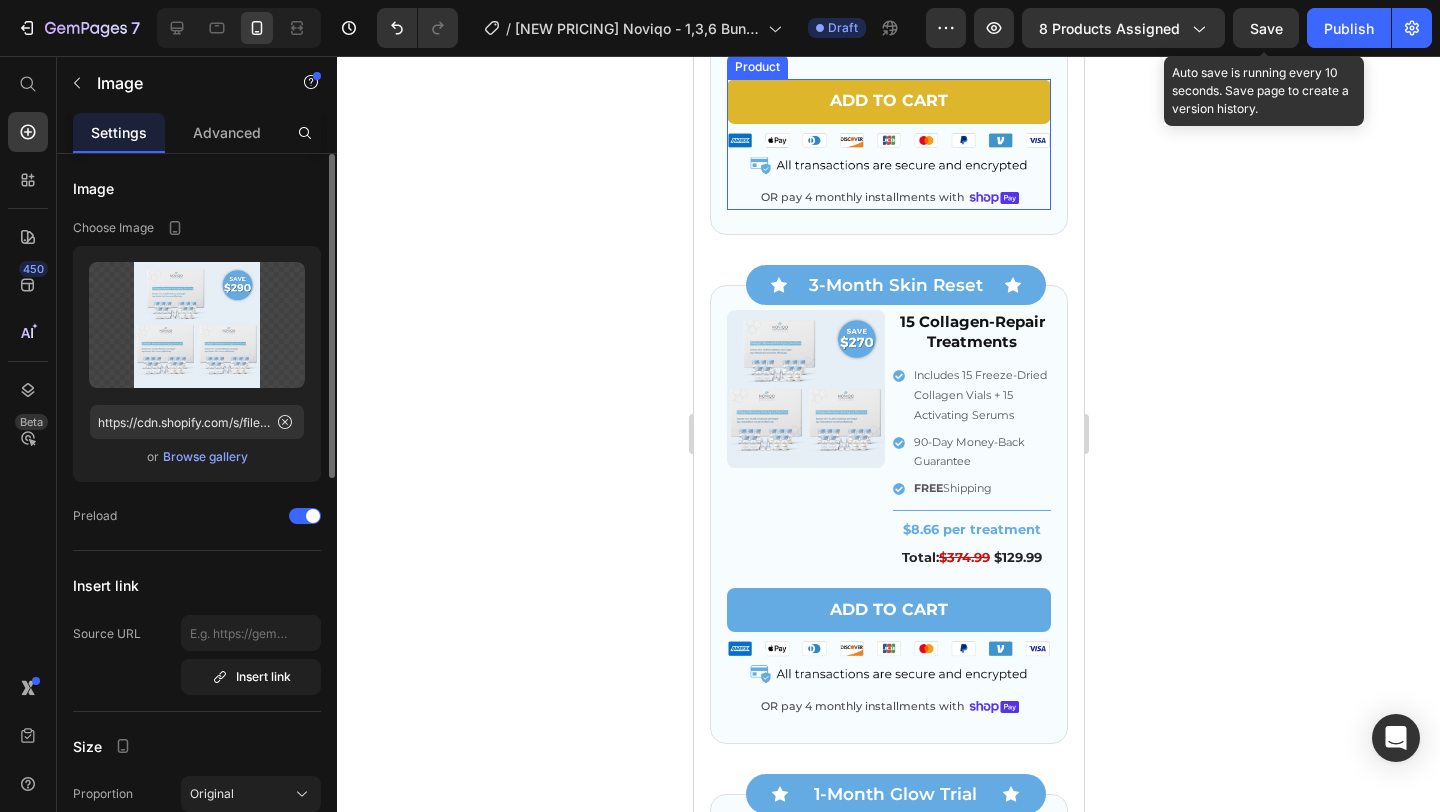 click at bounding box center [805, 389] 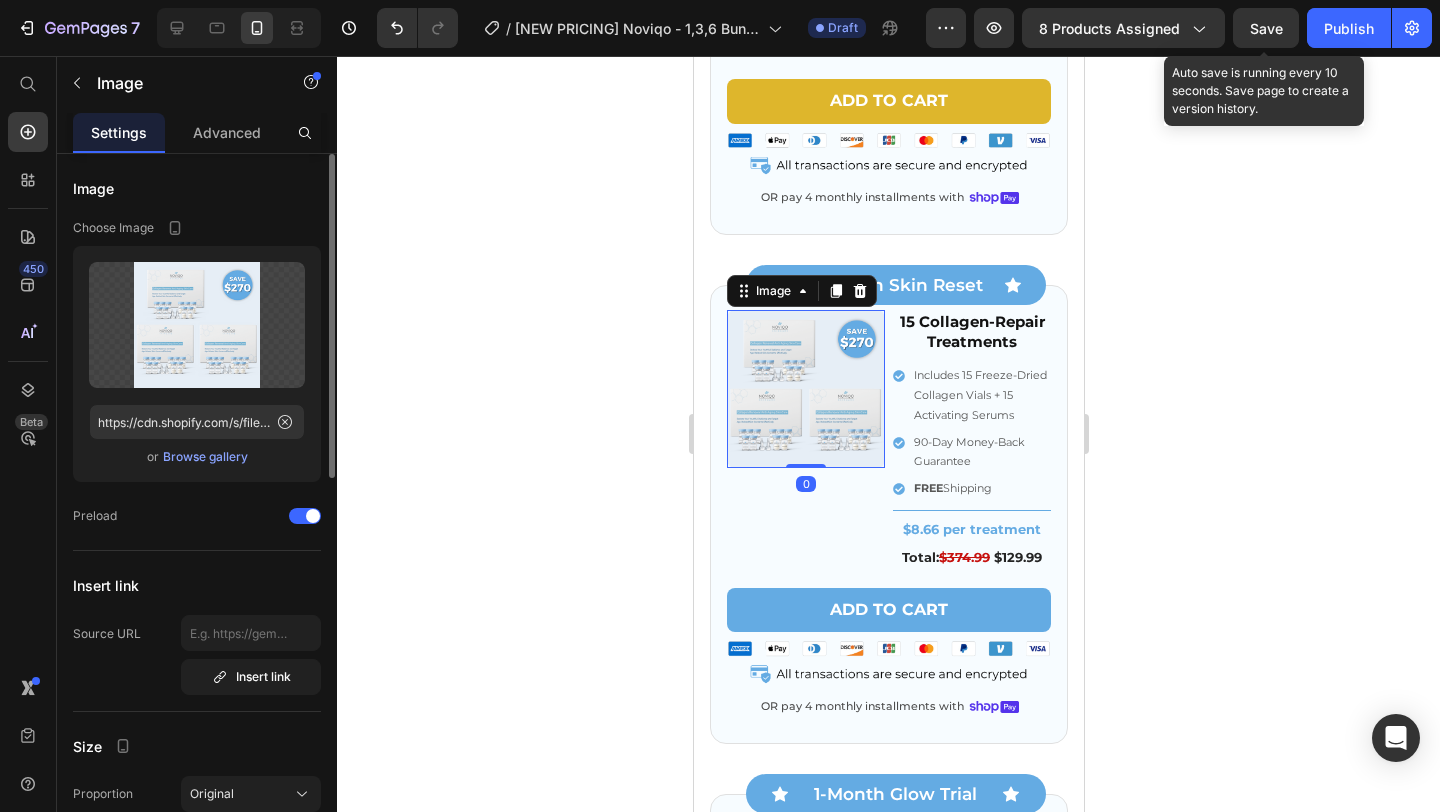 click on "Browse gallery" at bounding box center [205, 457] 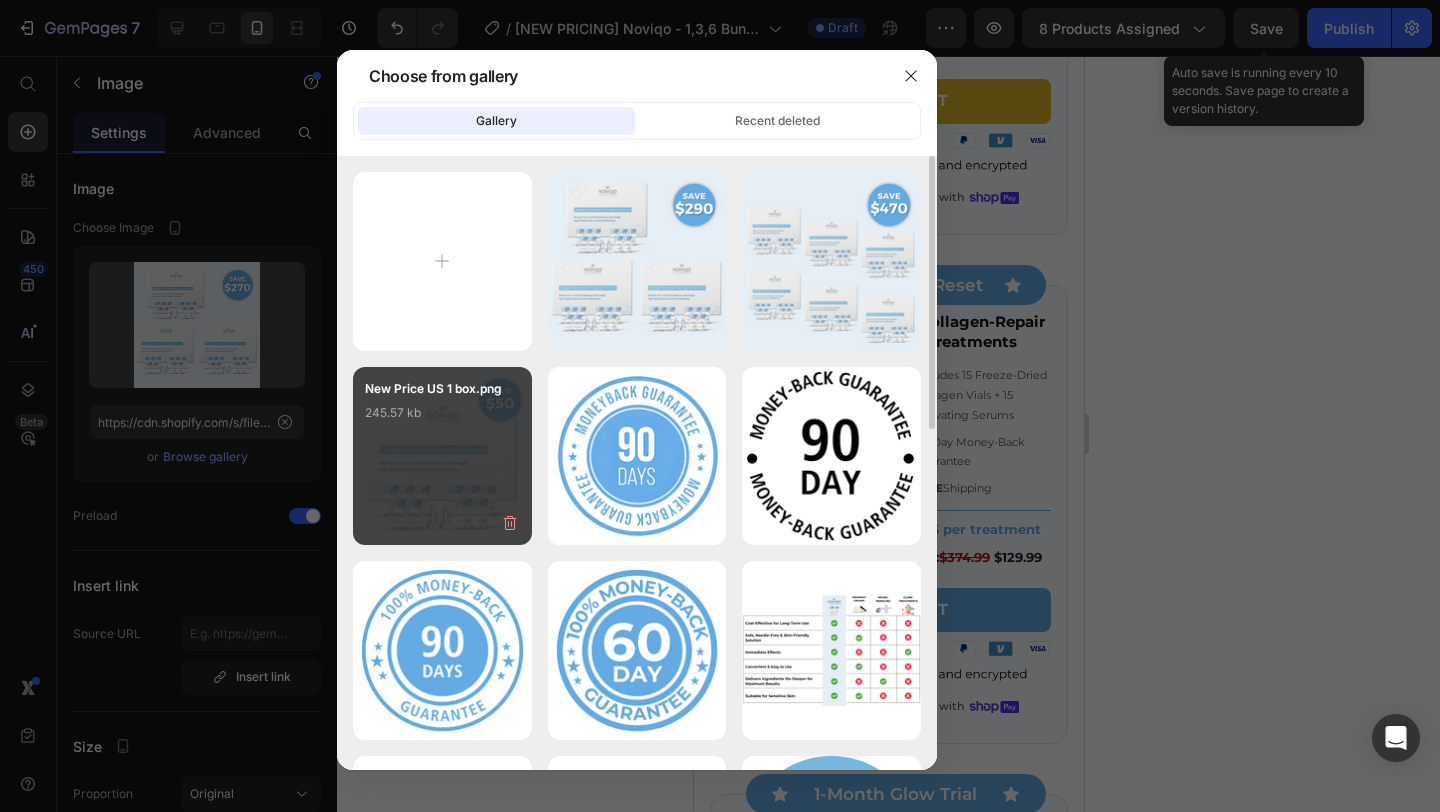 click on "New Price US 1 box.png 245.57 kb" at bounding box center [442, 419] 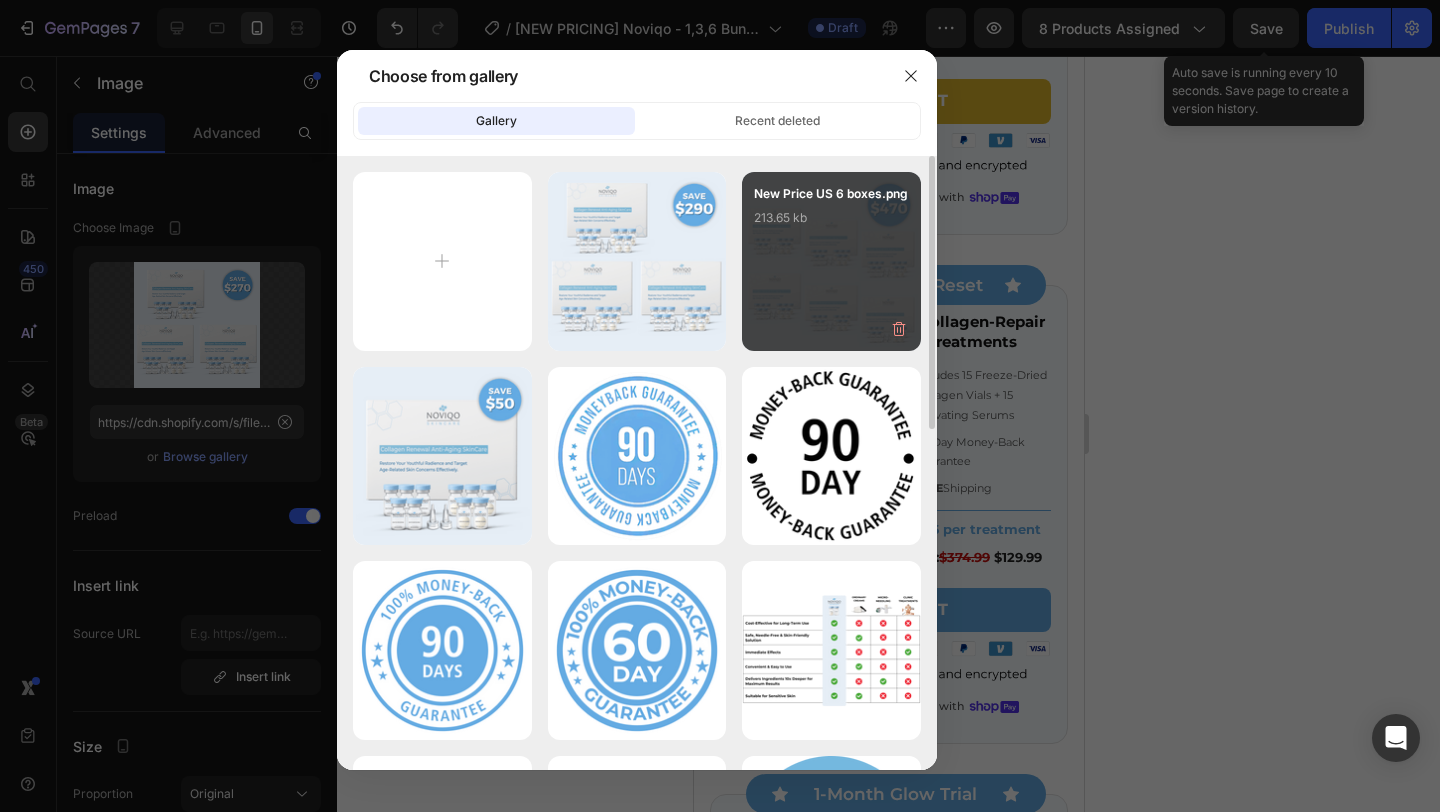 type on "https://cdn.shopify.com/s/files/1/0671/1626/9762/files/gempages_566123104753943382-c619d72c-df04-43d2-86f8-09499d19ac9c.png" 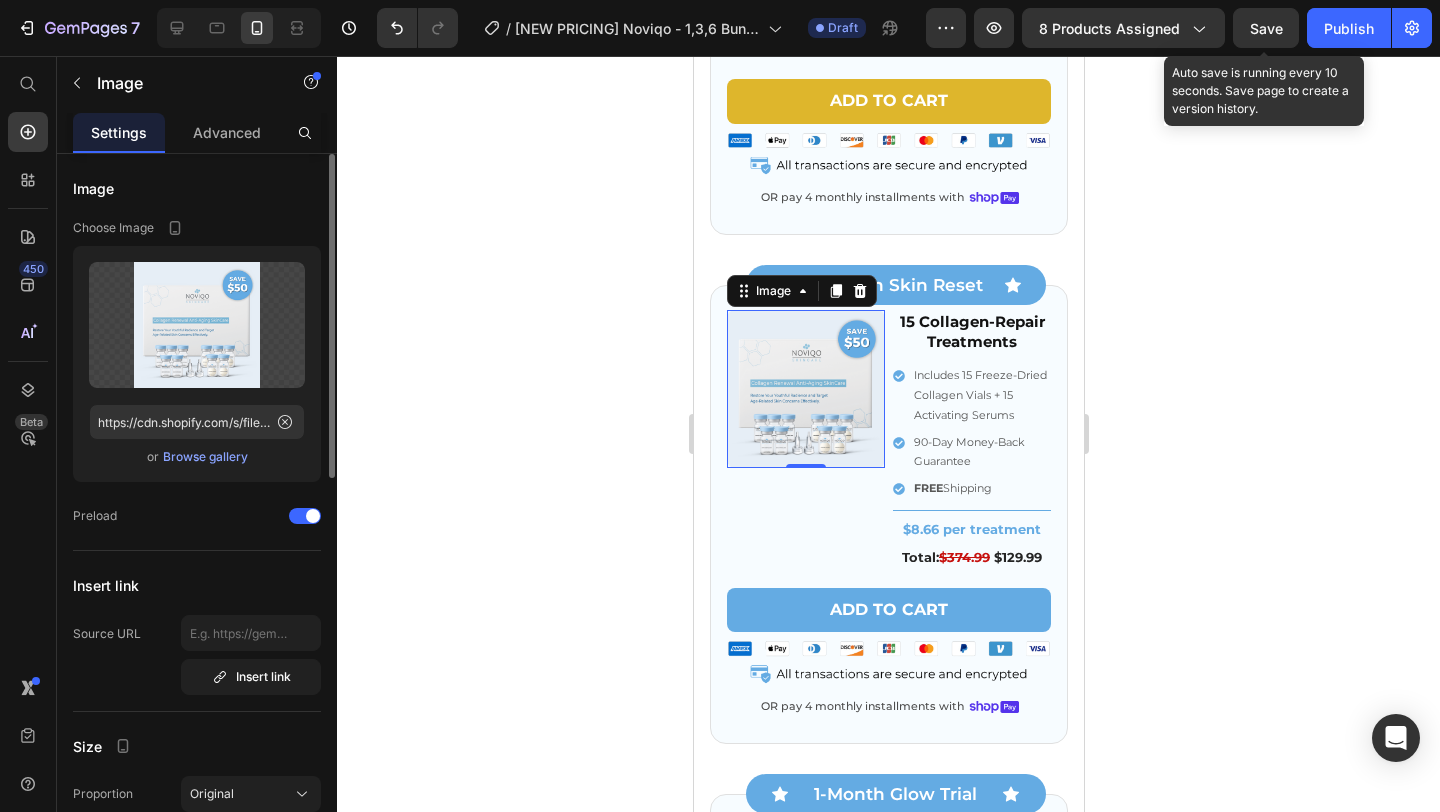 click on "Browse gallery" at bounding box center (205, 457) 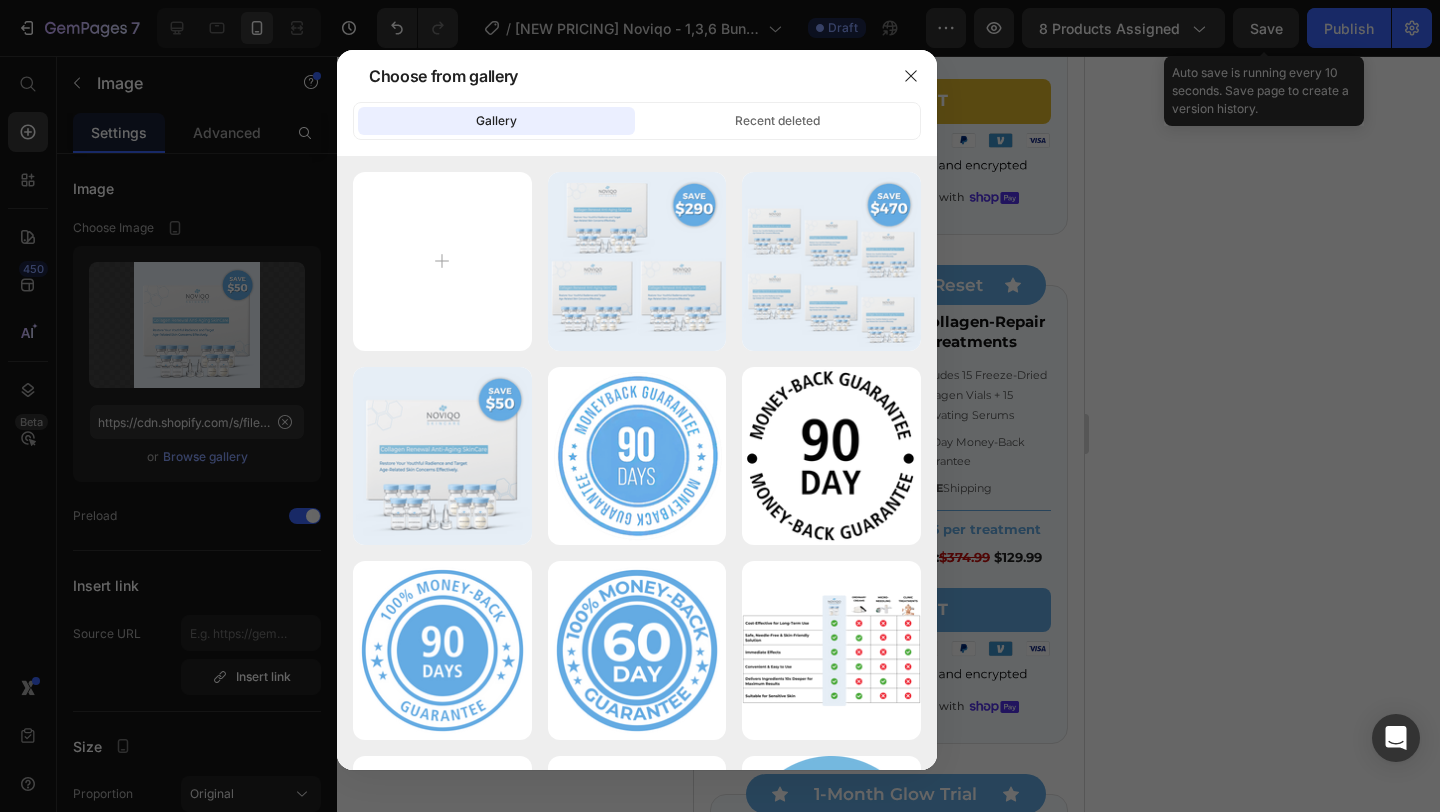 click at bounding box center (720, 406) 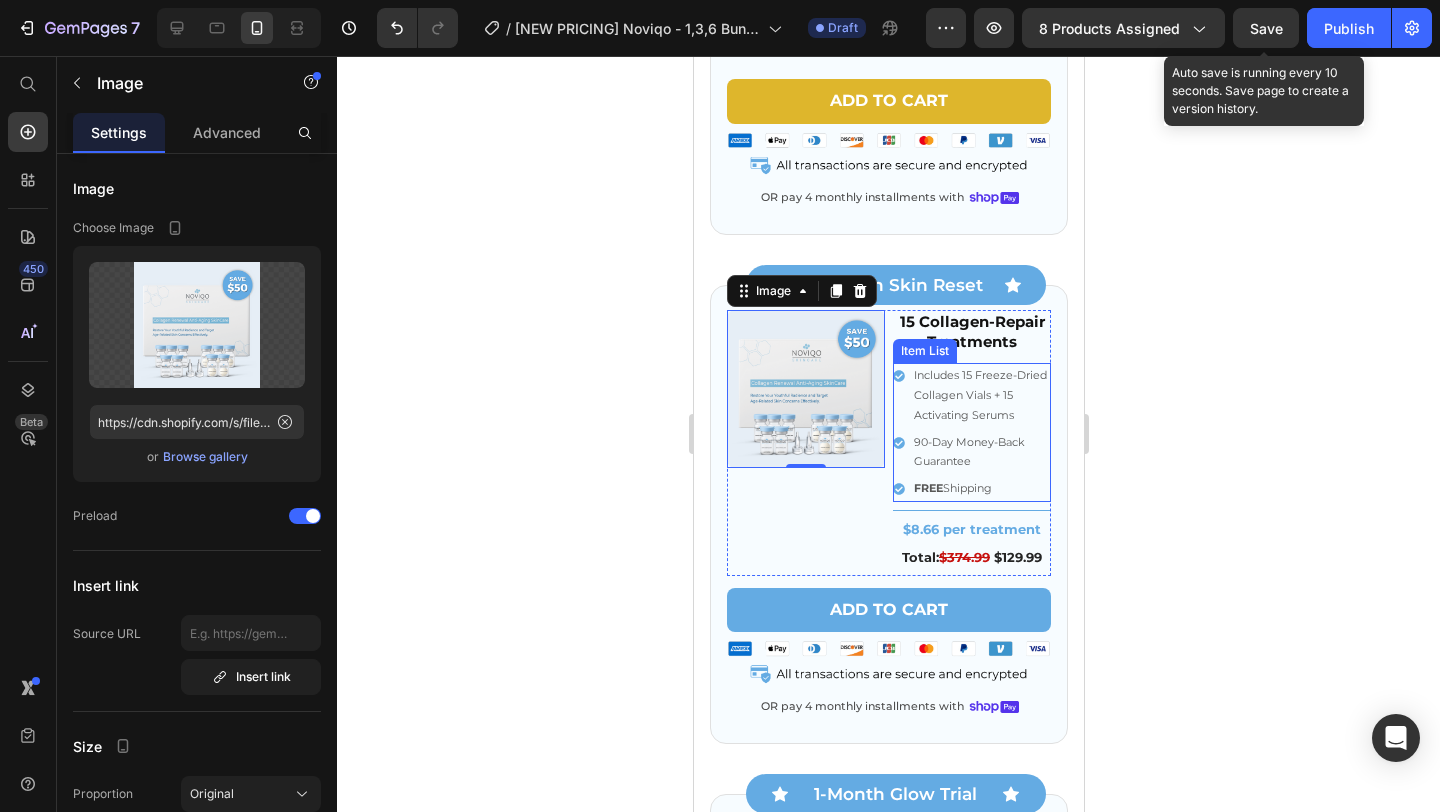 scroll, scrollTop: 8633, scrollLeft: 0, axis: vertical 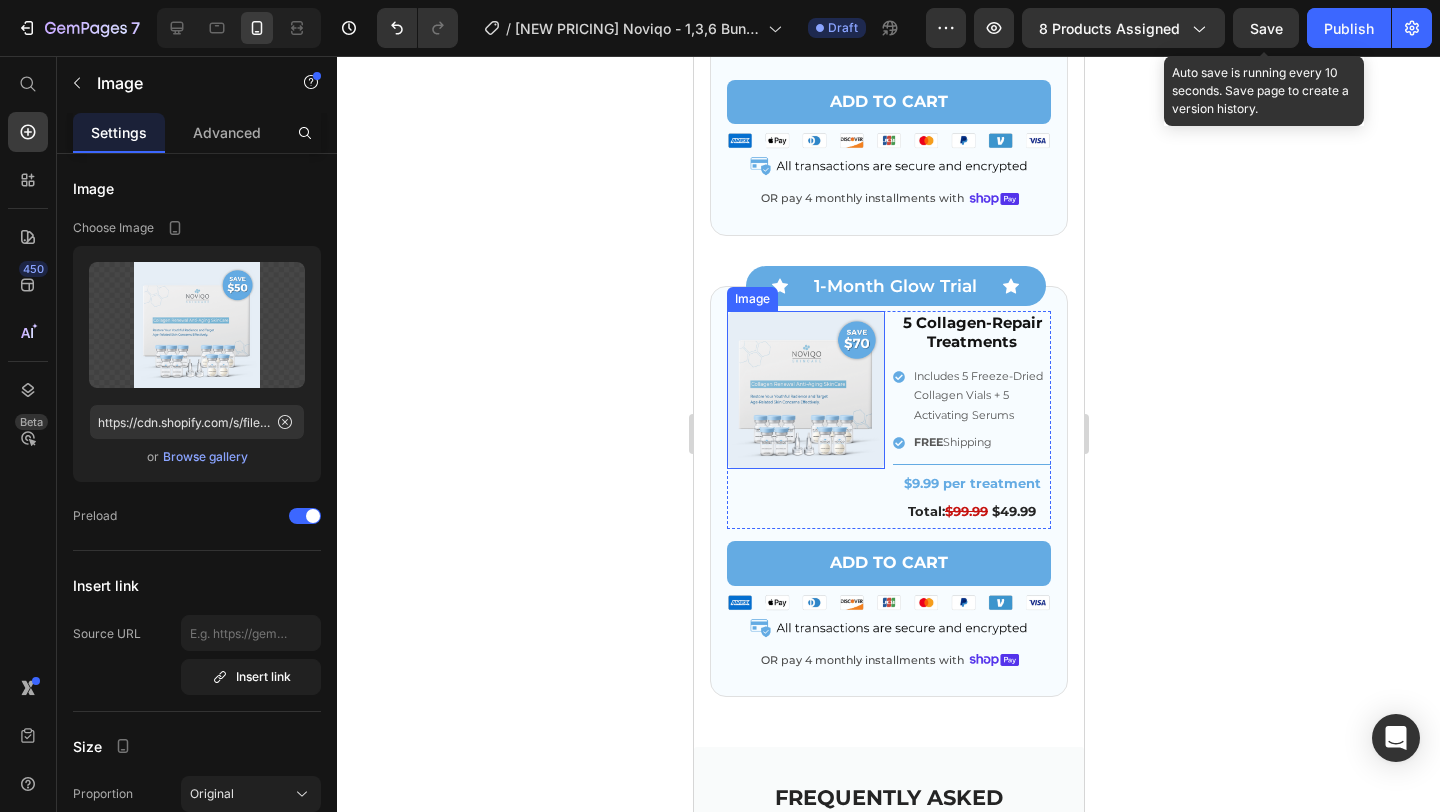 click at bounding box center (805, 390) 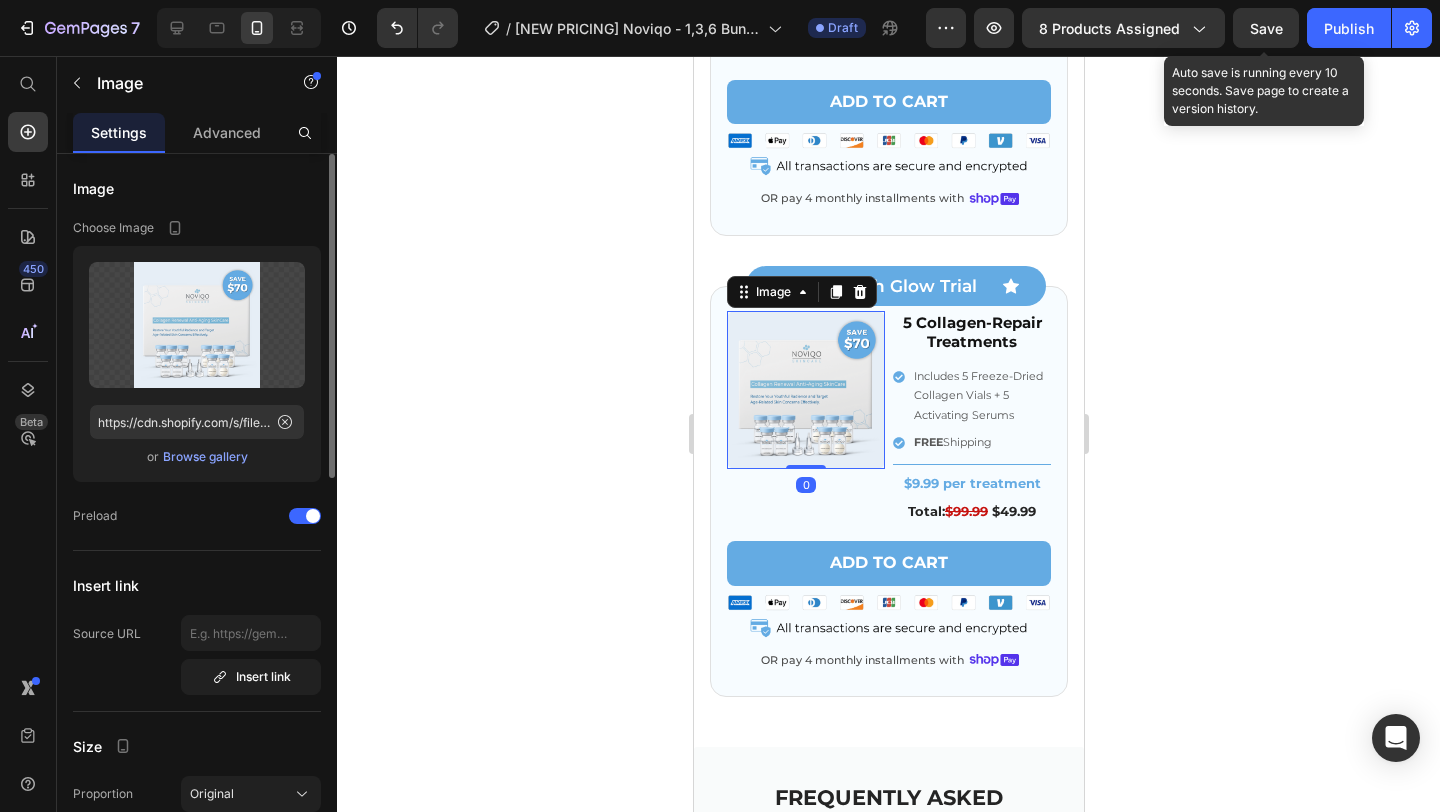 click on "Browse gallery" at bounding box center (205, 457) 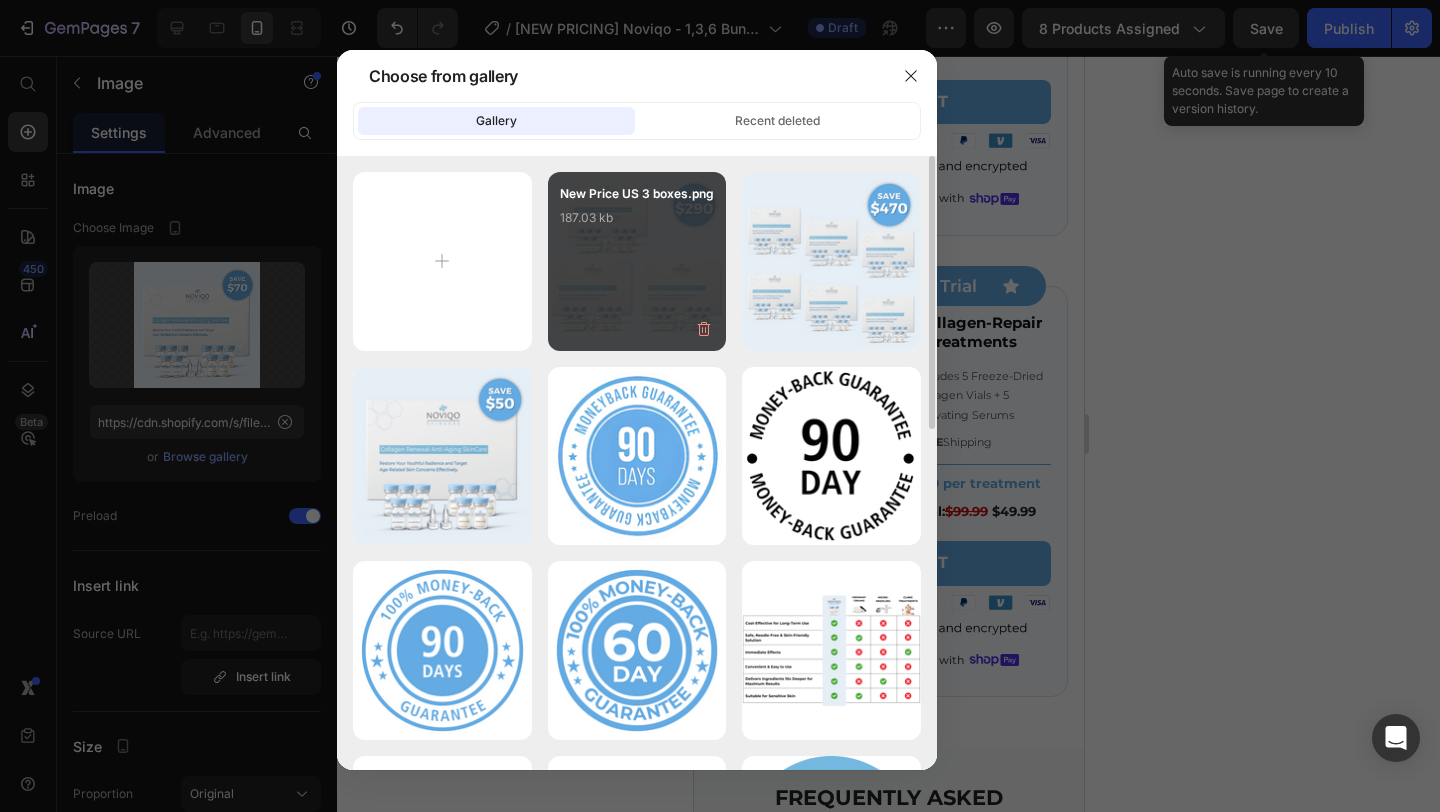 click on "New Price US 3 boxes.png 187.03 kb" at bounding box center [637, 261] 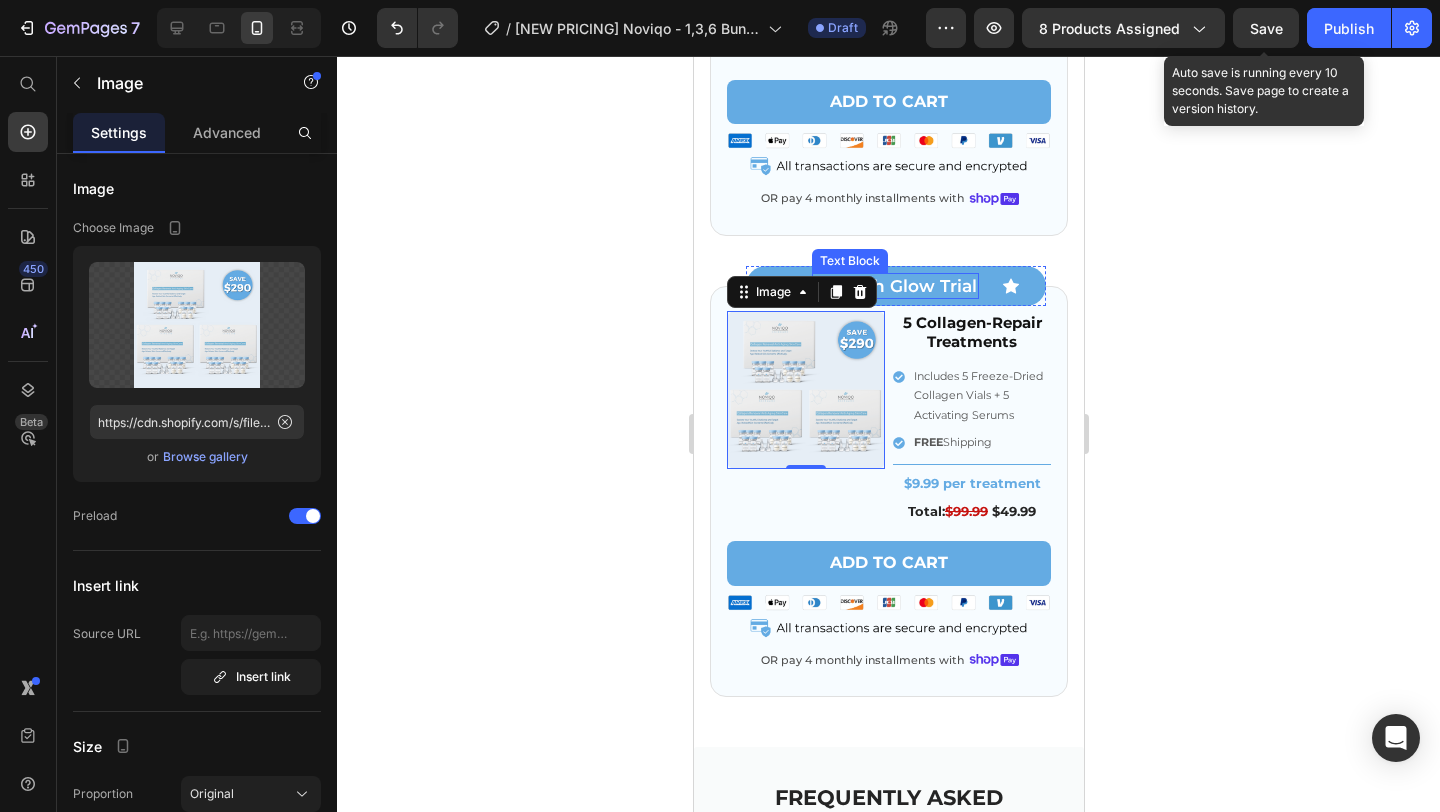 scroll, scrollTop: 8491, scrollLeft: 0, axis: vertical 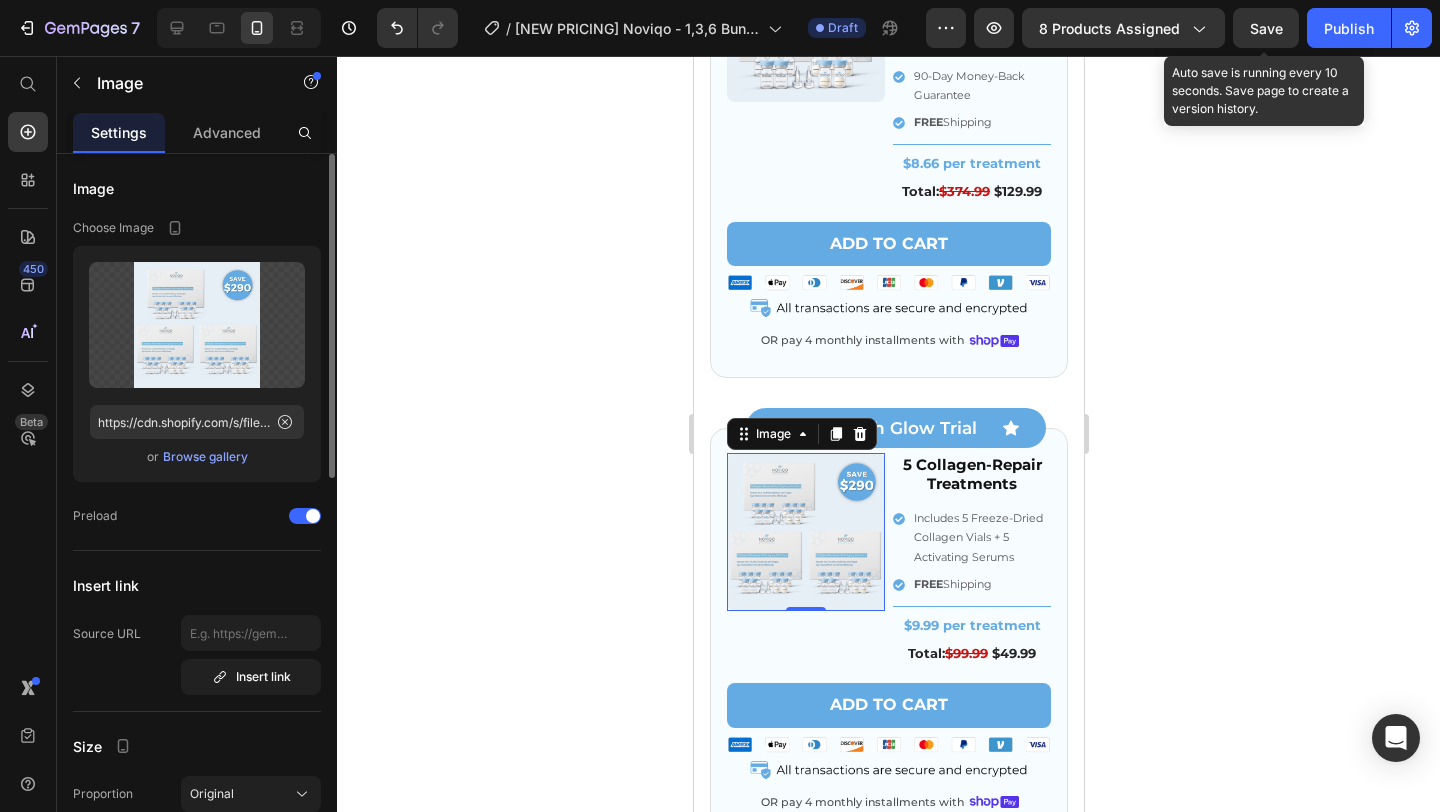 click on "Browse gallery" at bounding box center [205, 457] 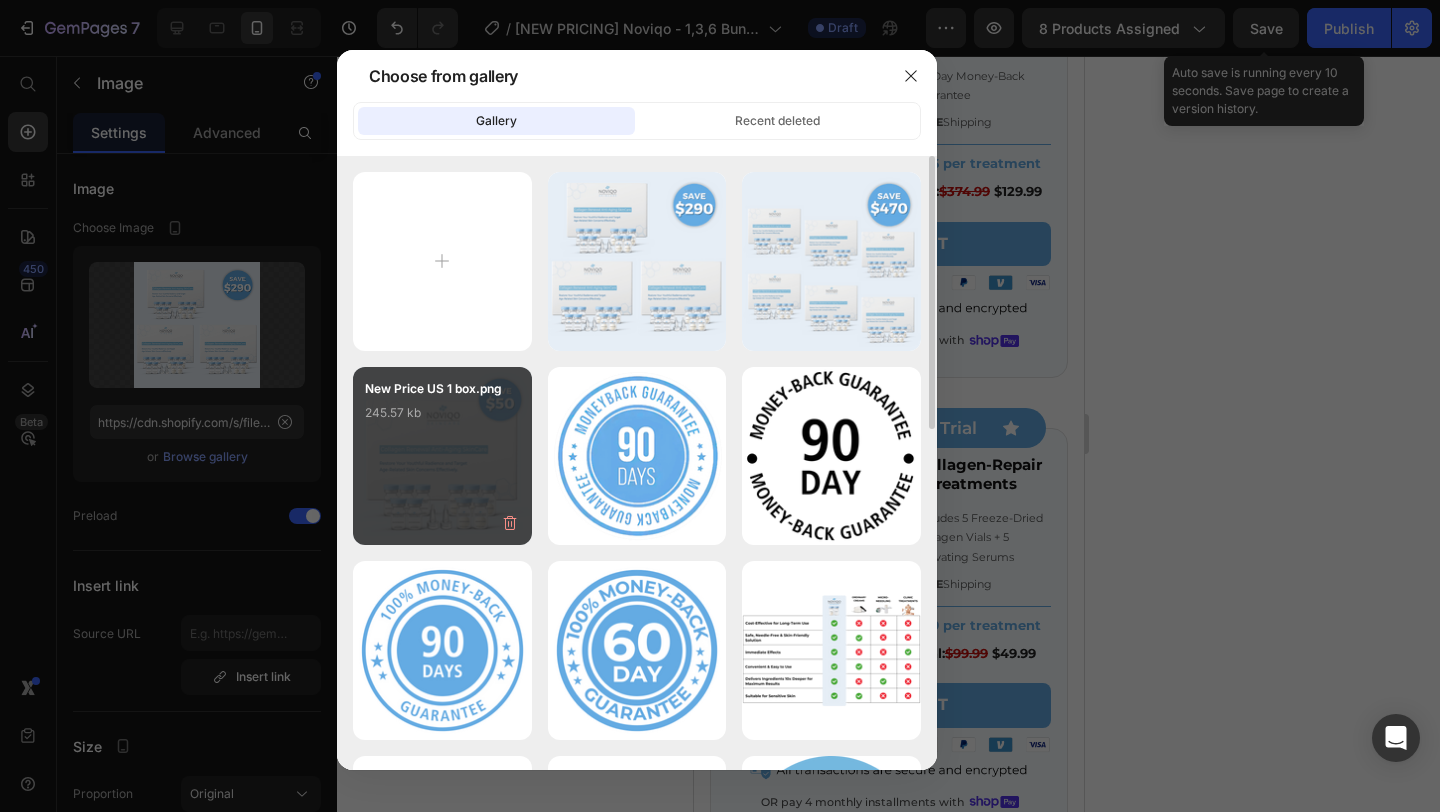 click on "New Price US 1 box.png 245.57 kb" at bounding box center [442, 419] 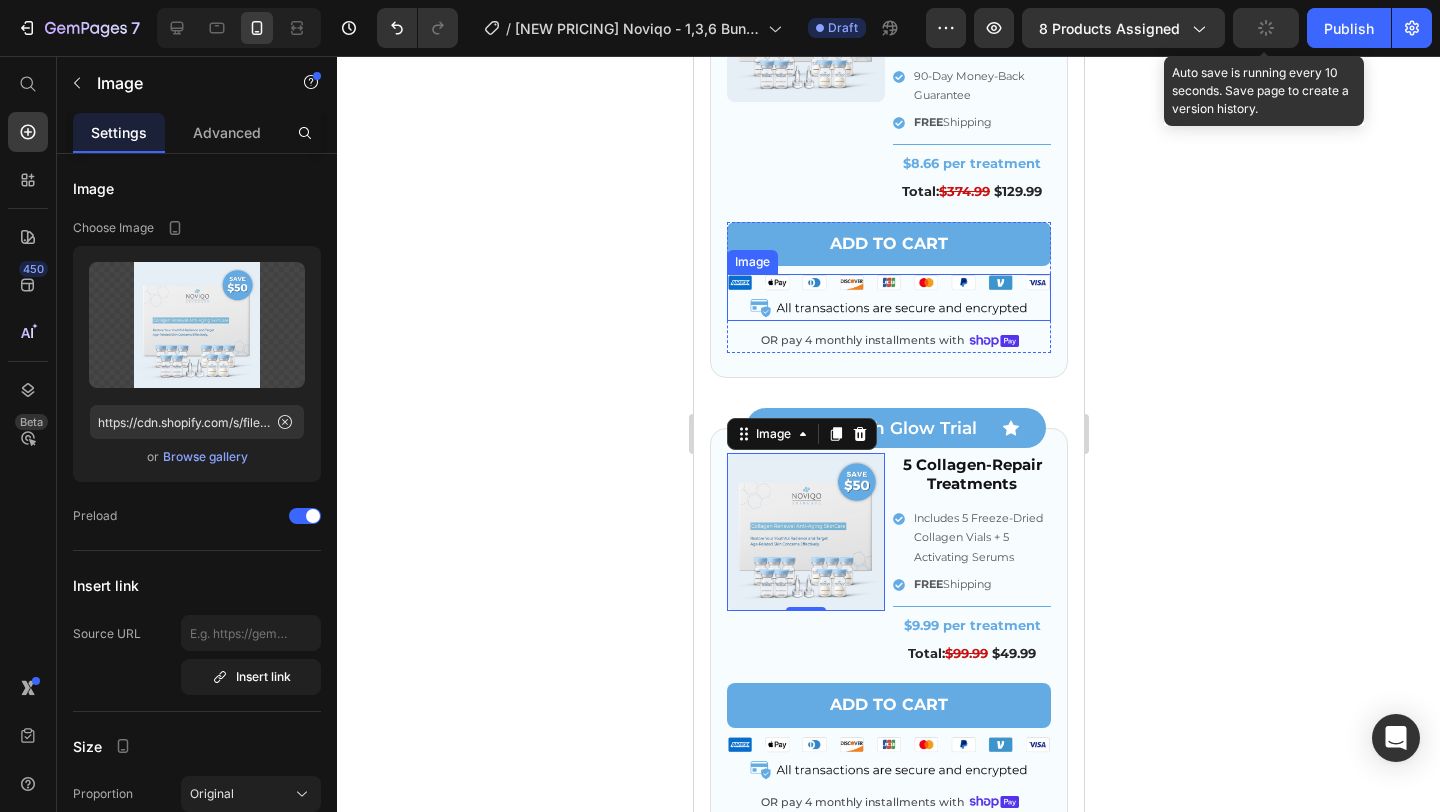 scroll, scrollTop: 8298, scrollLeft: 0, axis: vertical 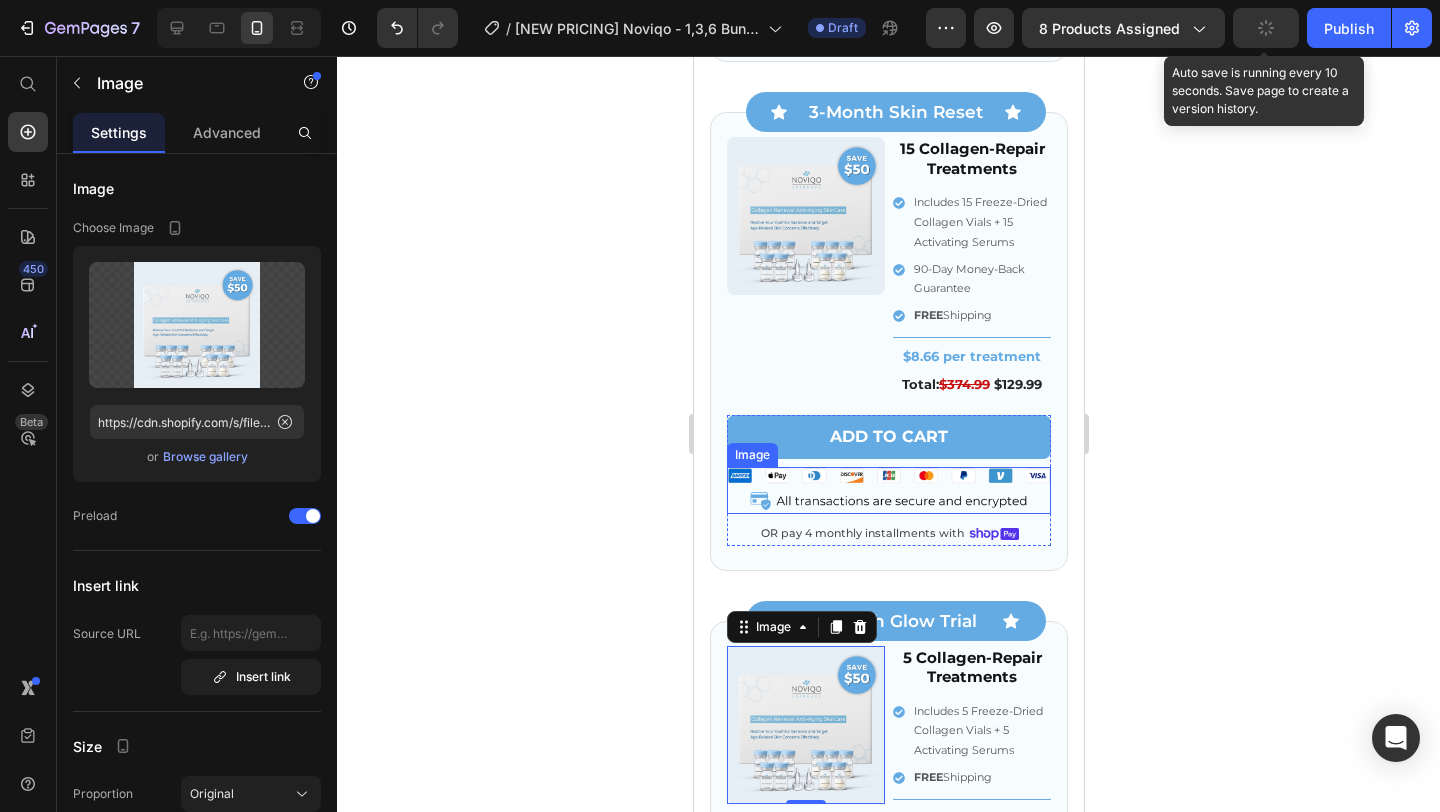 click at bounding box center [805, 216] 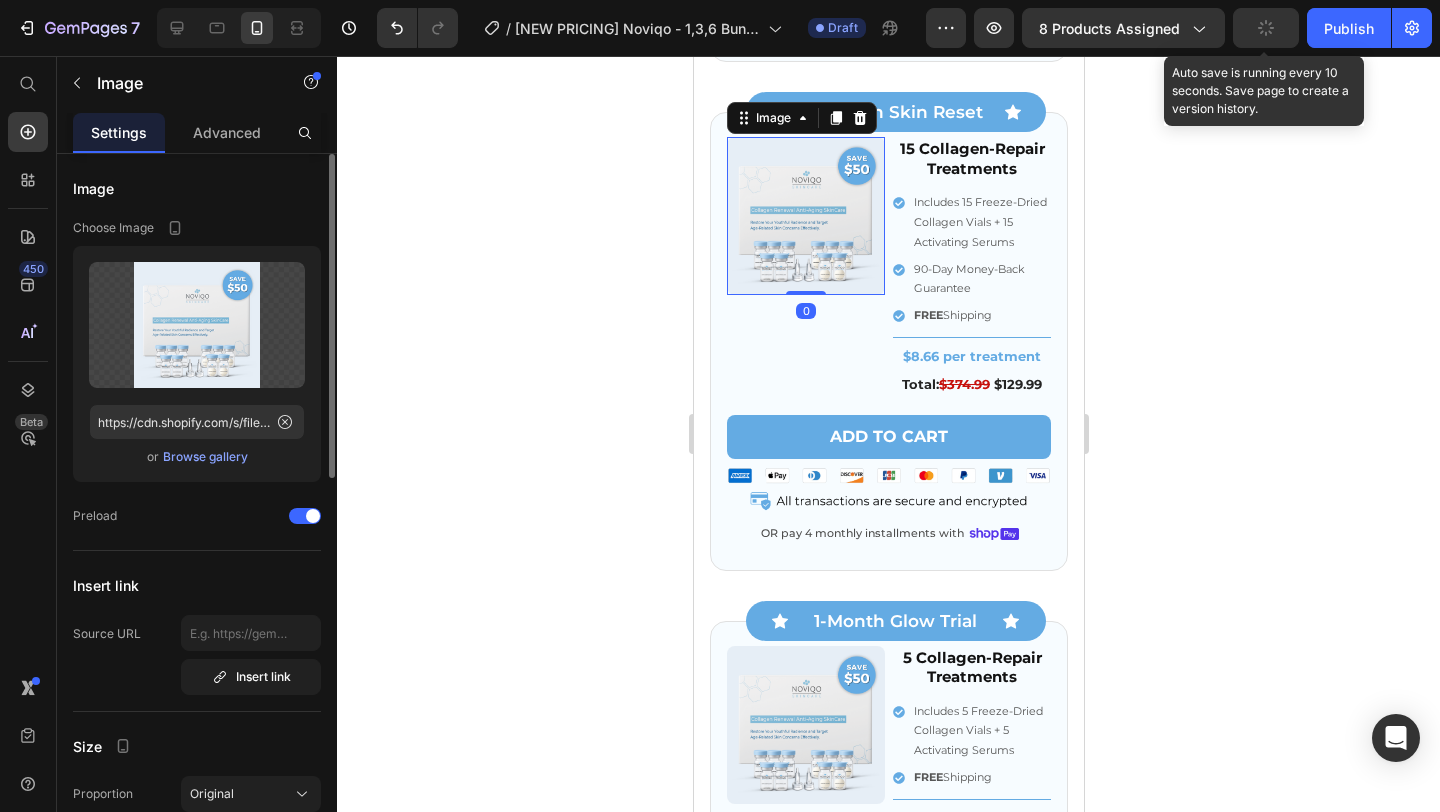 click on "Upload Image https://cdn.shopify.com/s/files/1/0671/1626/9762/files/gempages_566123104753943382-c619d72c-df04-43d2-86f8-09499d19ac9c.png  or   Browse gallery" 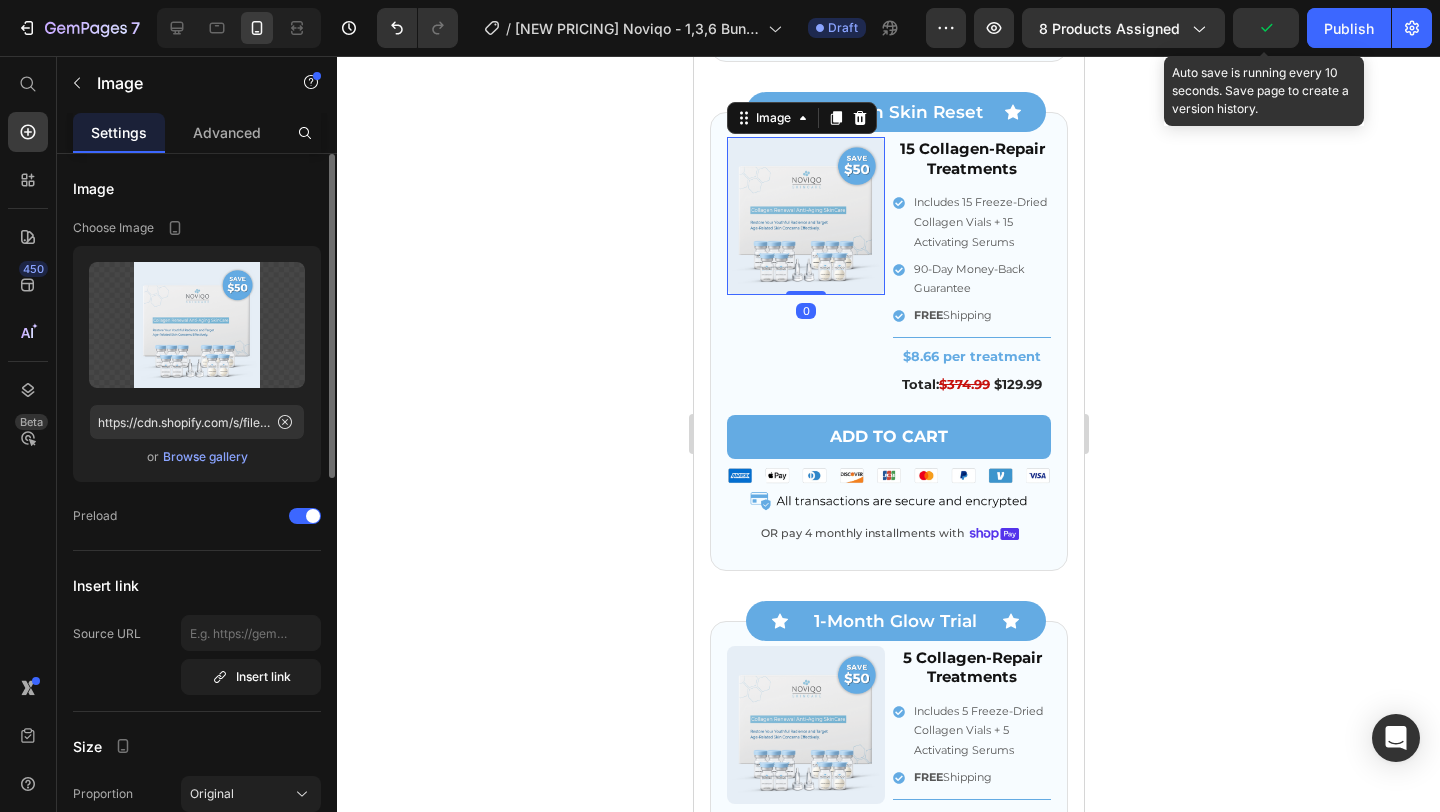 click on "Browse gallery" at bounding box center (205, 457) 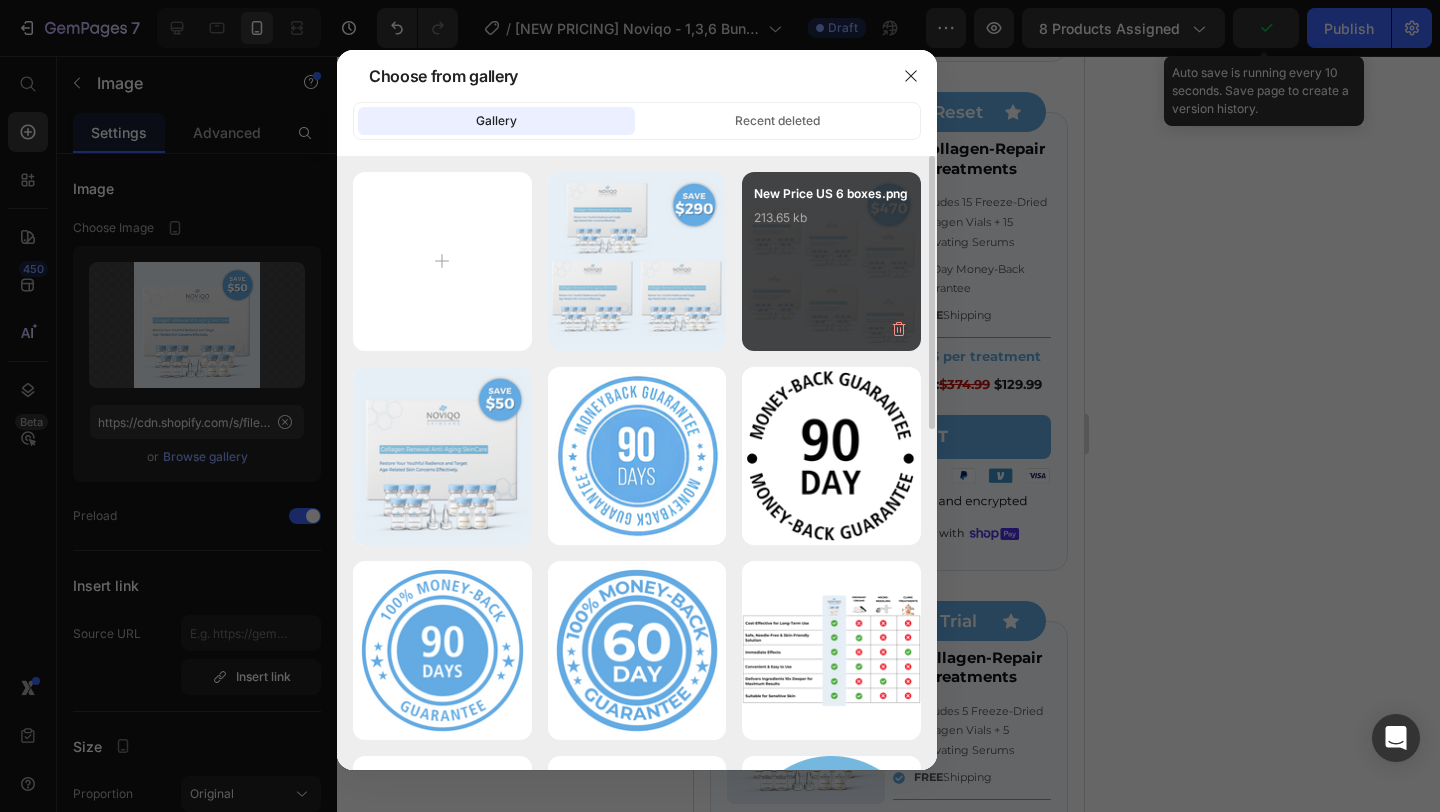 click on "New Price US 6 boxes.png 213.65 kb" at bounding box center (831, 261) 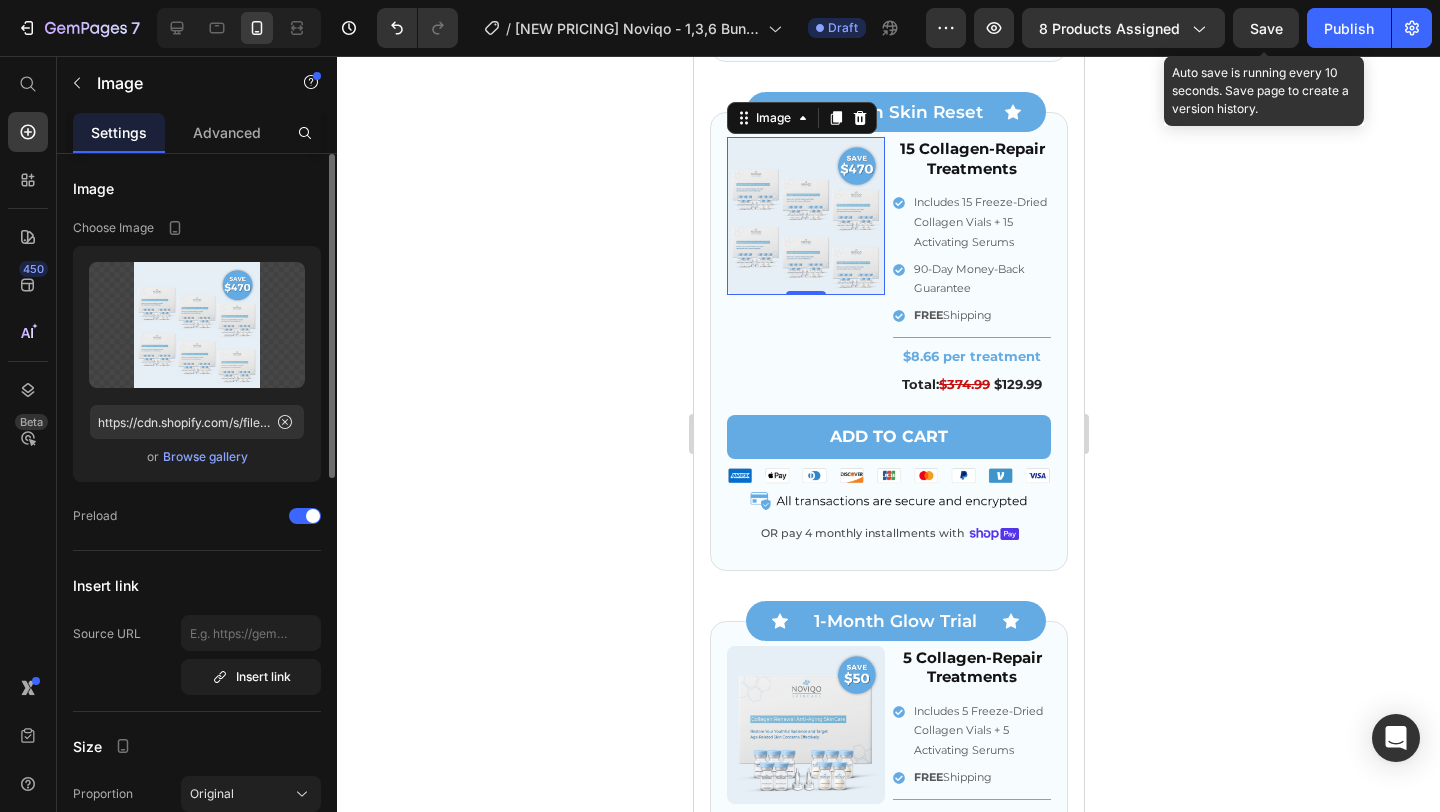 click on "Browse gallery" at bounding box center (205, 457) 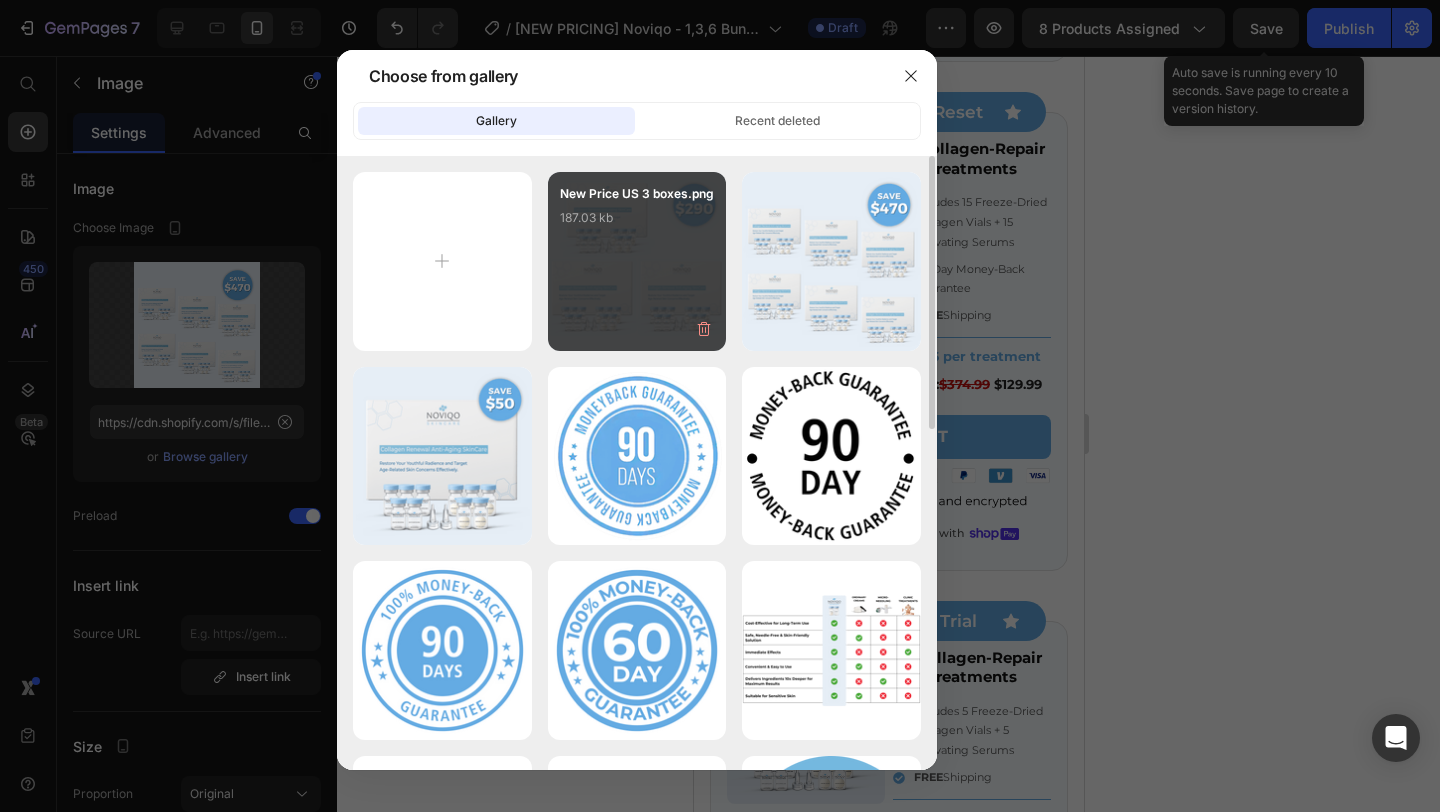 click on "187.03 kb" at bounding box center (637, 218) 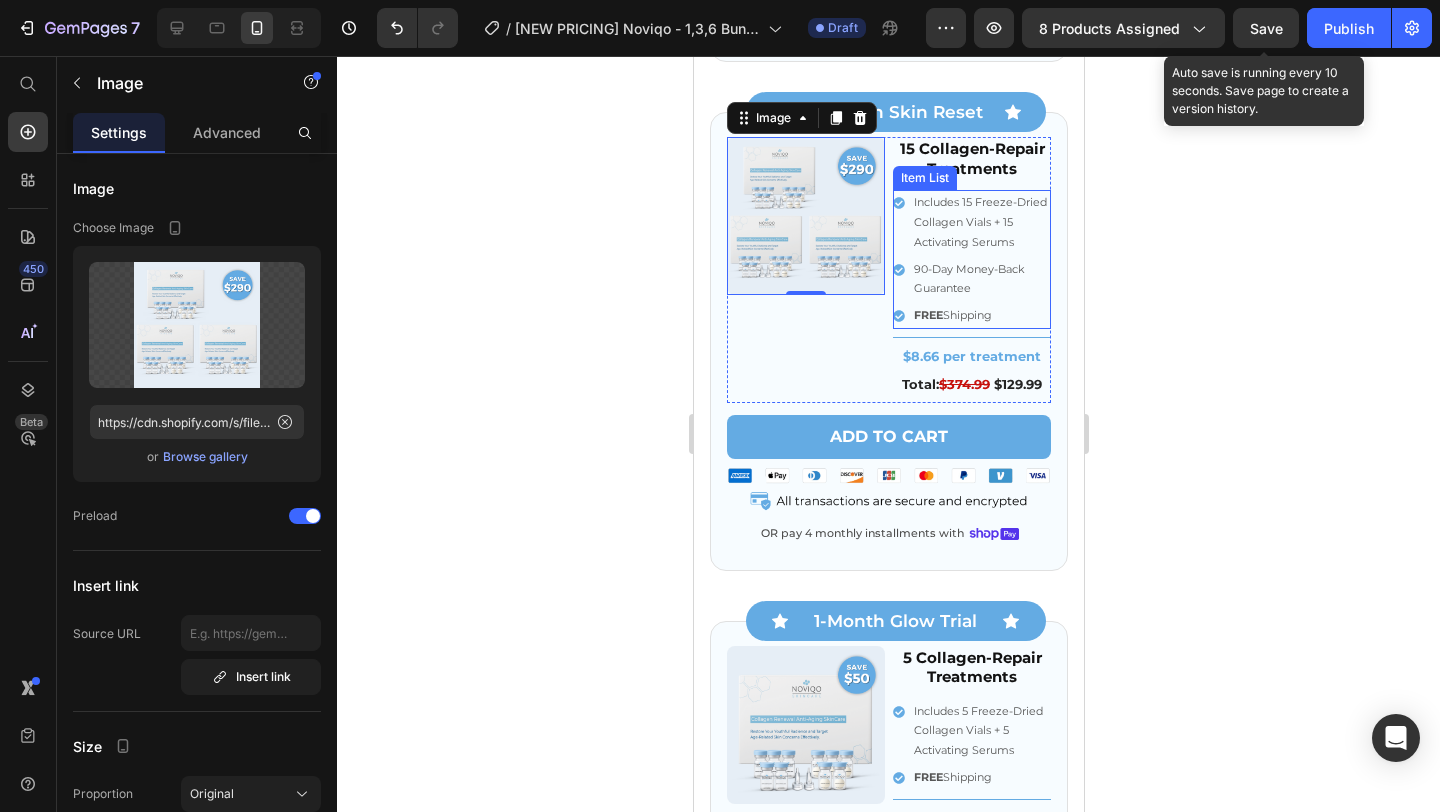 scroll, scrollTop: 7965, scrollLeft: 0, axis: vertical 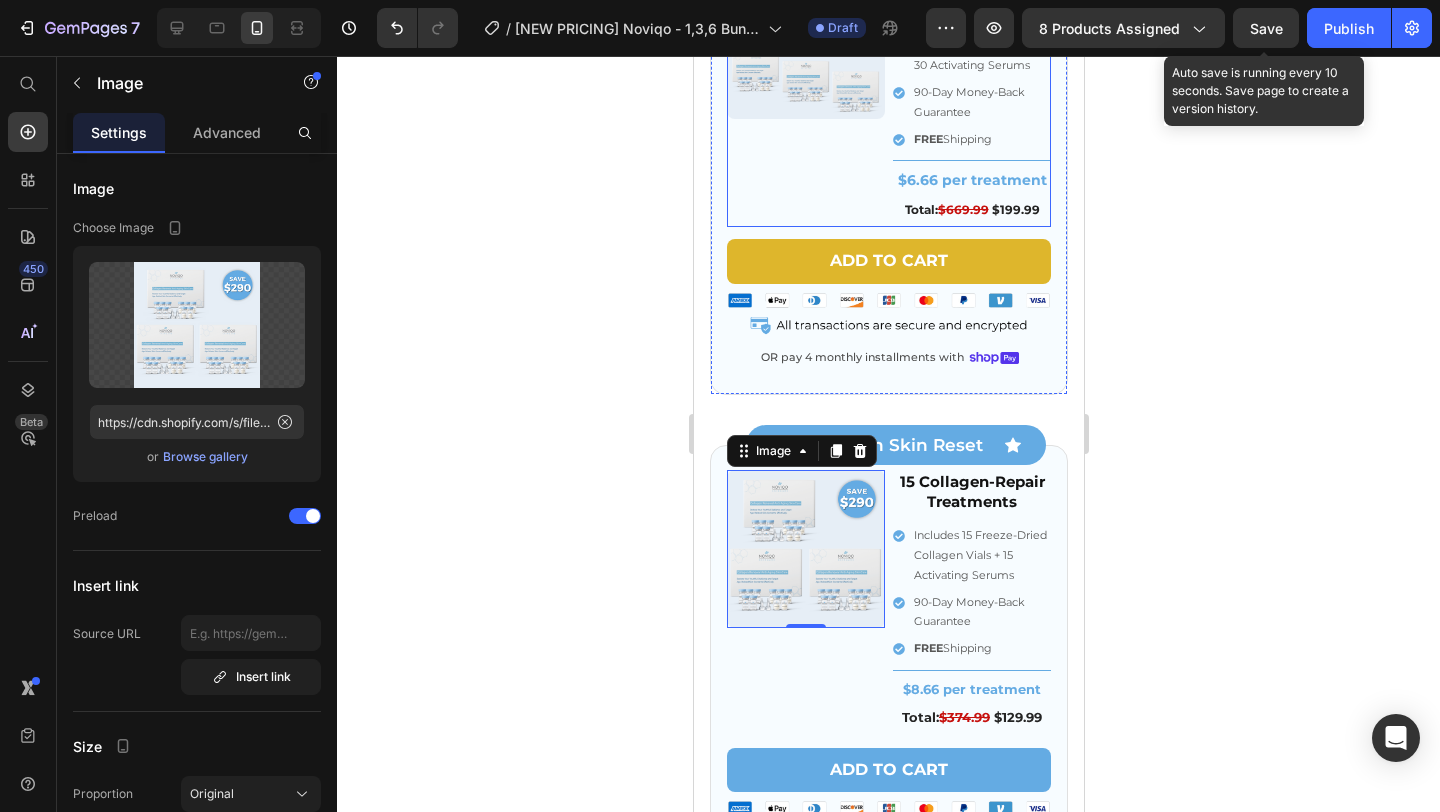 click at bounding box center (805, 40) 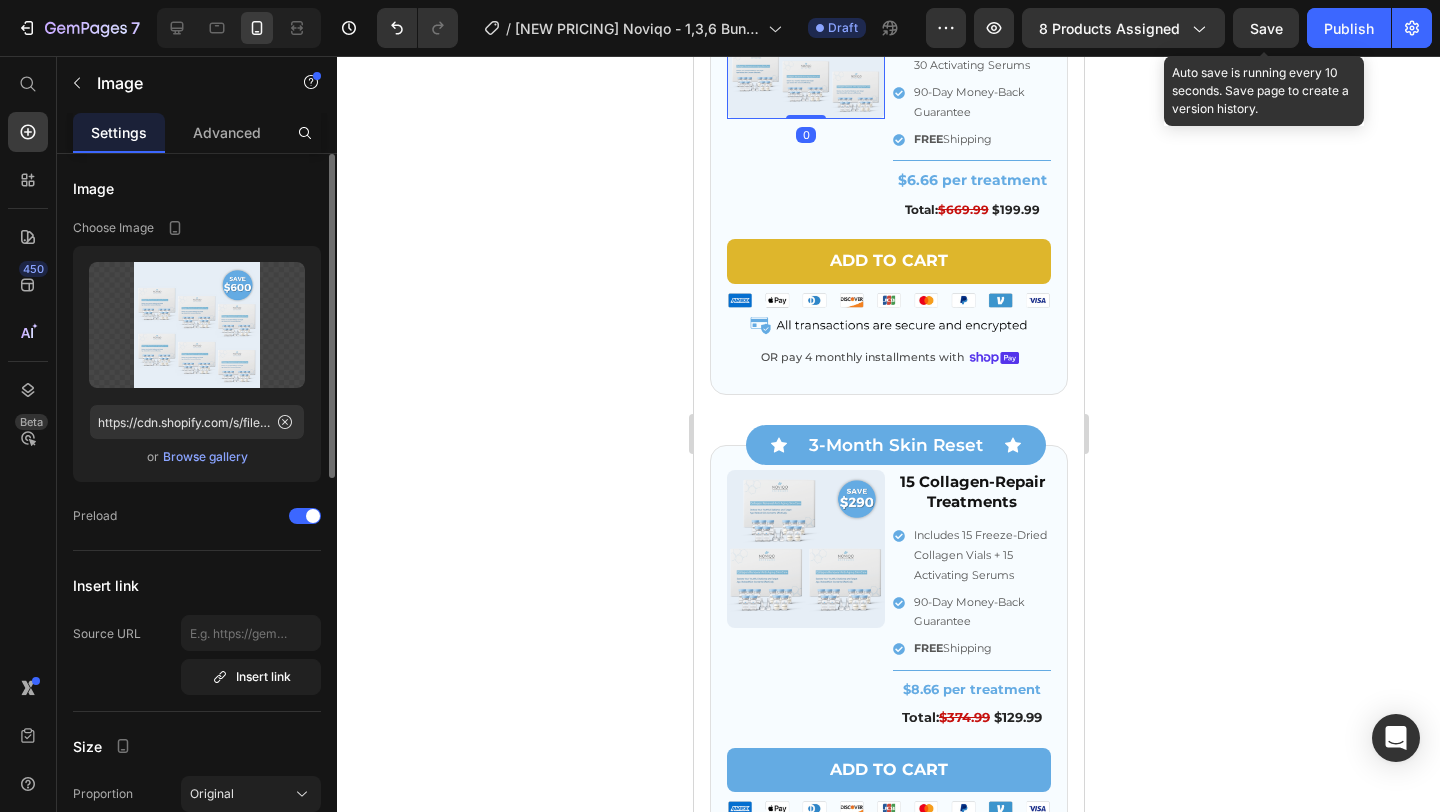 click on "Browse gallery" at bounding box center (205, 457) 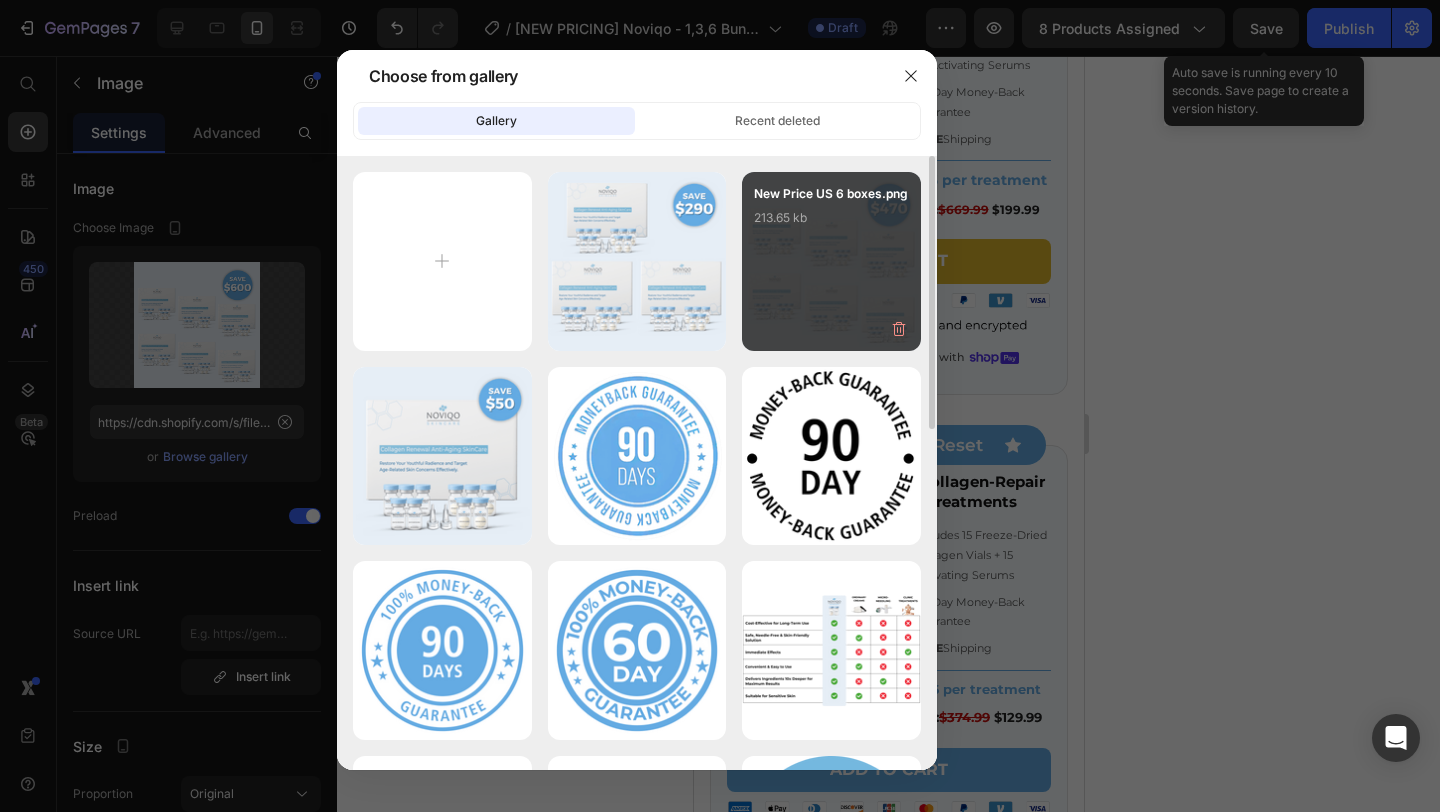 click on "New Price US 6 boxes.png 213.65 kb" at bounding box center (831, 224) 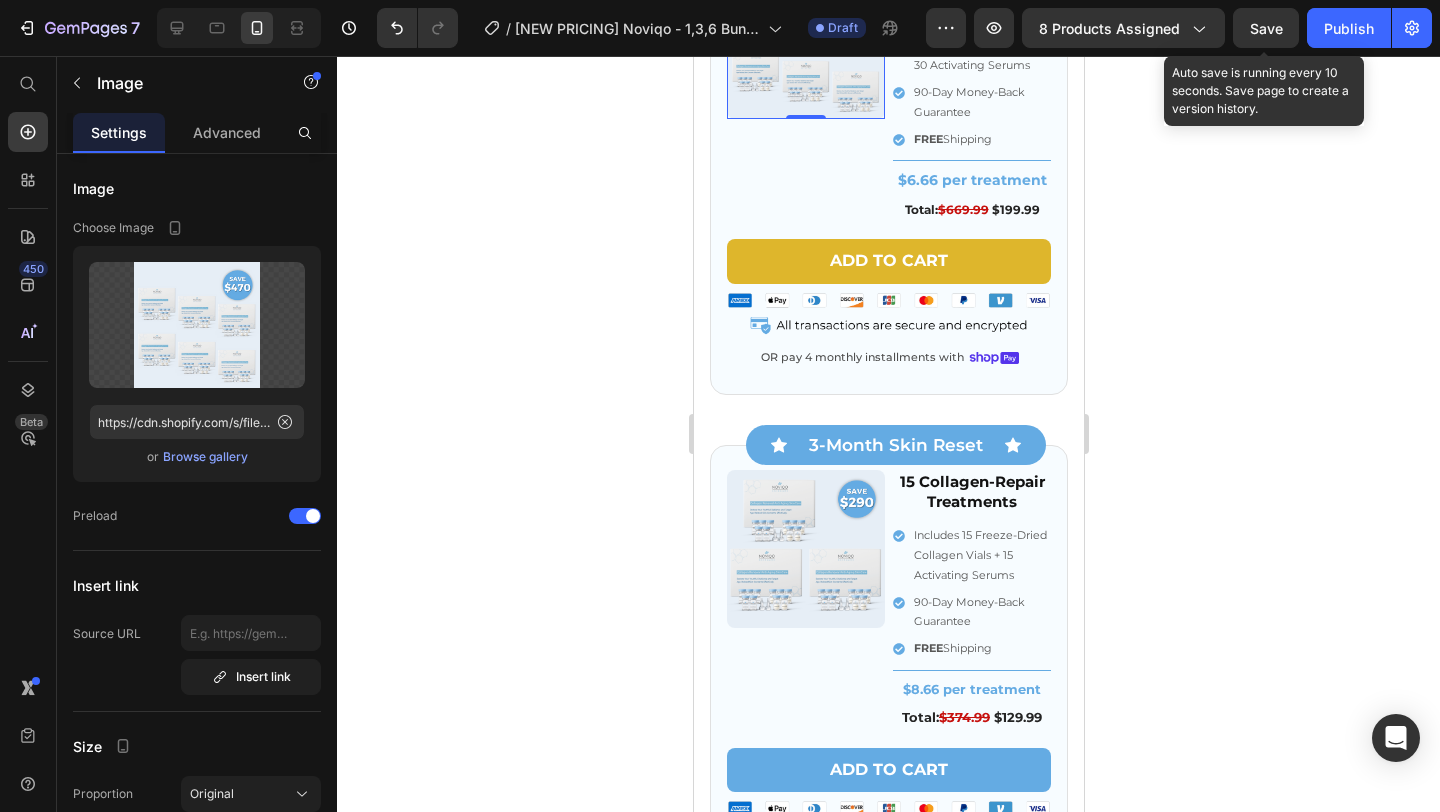 drag, startPoint x: 1273, startPoint y: 25, endPoint x: 312, endPoint y: 295, distance: 998.2089 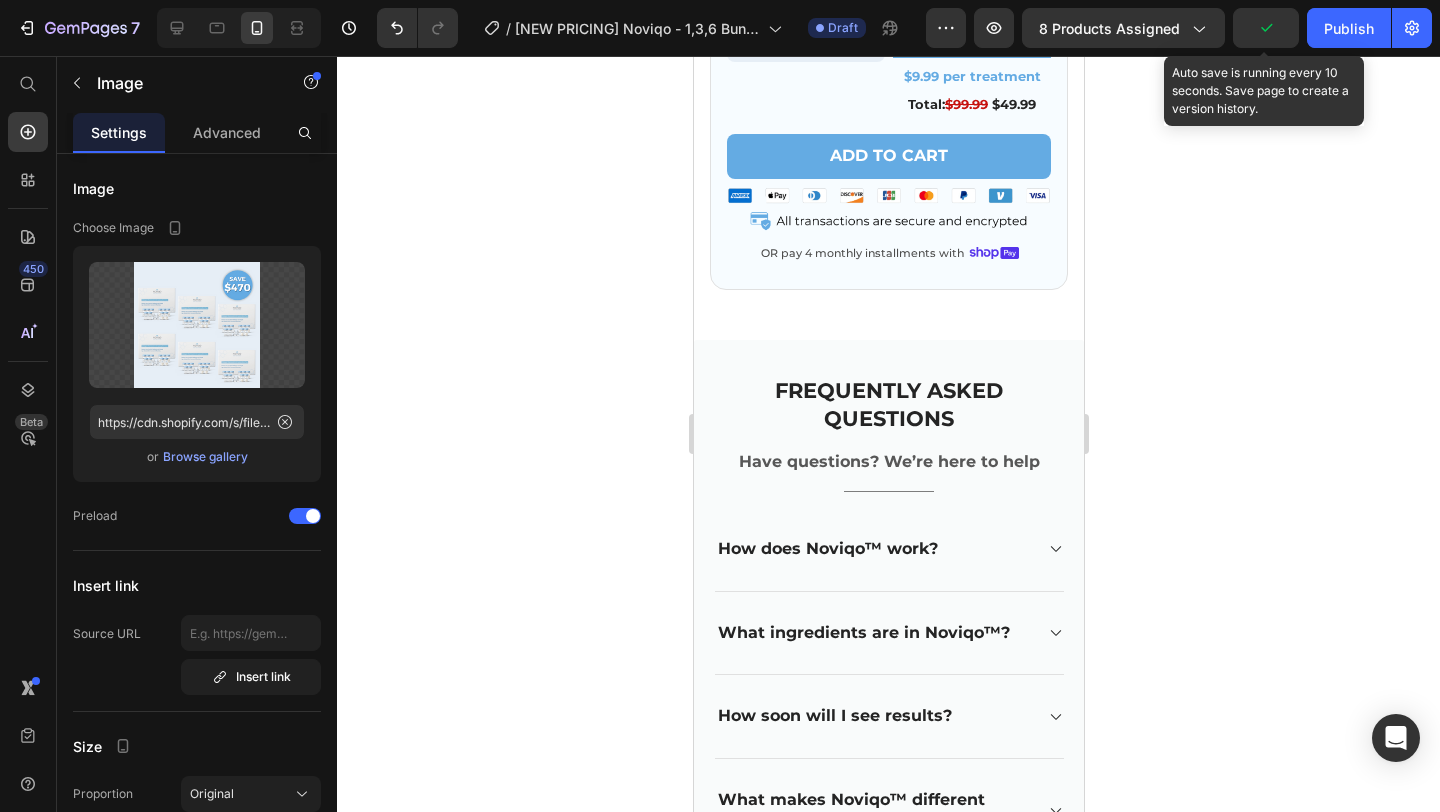 scroll, scrollTop: 9091, scrollLeft: 0, axis: vertical 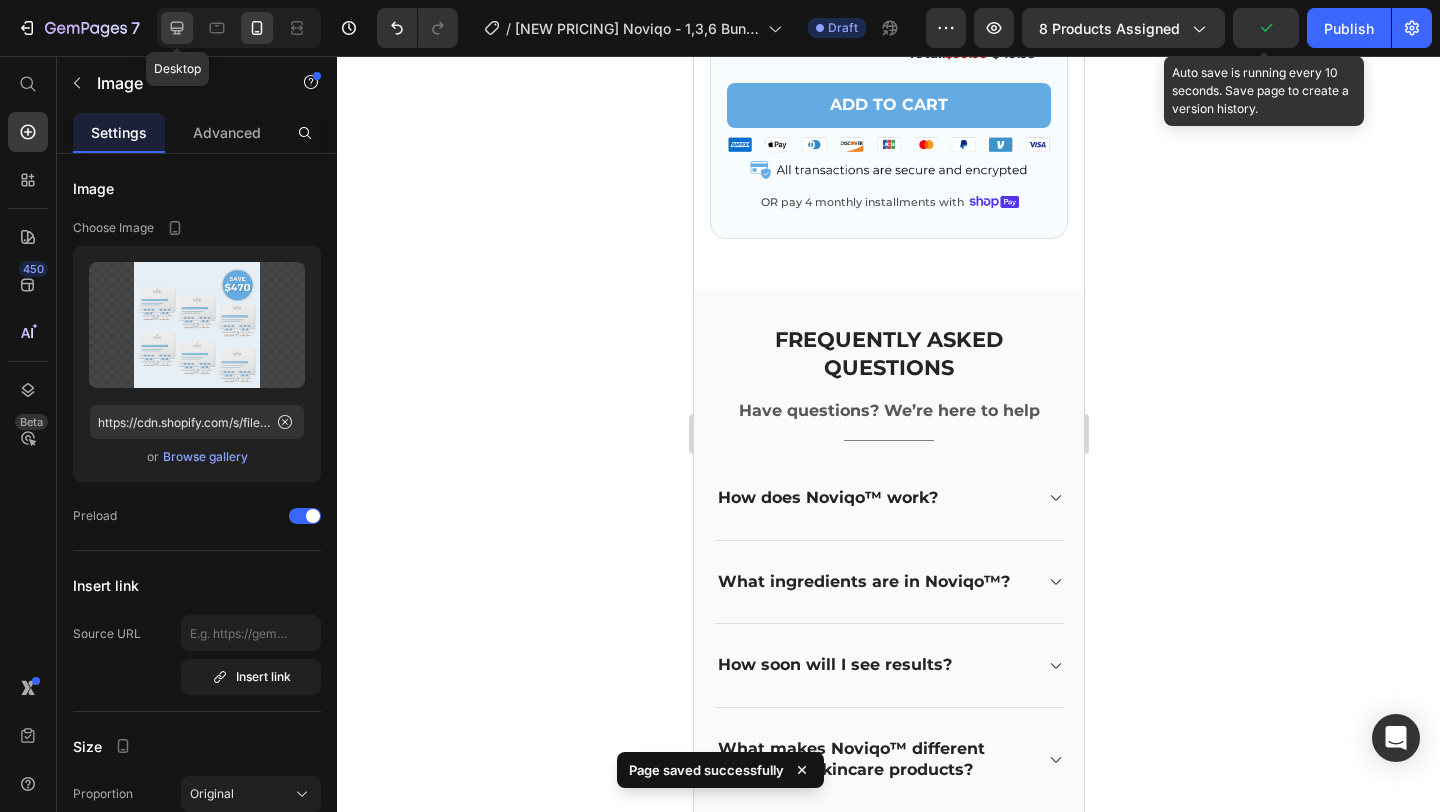 click 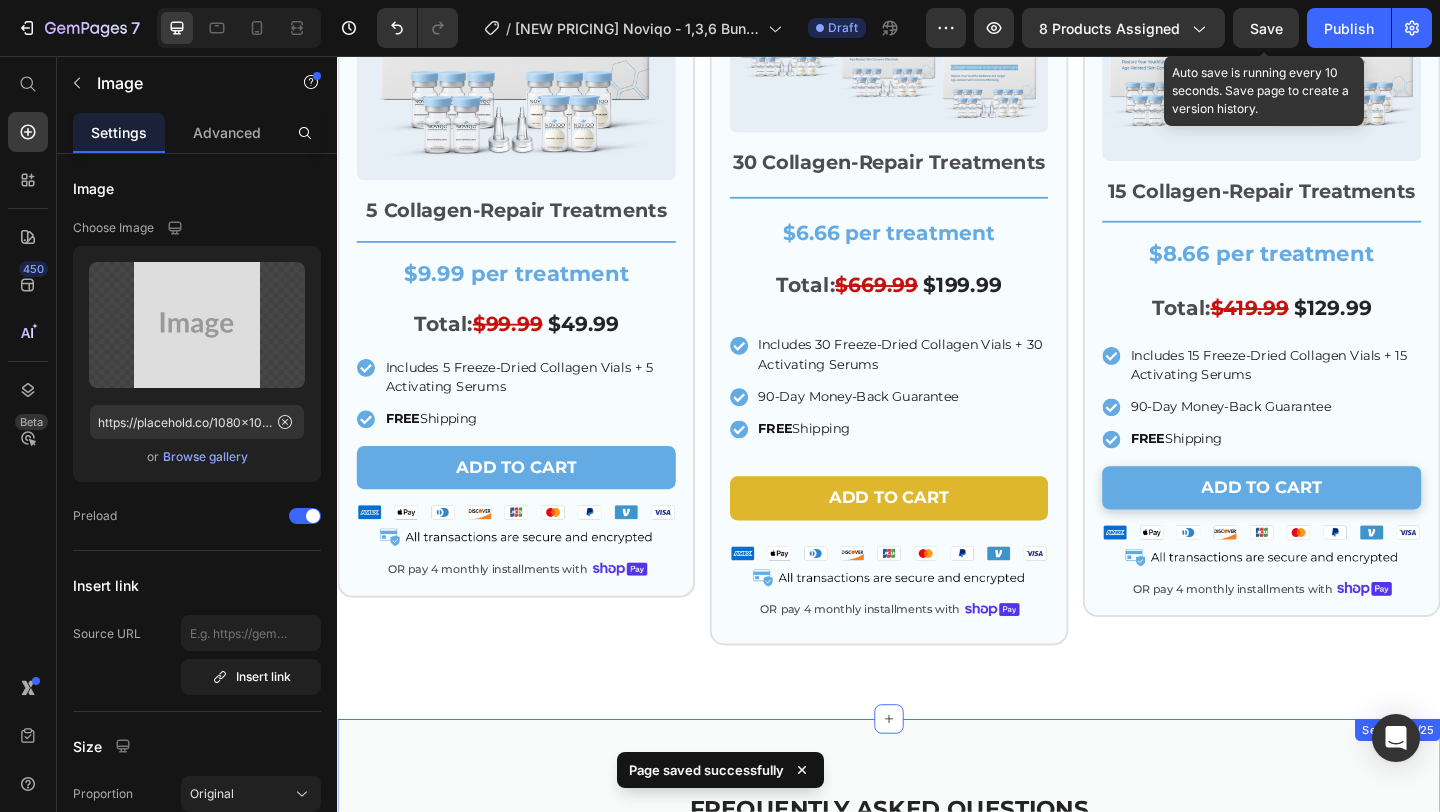 scroll, scrollTop: 8150, scrollLeft: 0, axis: vertical 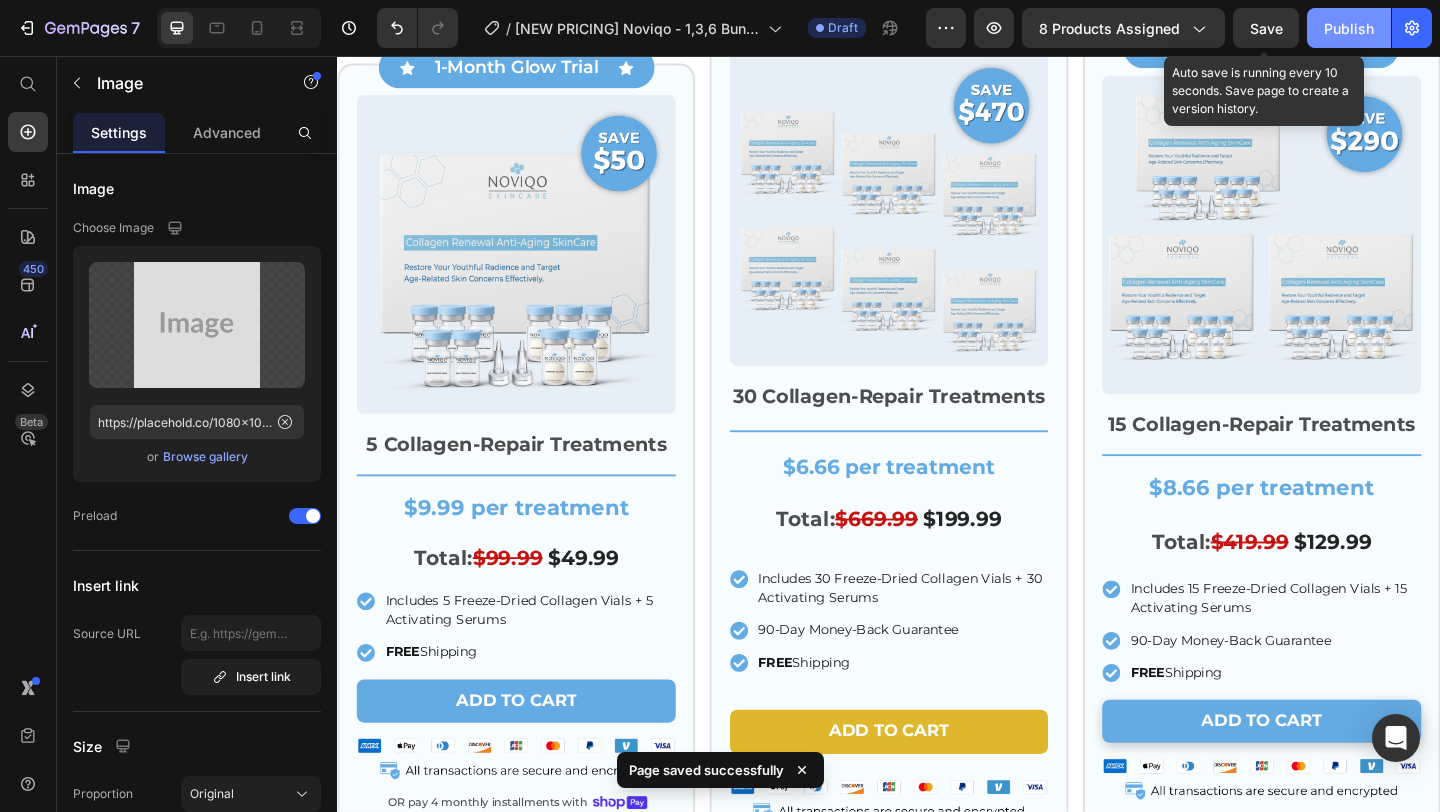 click on "Publish" at bounding box center (1349, 28) 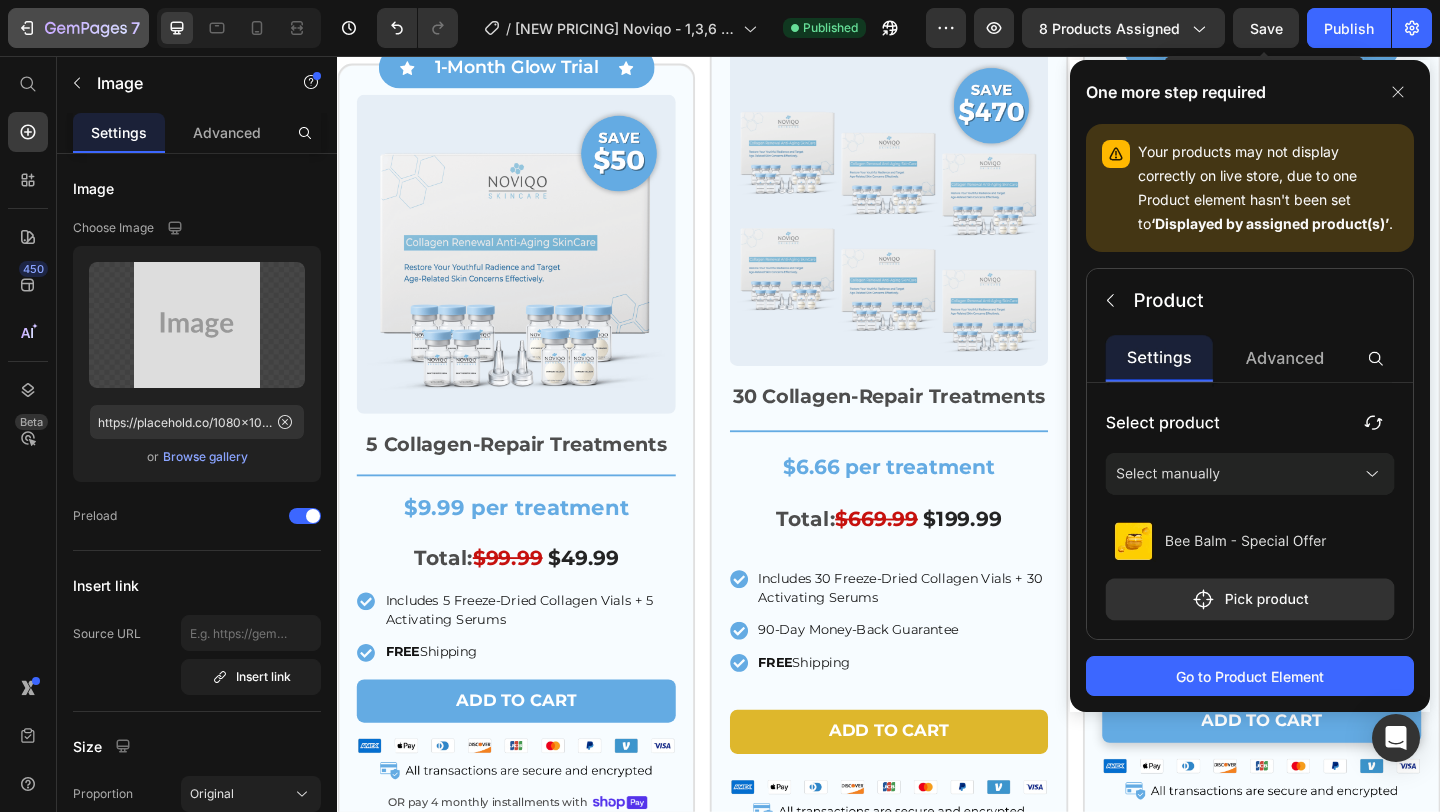 click 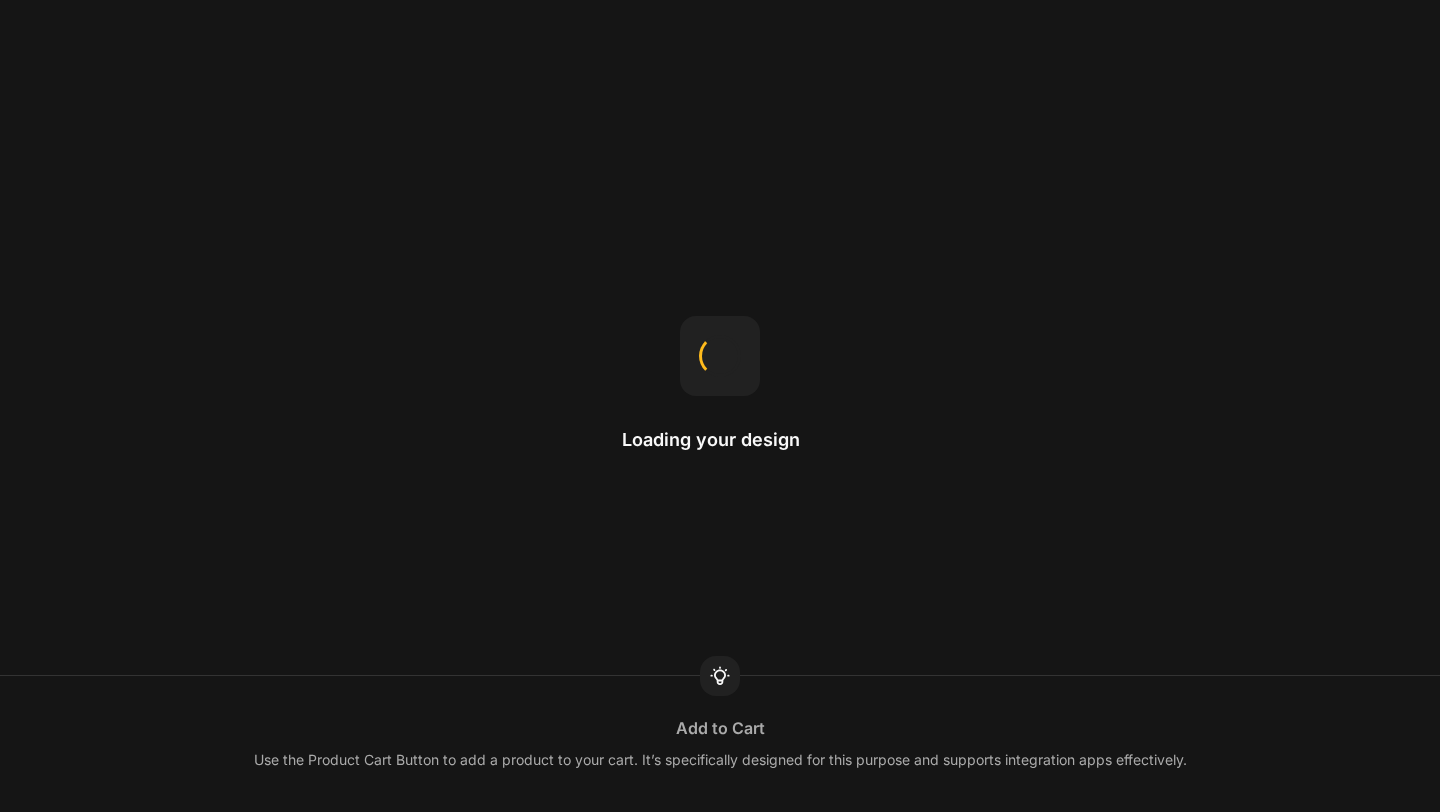 scroll, scrollTop: 0, scrollLeft: 0, axis: both 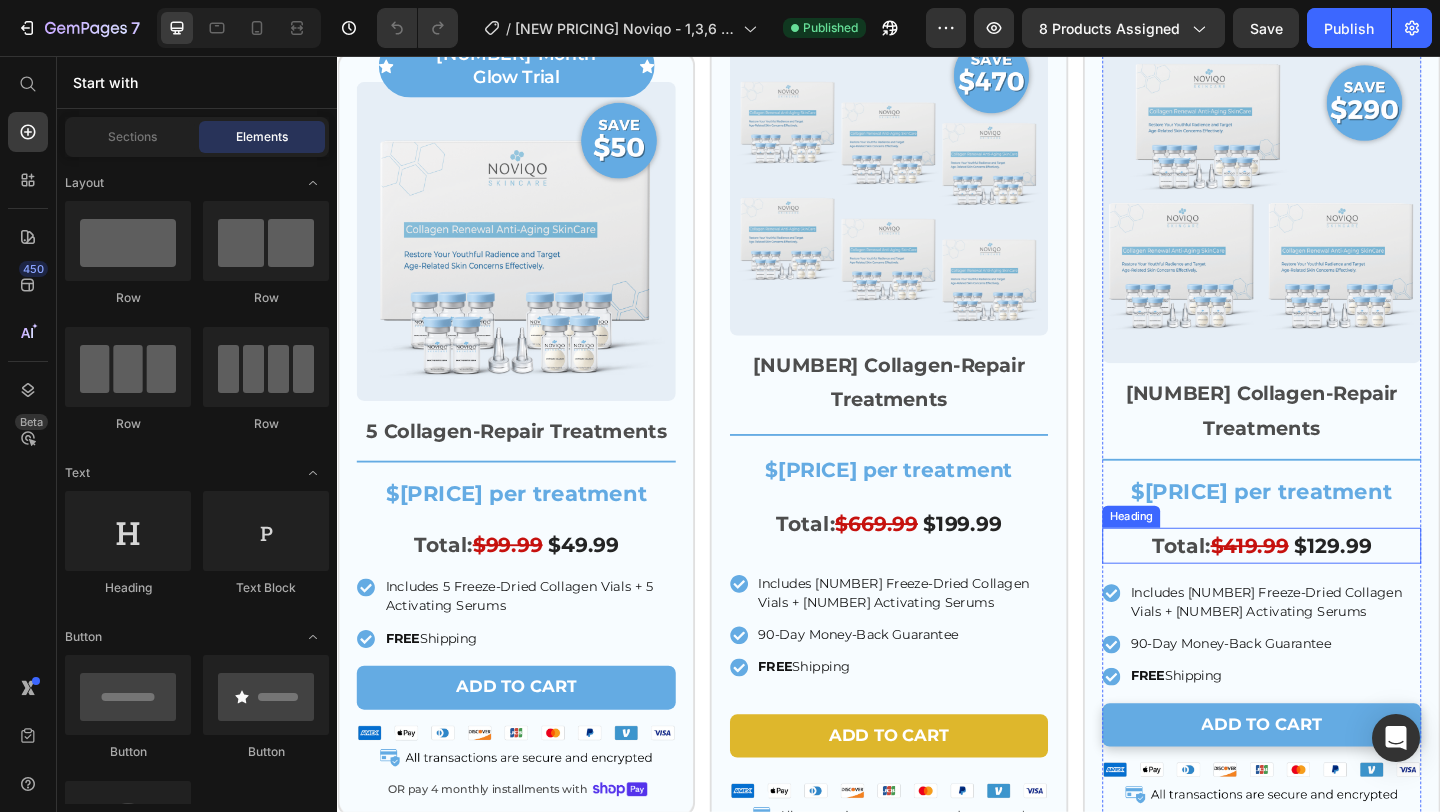 click on "$419.99" at bounding box center [1329, 588] 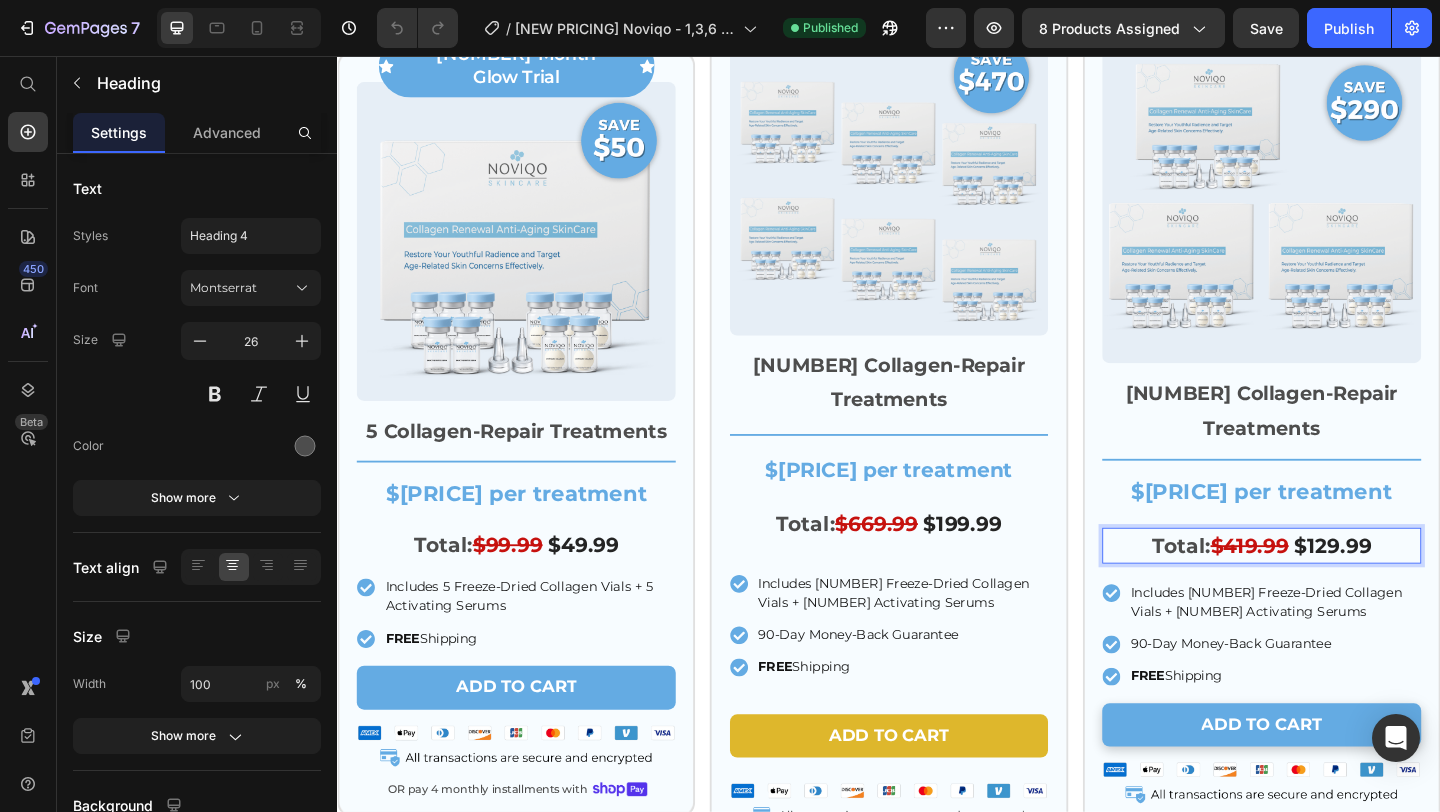 click on "$419.99" at bounding box center (1329, 588) 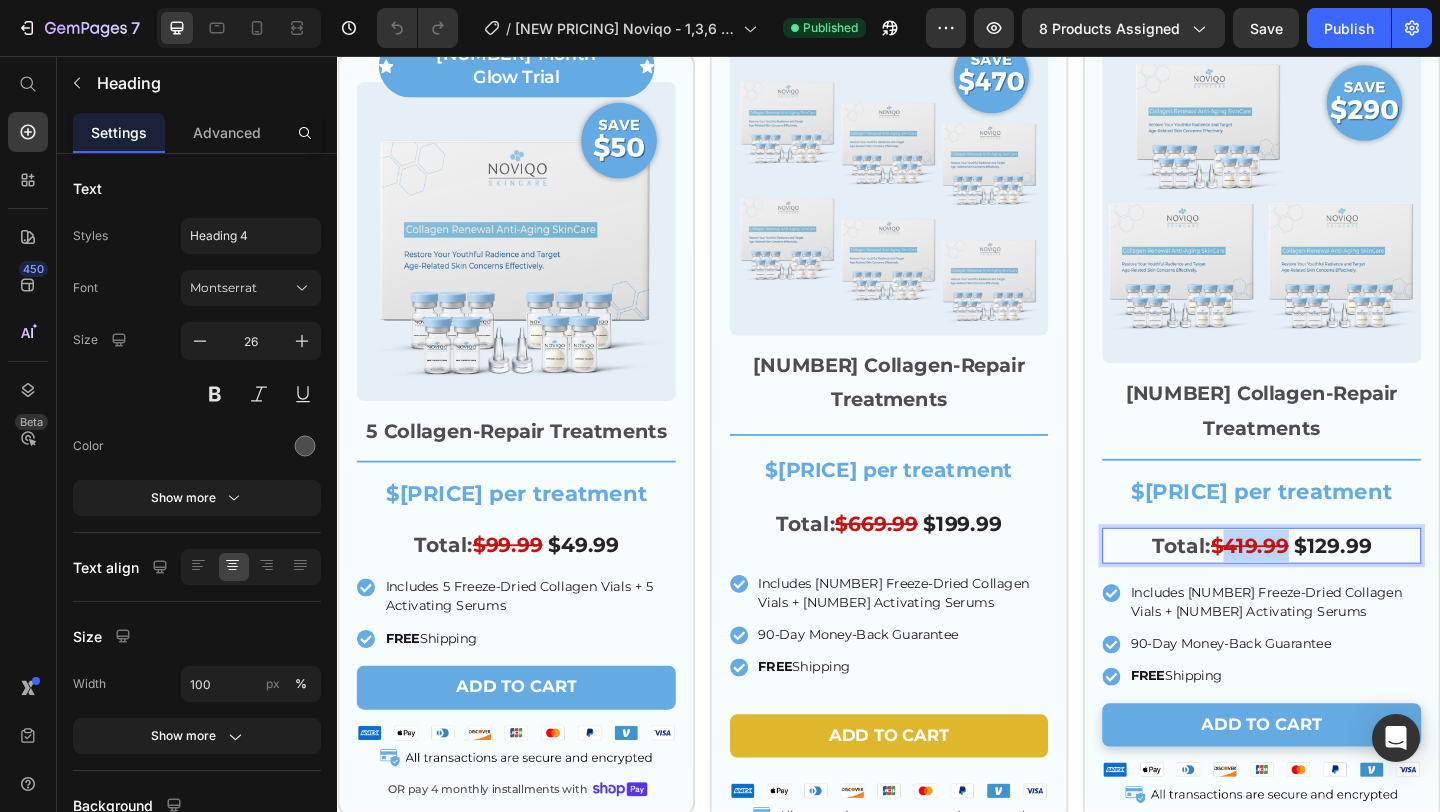 click on "$419.99" at bounding box center (1329, 588) 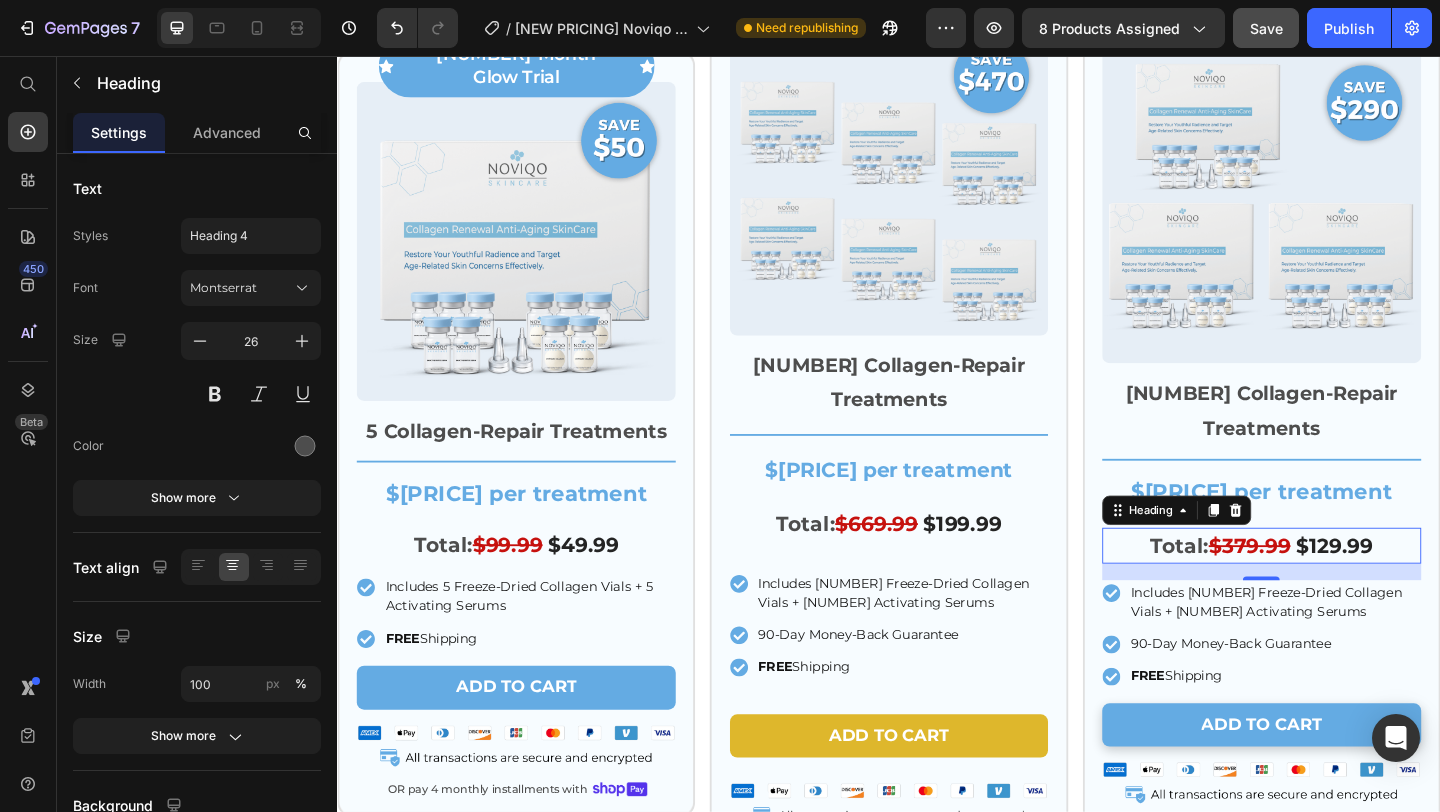 click on "Save" at bounding box center [1266, 28] 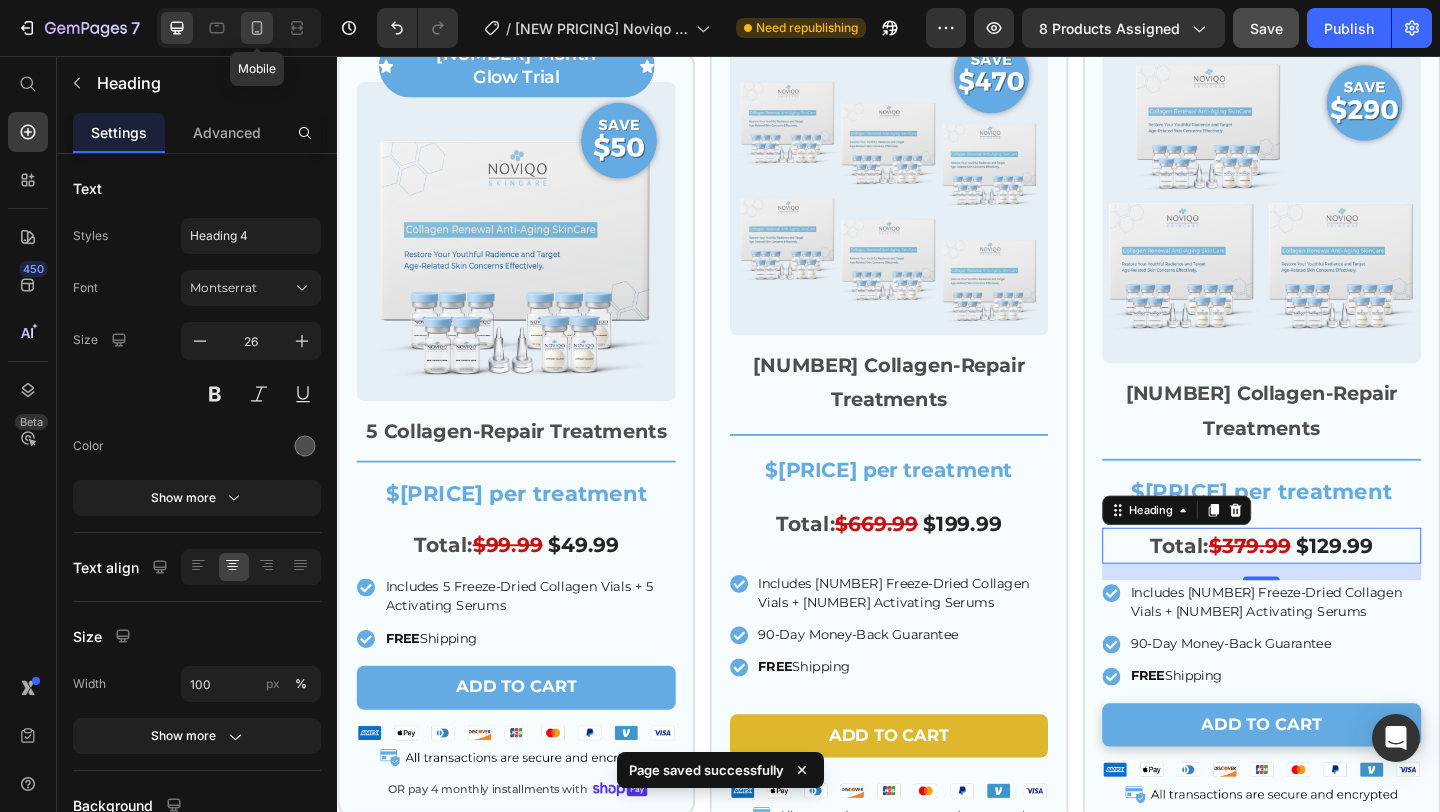 click 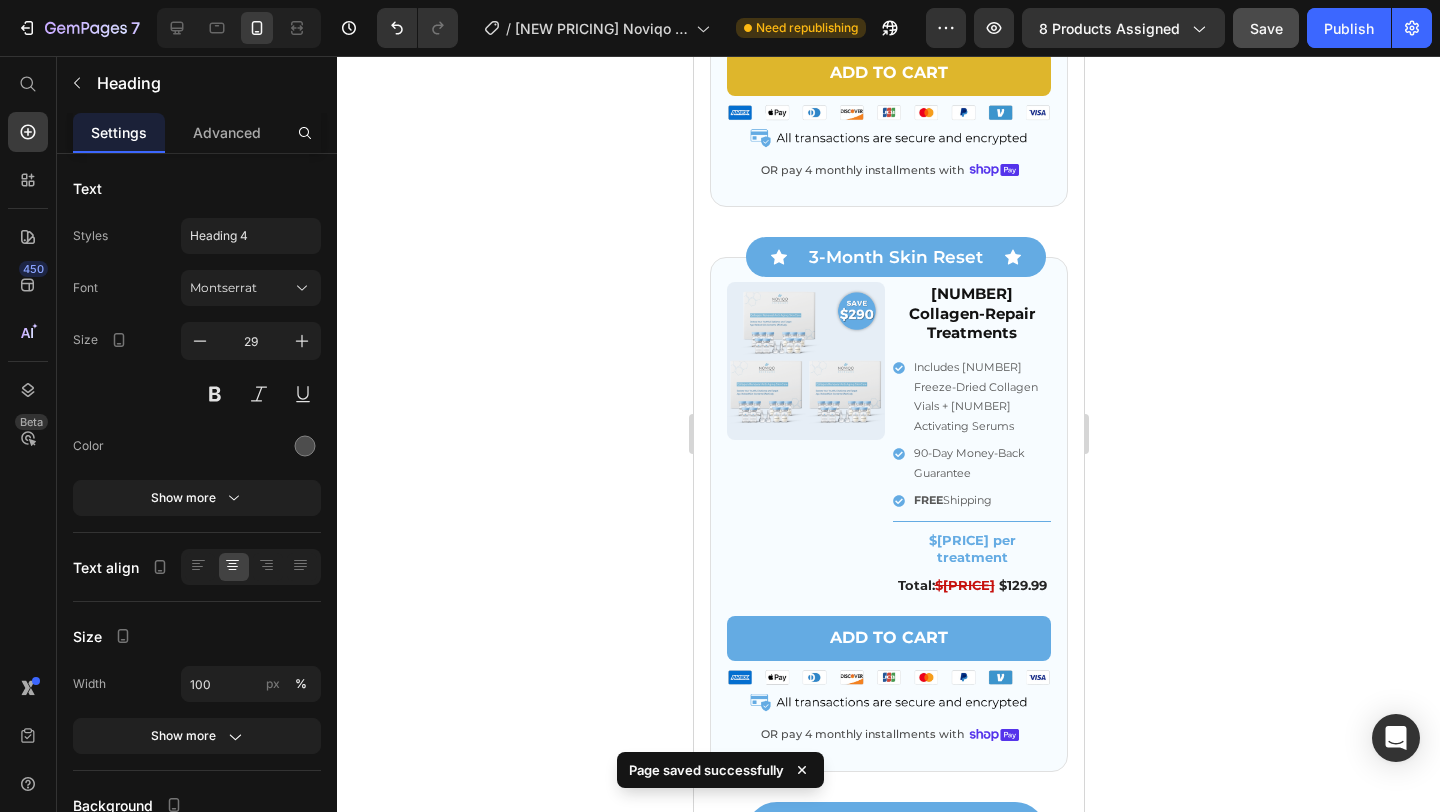 scroll, scrollTop: 7907, scrollLeft: 0, axis: vertical 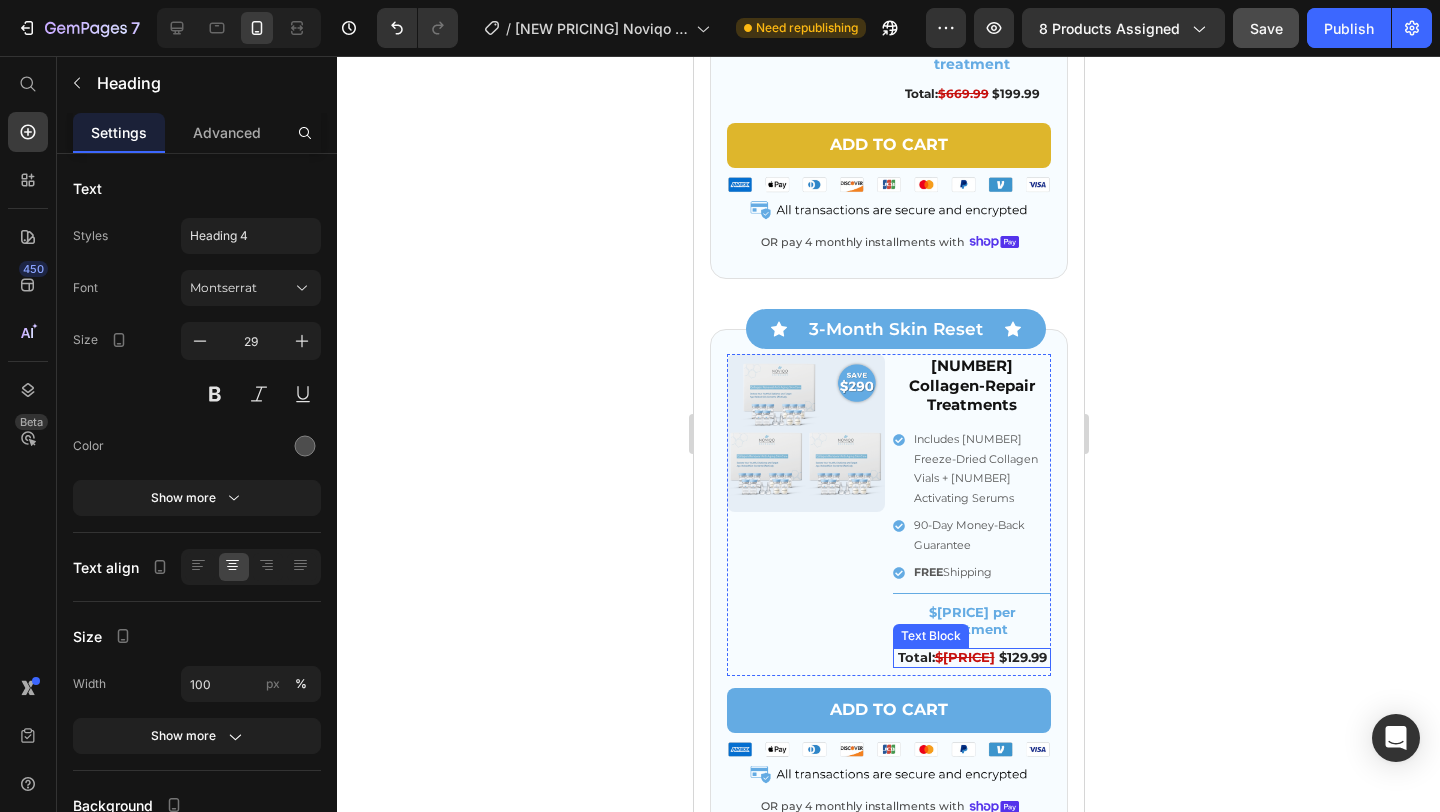 click on "$374.99" at bounding box center [964, 657] 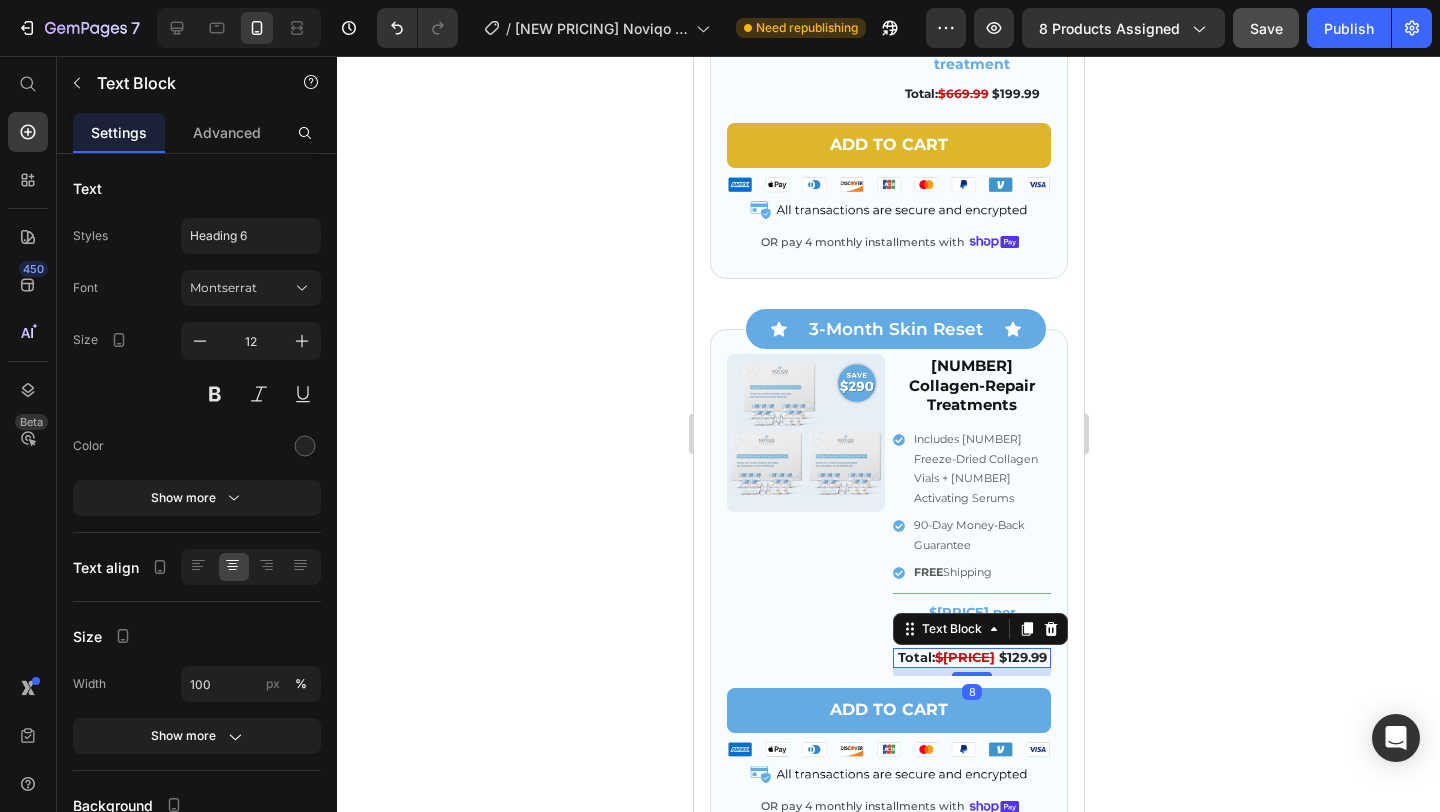 click on "$374.99" at bounding box center [964, 657] 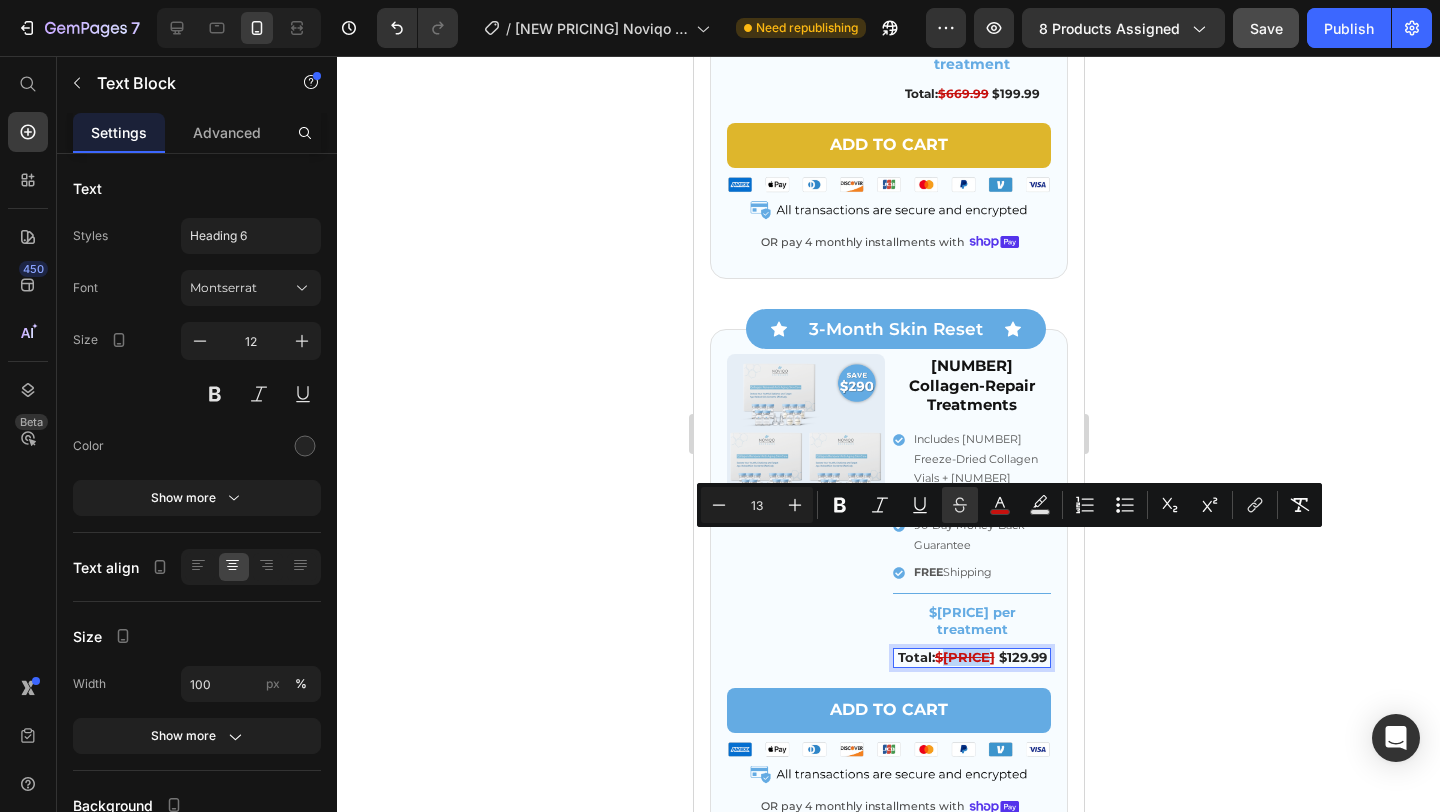 click on "$374.99" at bounding box center [964, 657] 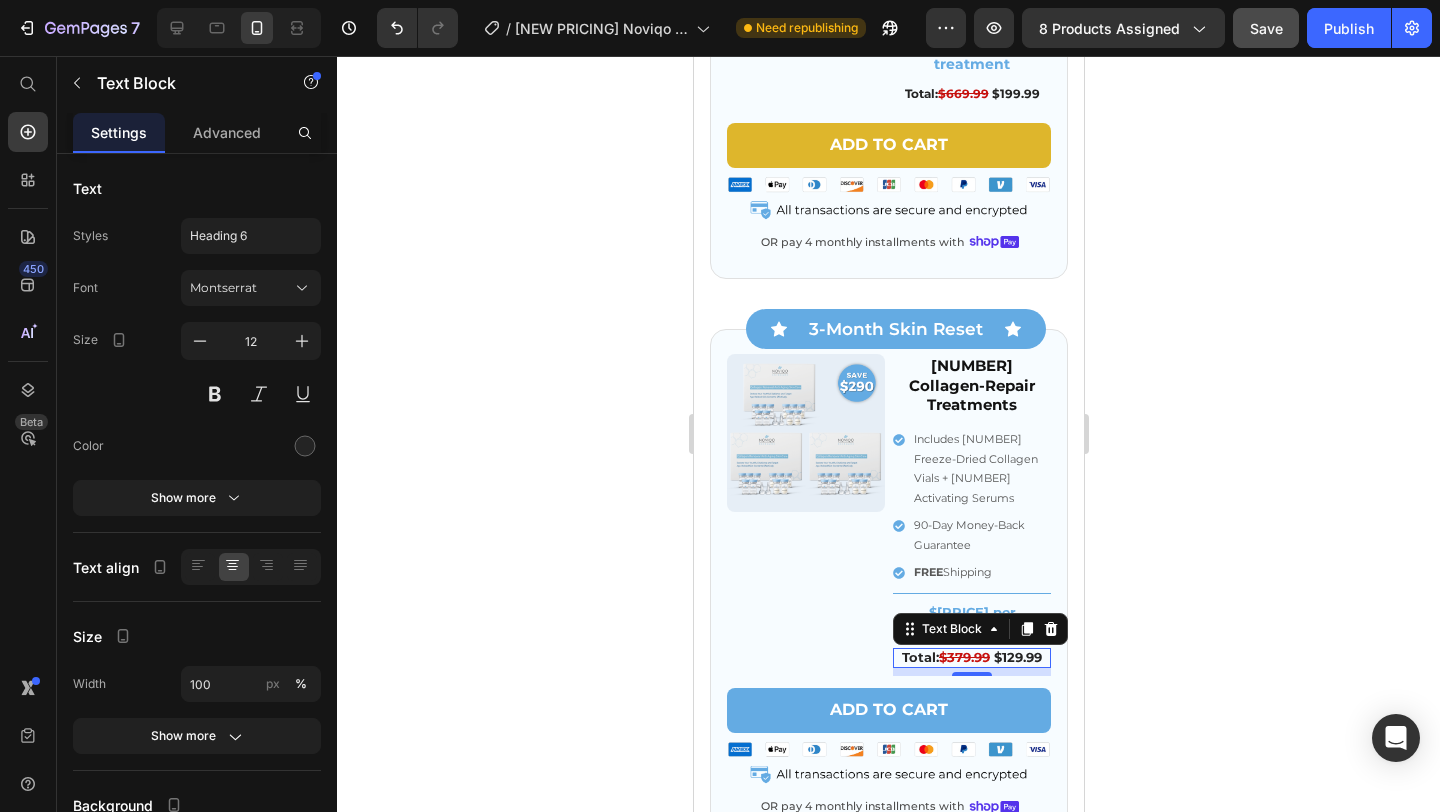 click on "Save" 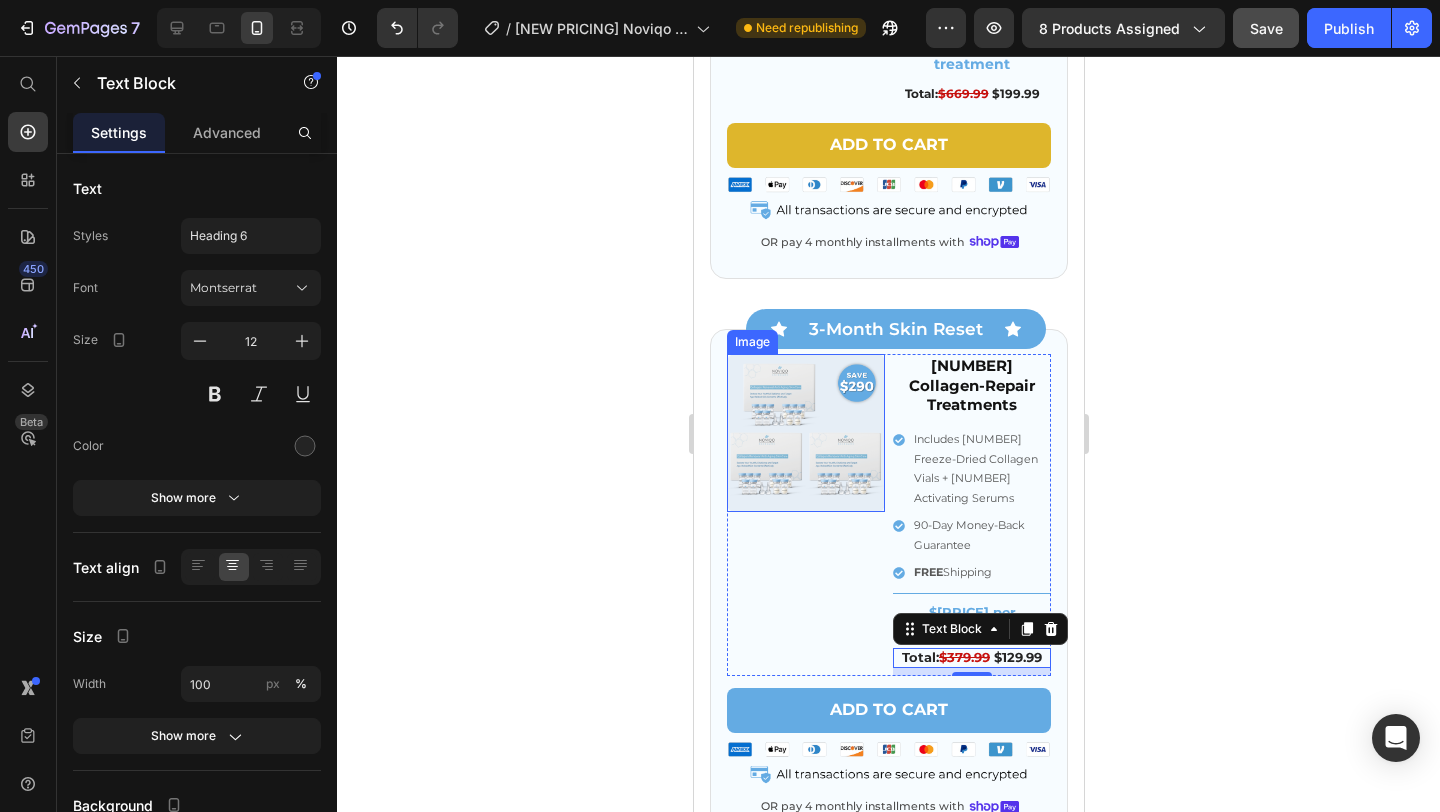 click at bounding box center (805, 433) 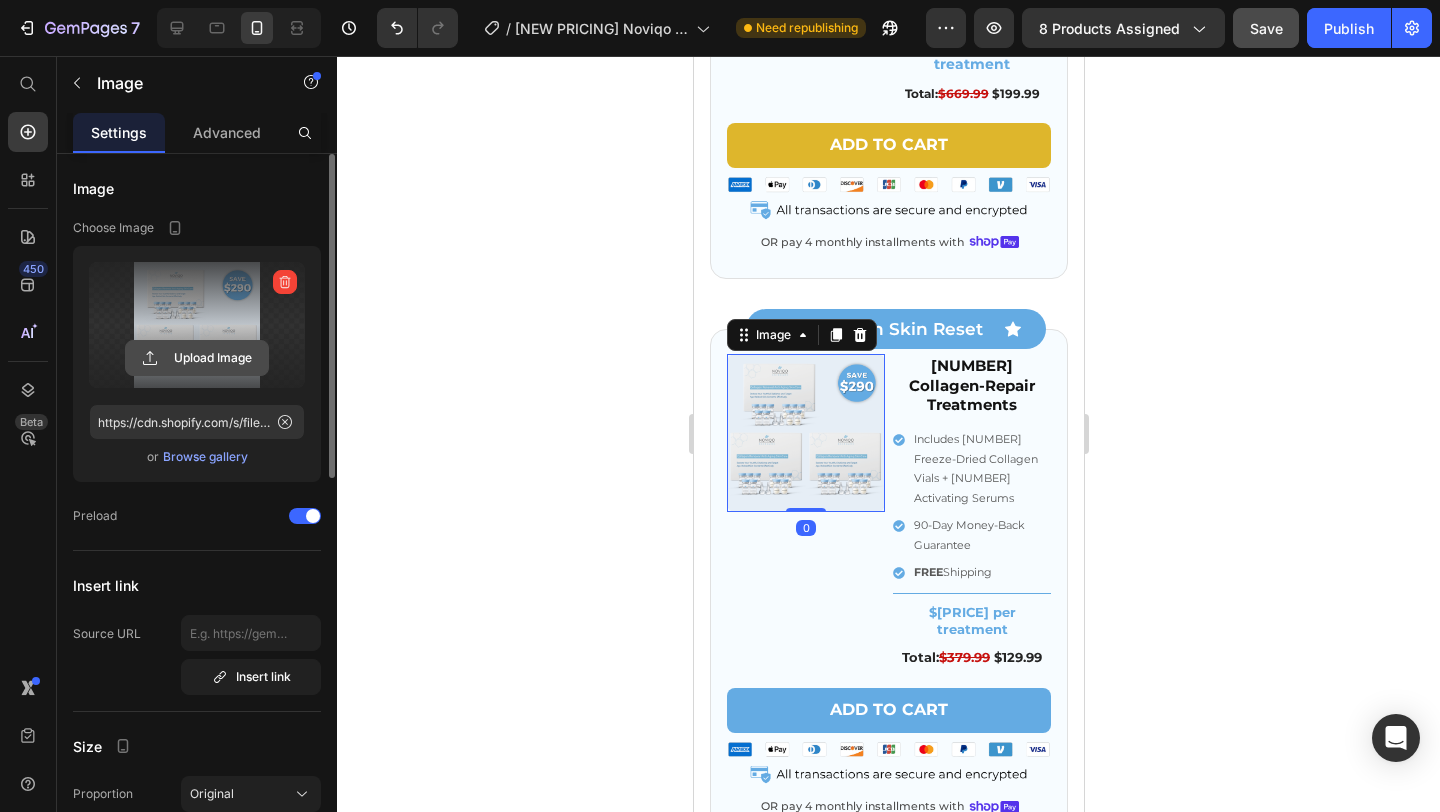 click 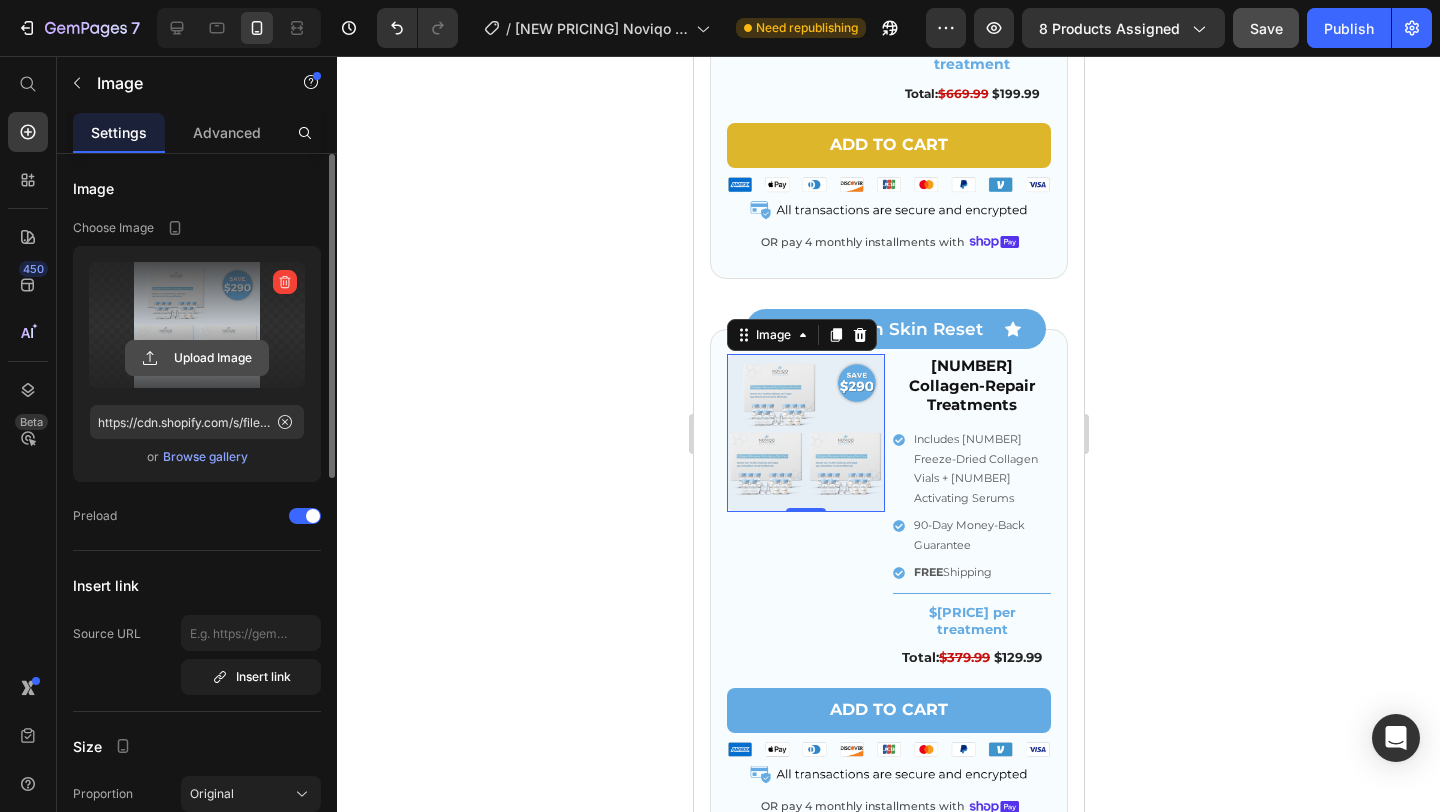 click 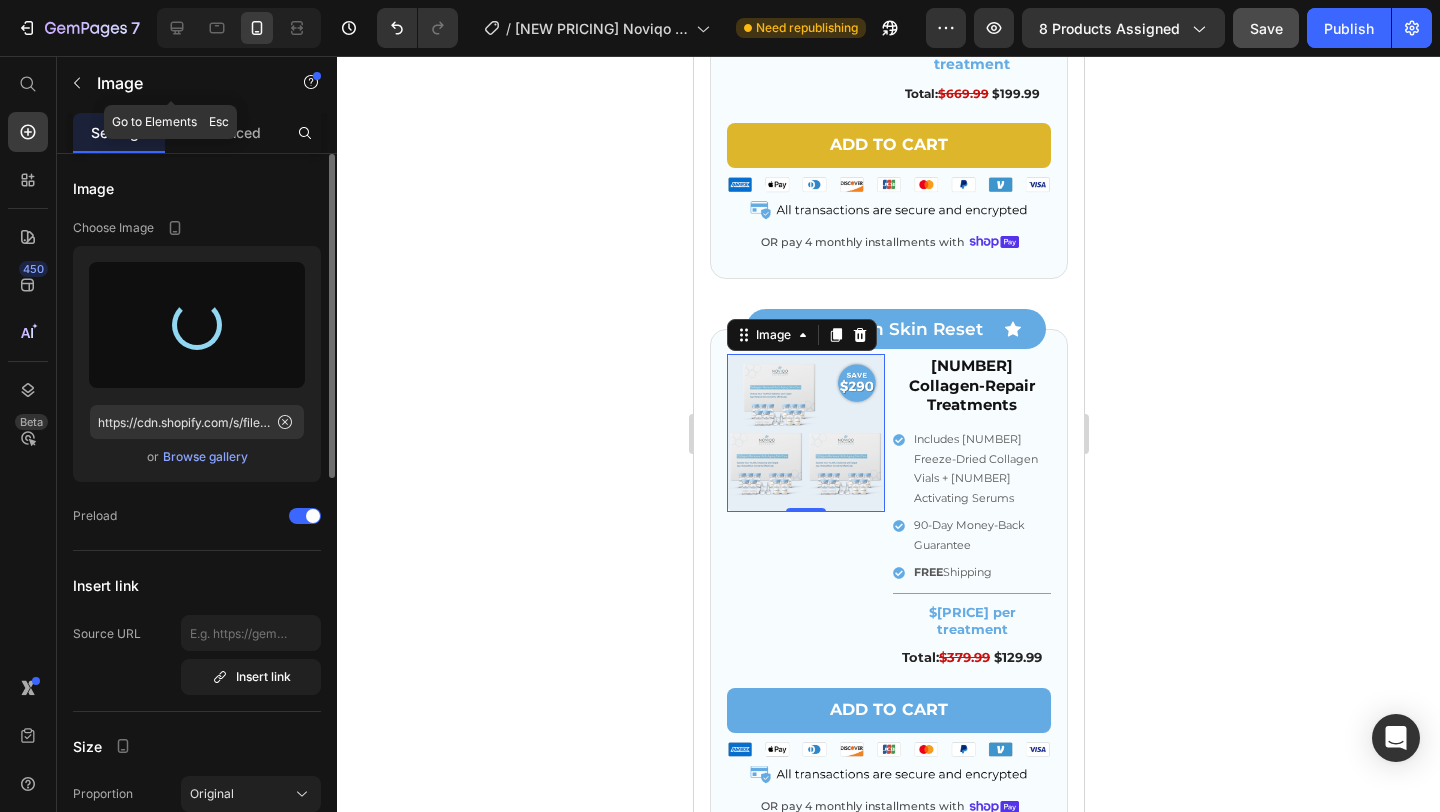 type on "https://cdn.shopify.com/s/files/1/0671/1626/9762/files/gempages_566123104753943382-94843945-c2dd-460c-85b2-25de1b6b4473.png" 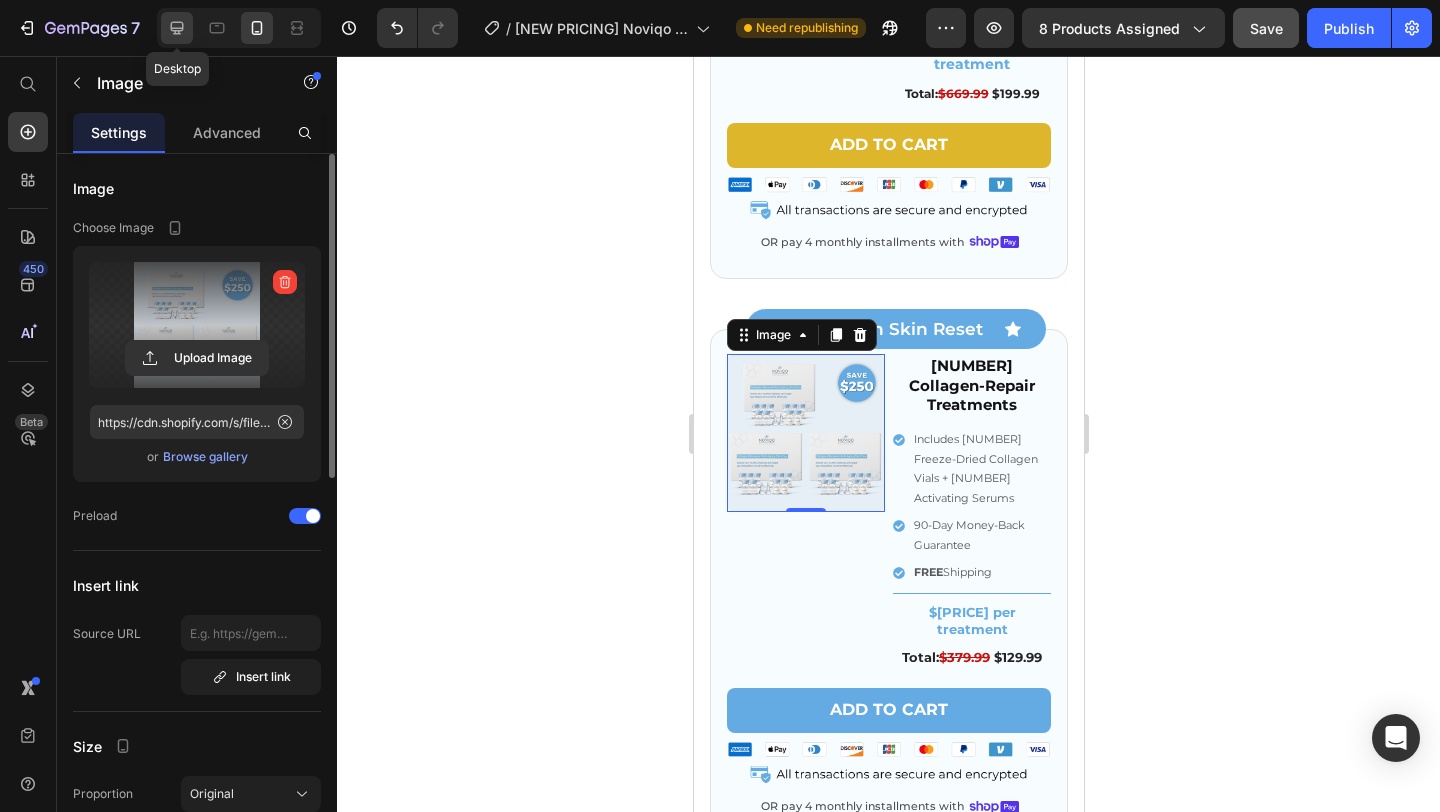 click 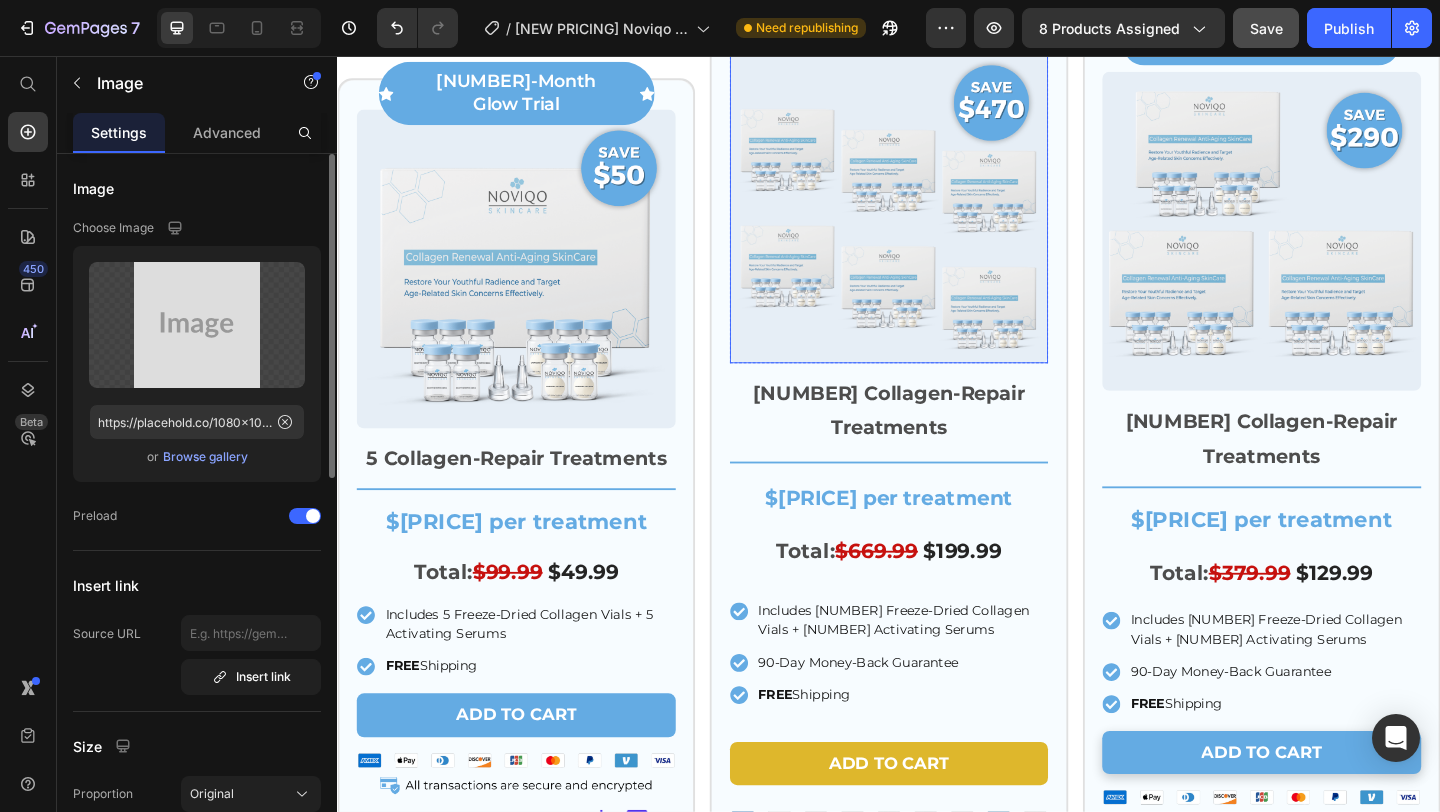 scroll, scrollTop: 7788, scrollLeft: 0, axis: vertical 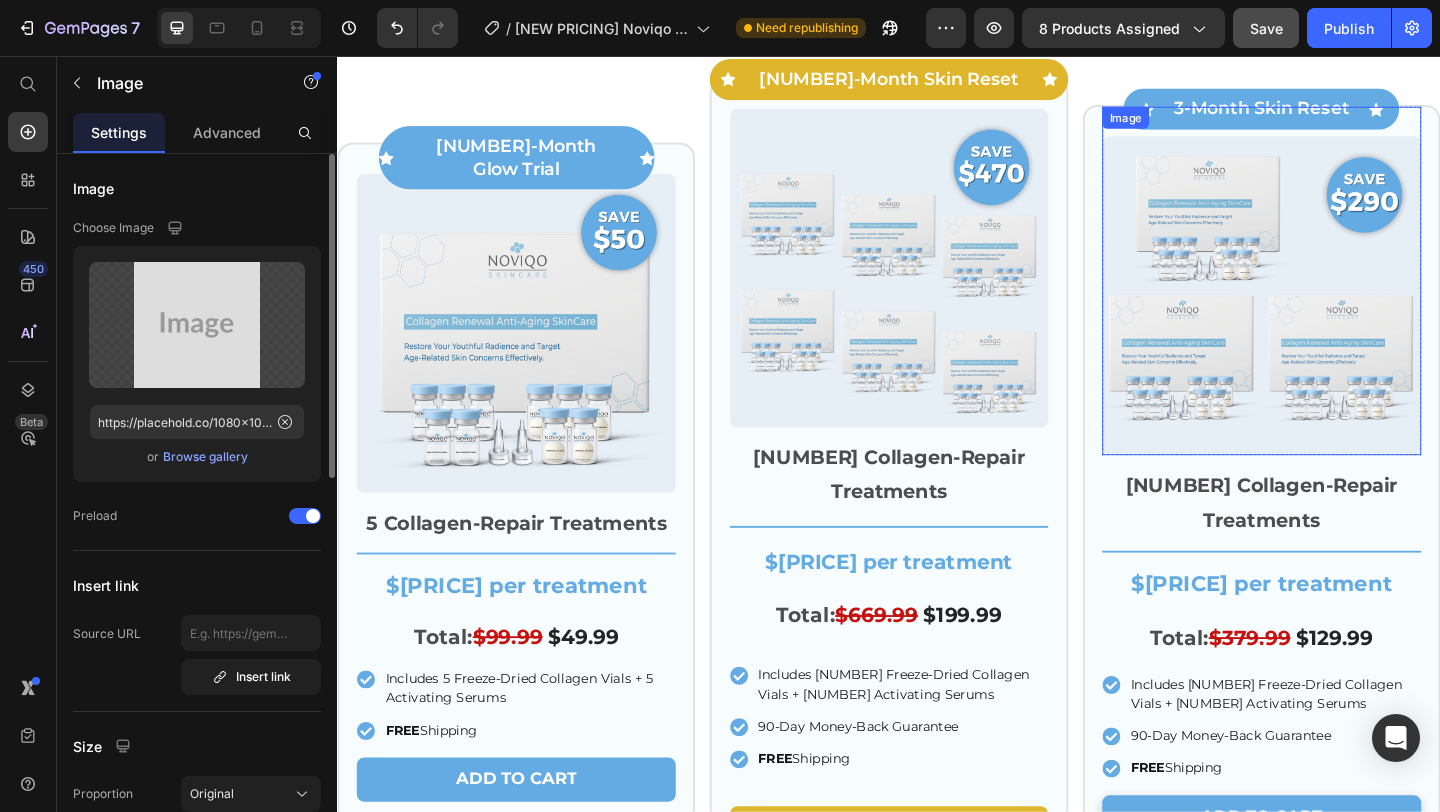 click at bounding box center (1342, 300) 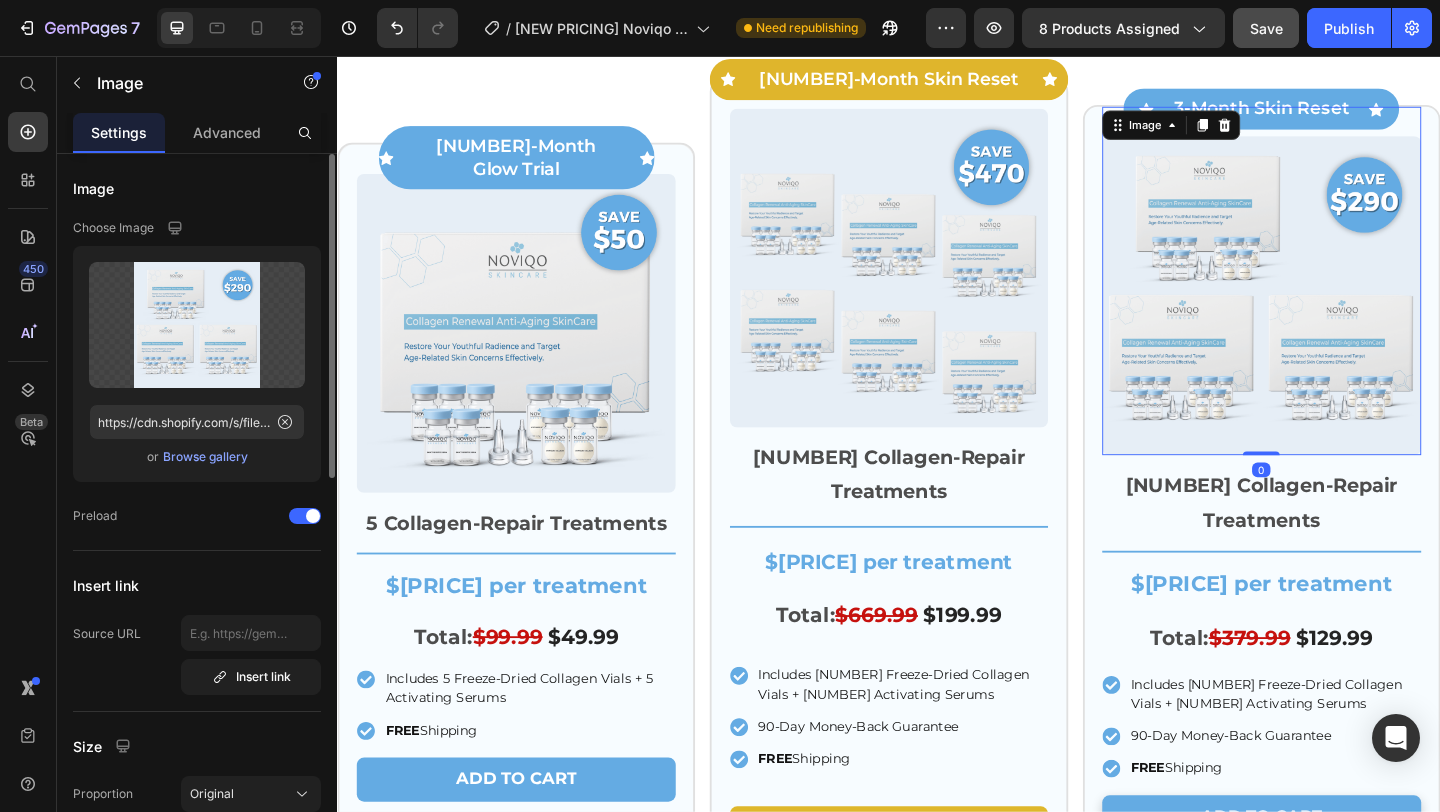 click on "Browse gallery" at bounding box center (205, 457) 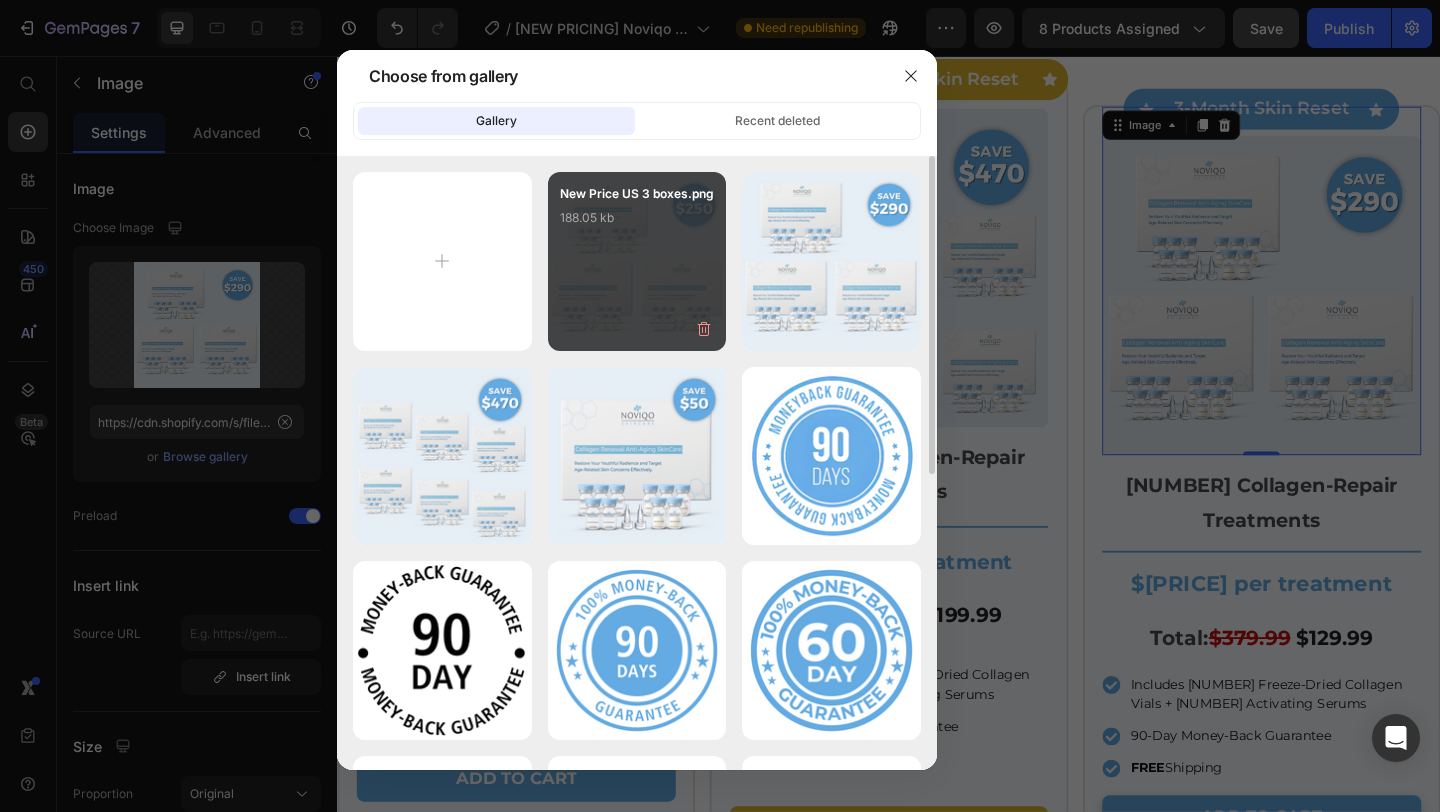 click on "New Price US 3 boxes.png 188.05 kb" at bounding box center (637, 261) 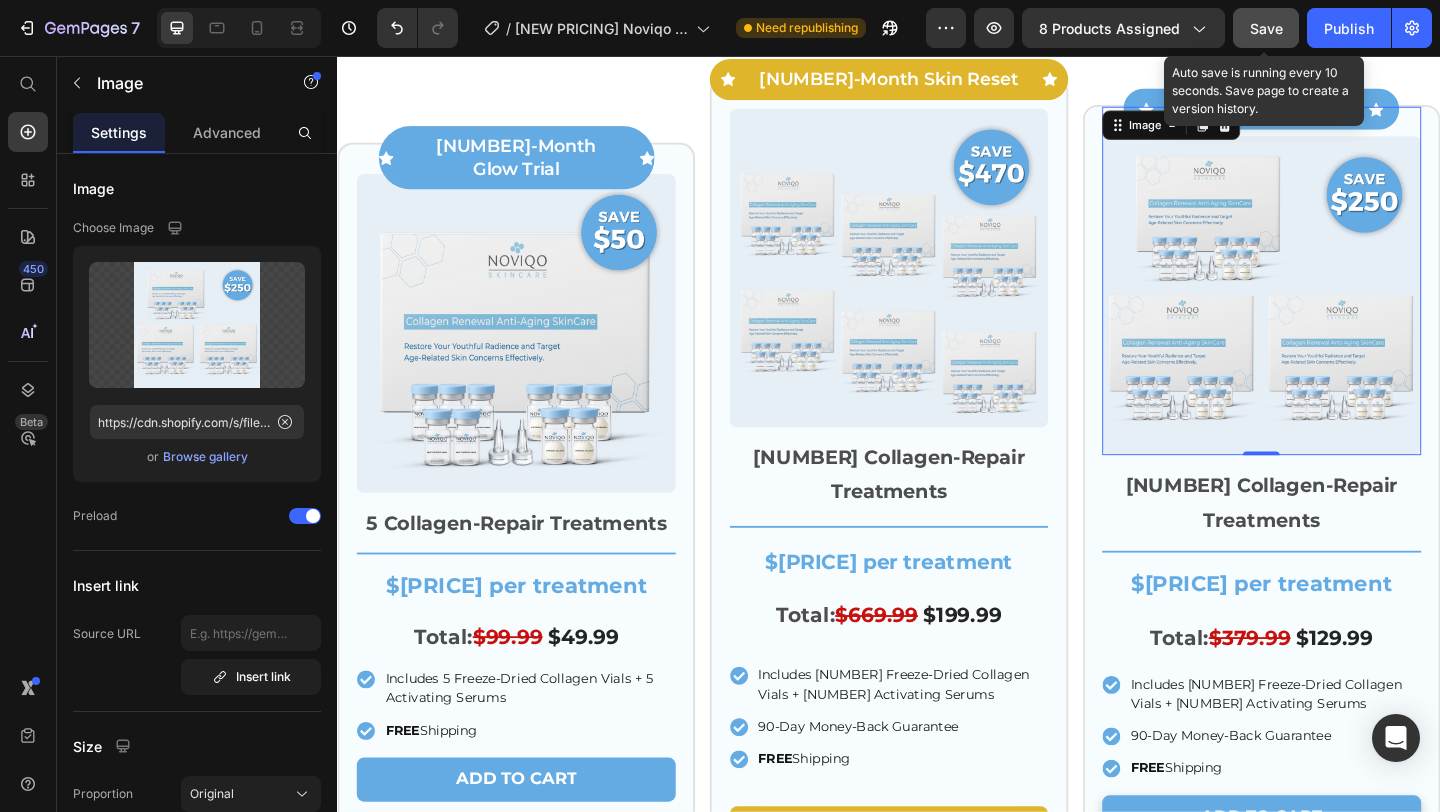 click on "Save" at bounding box center [1266, 28] 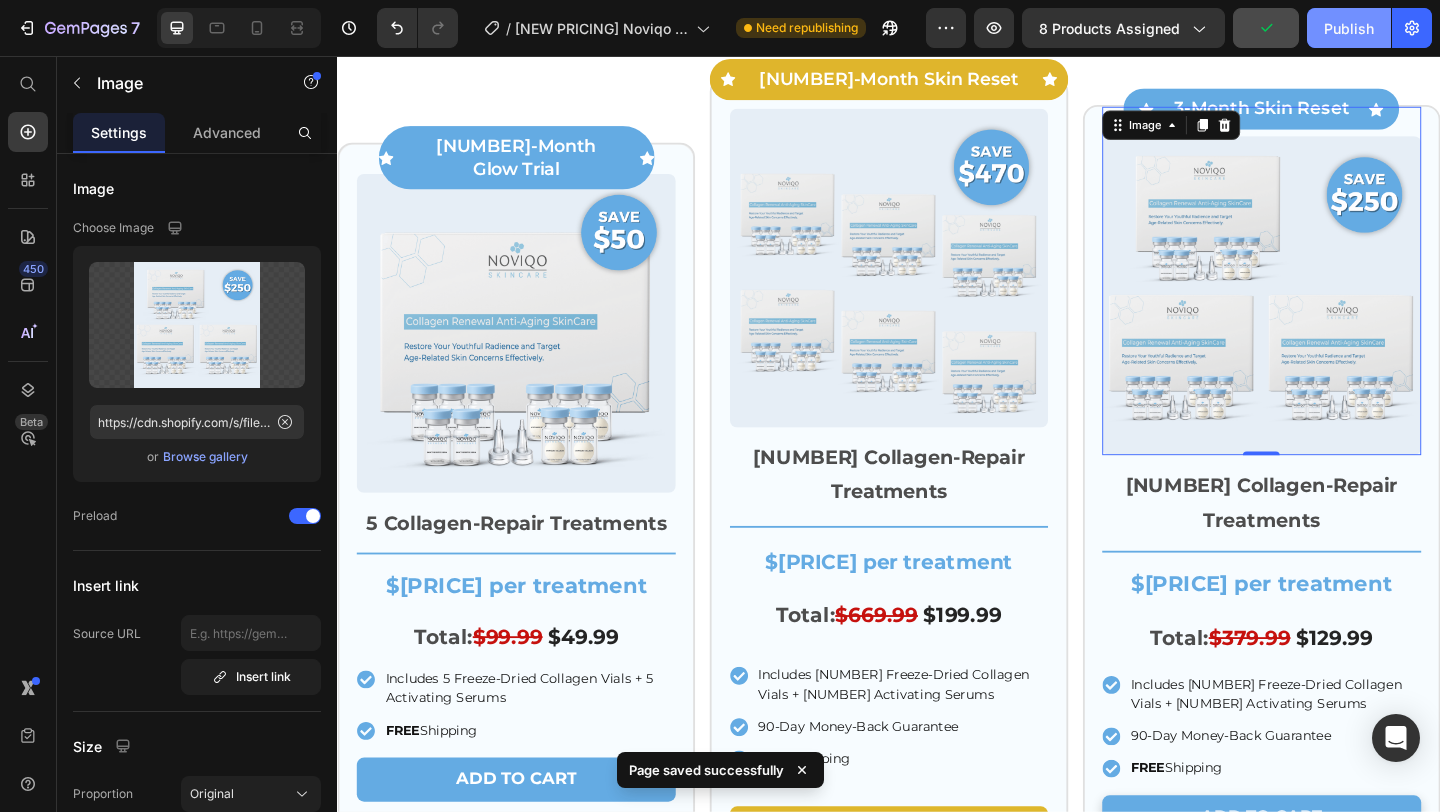 click on "Publish" at bounding box center (1349, 28) 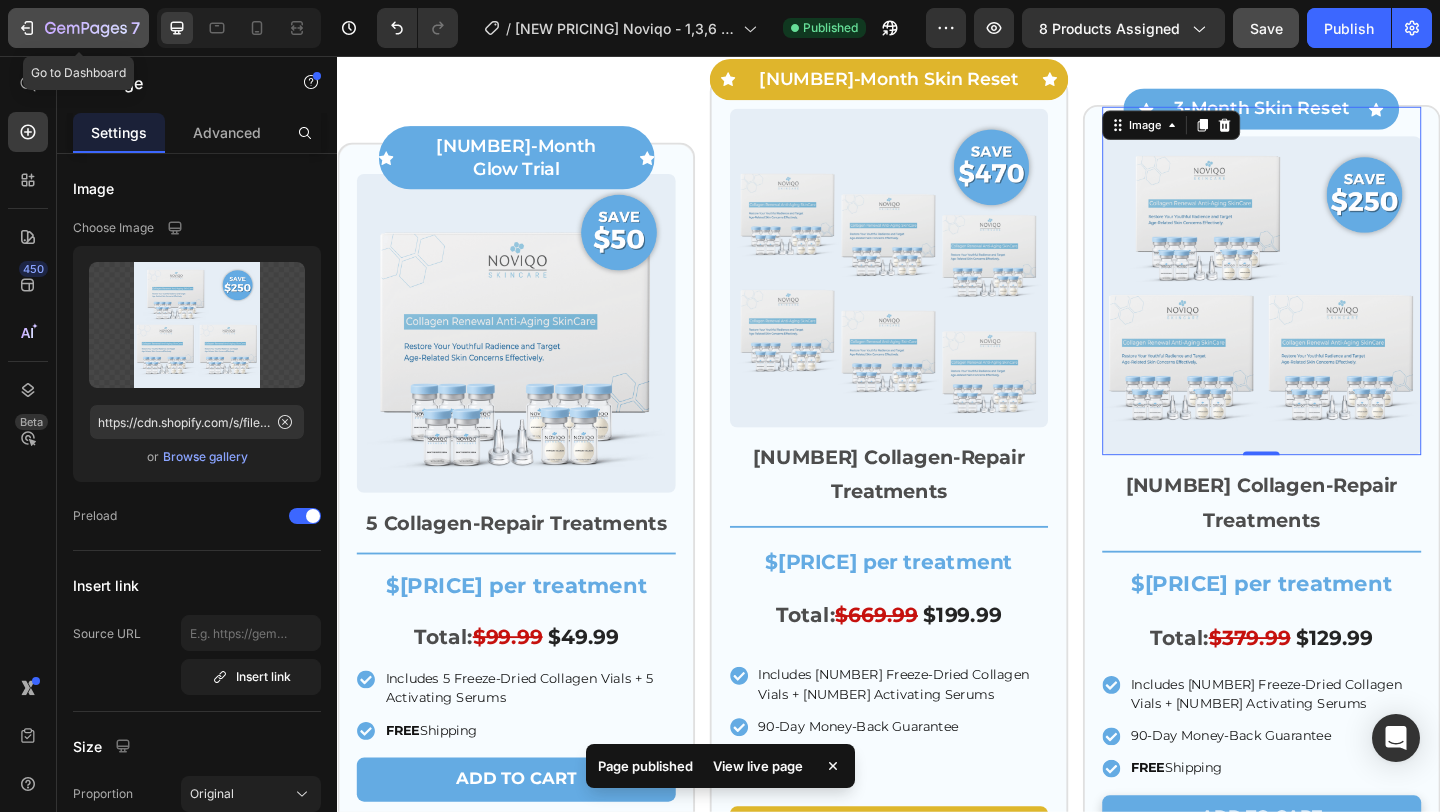 click 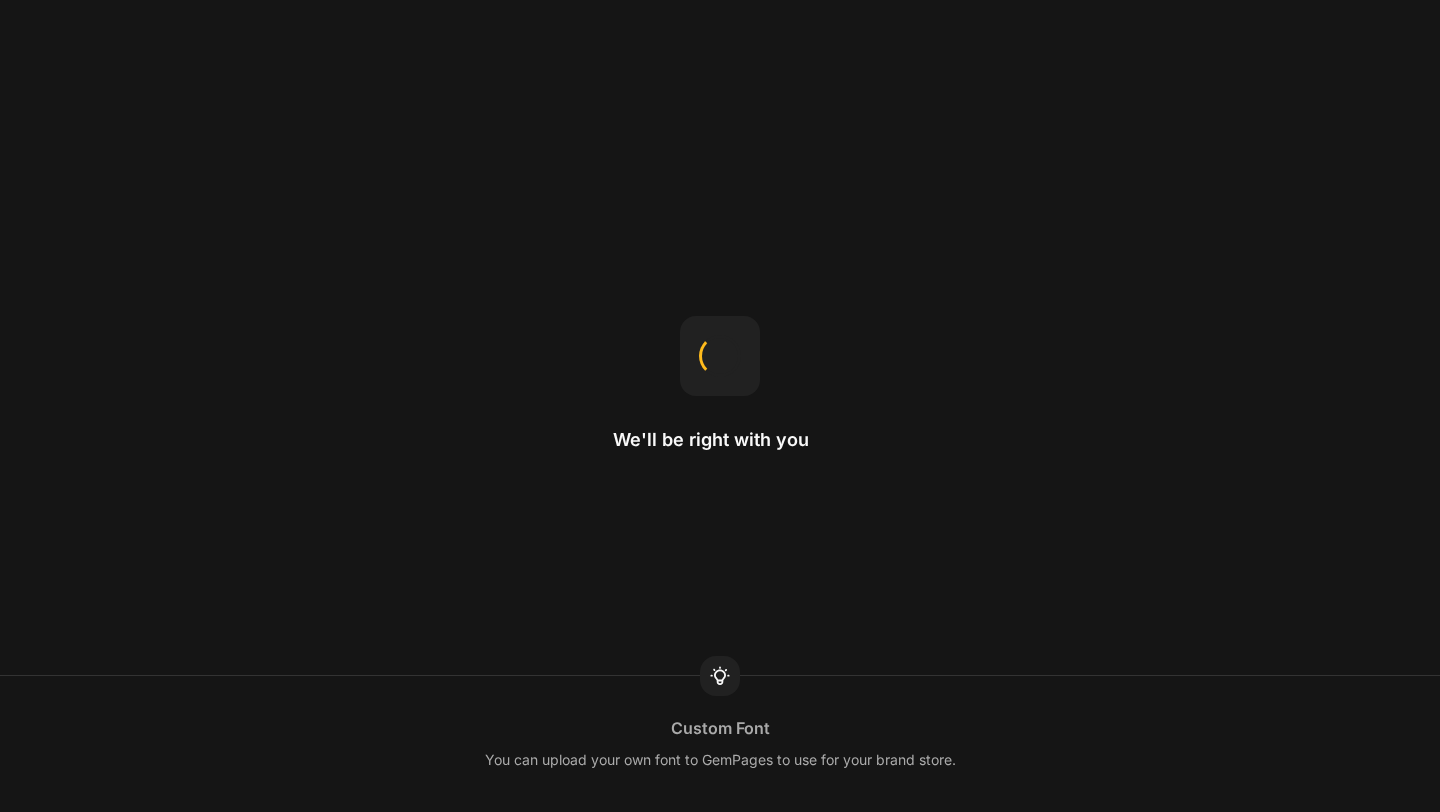 scroll, scrollTop: 0, scrollLeft: 0, axis: both 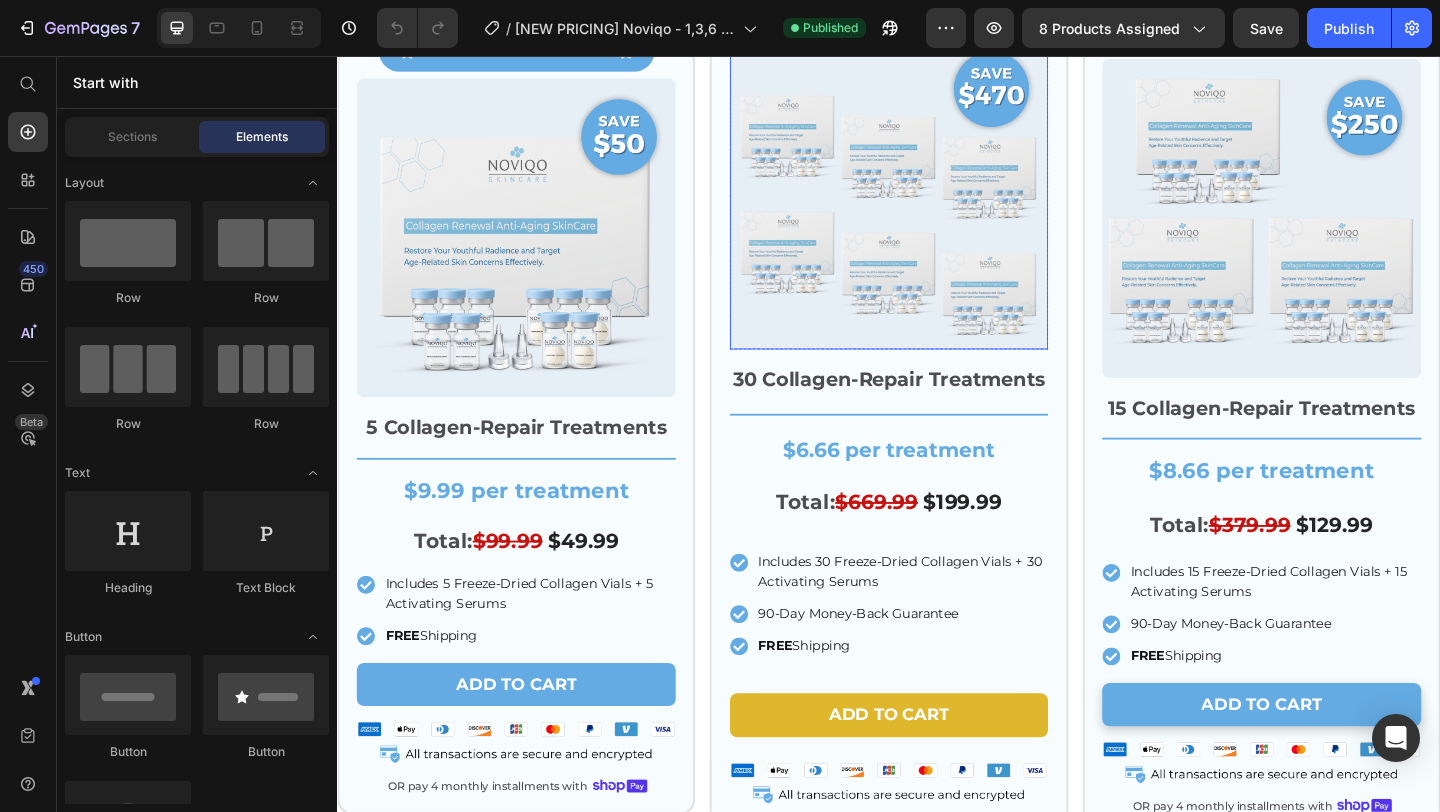 click at bounding box center (937, 185) 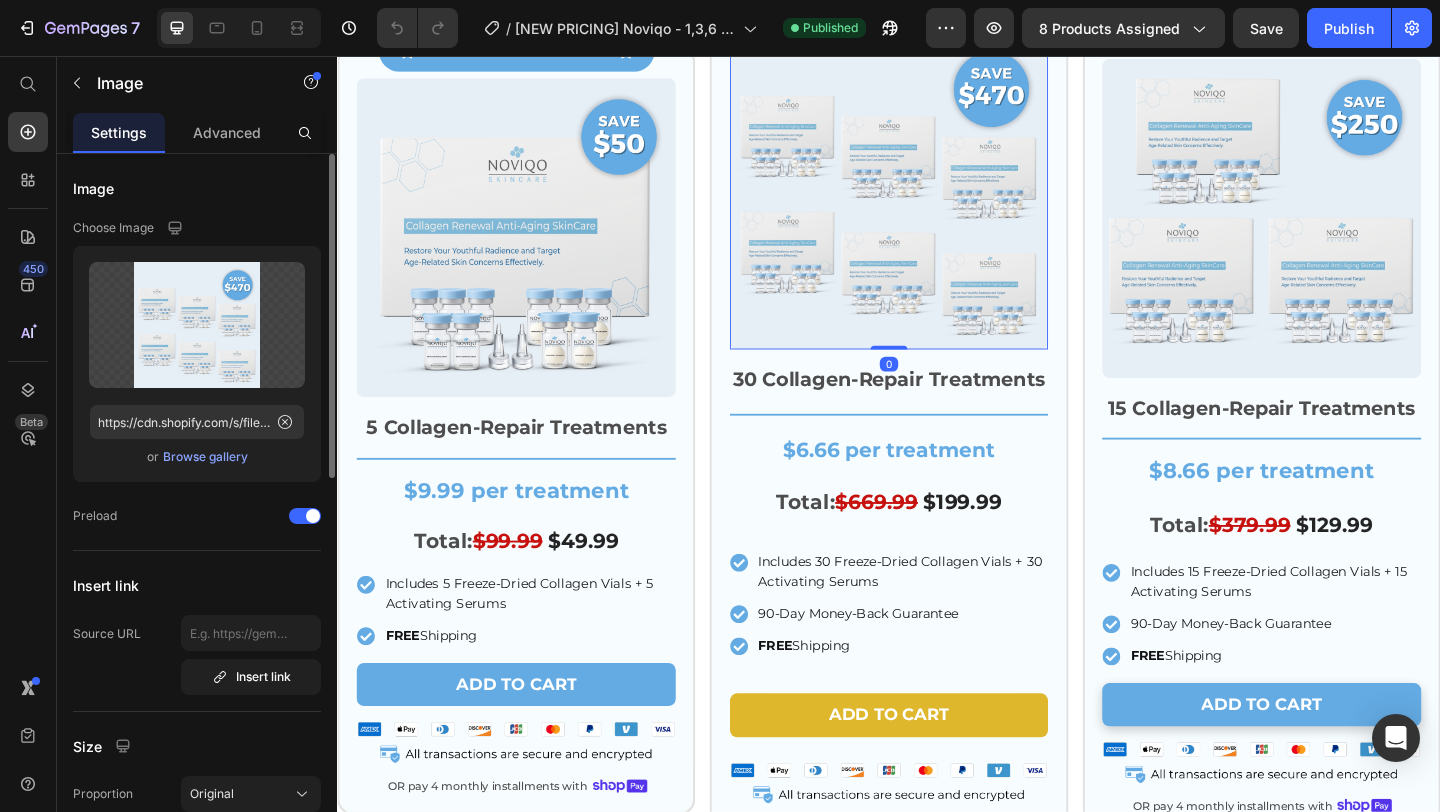 click on "Browse gallery" at bounding box center (205, 457) 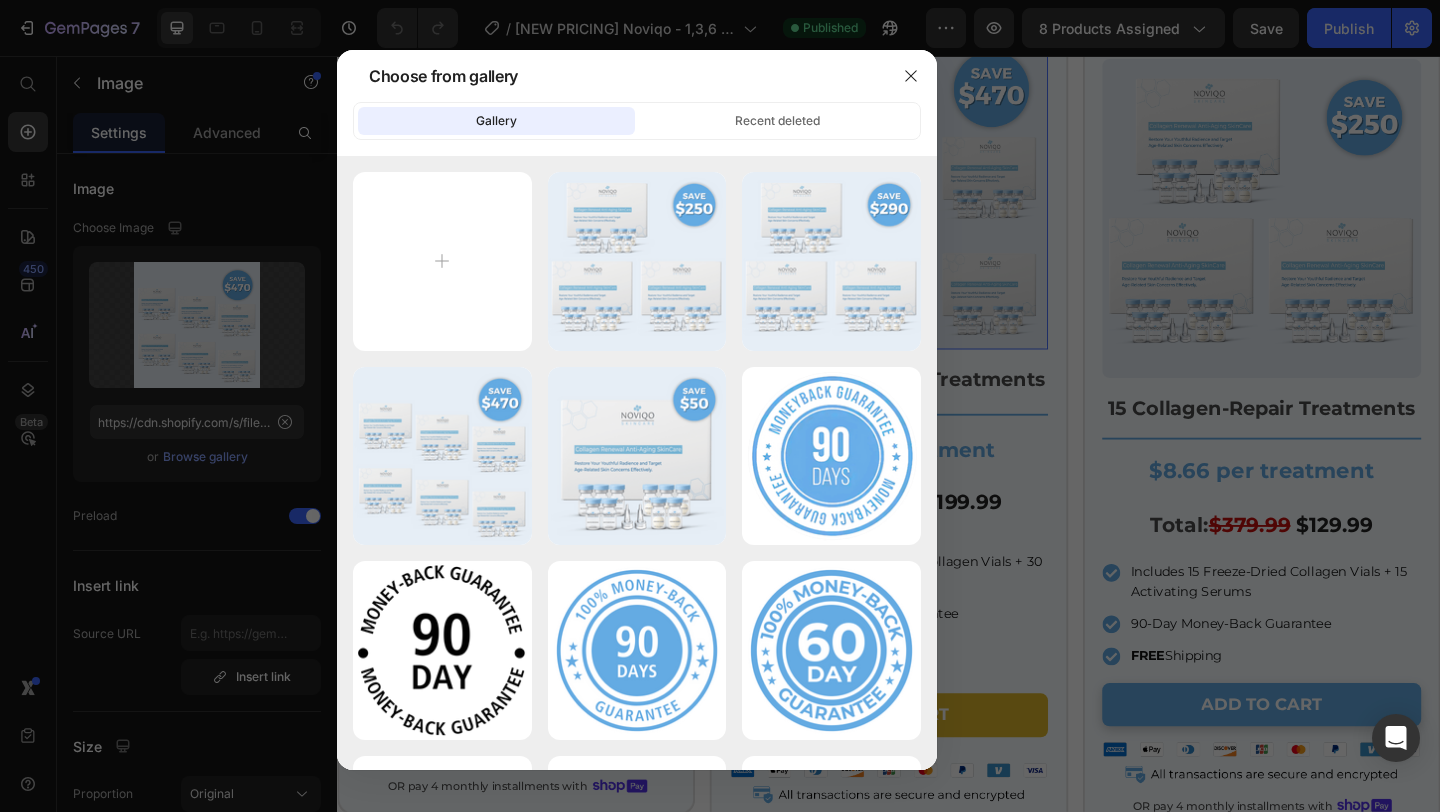 click at bounding box center (720, 406) 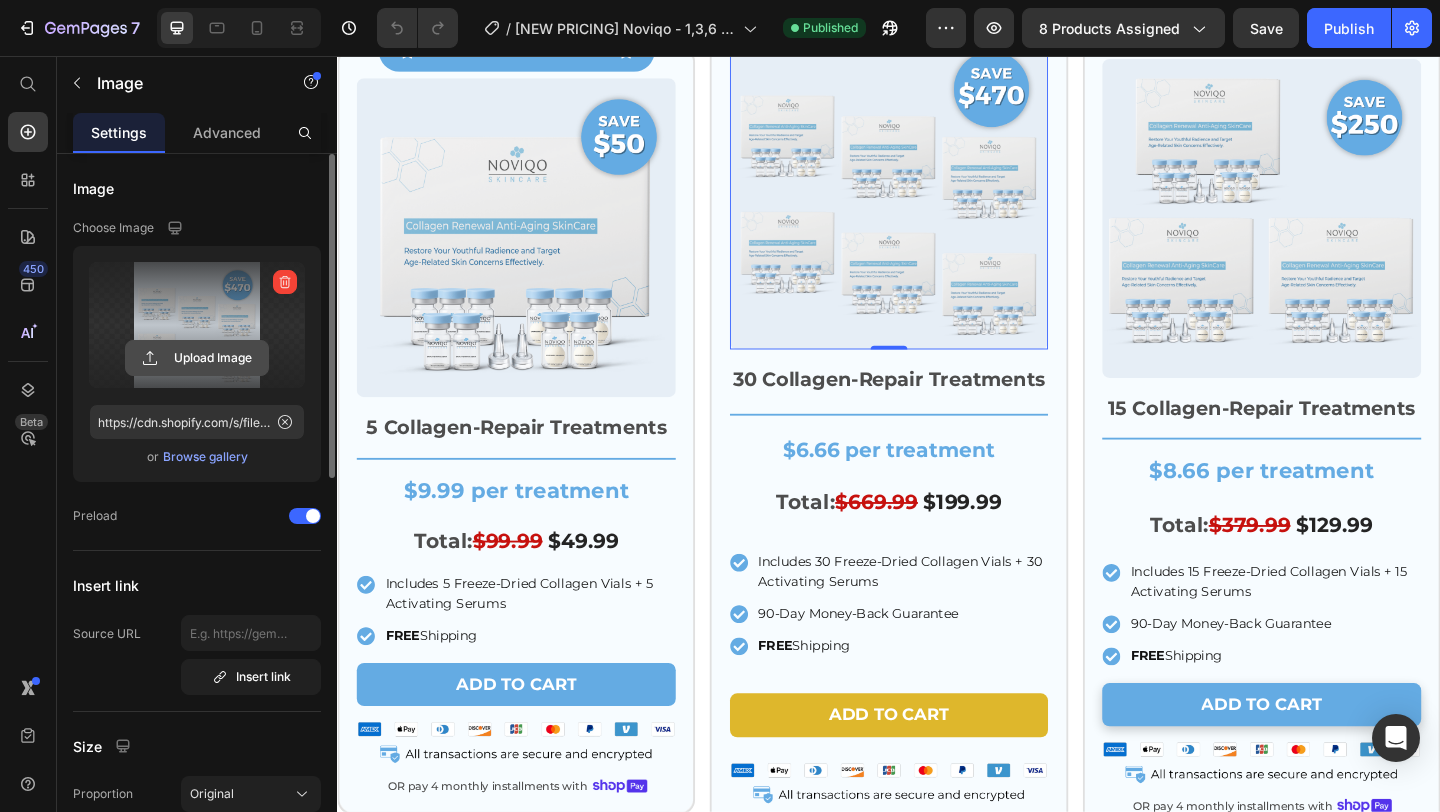 click 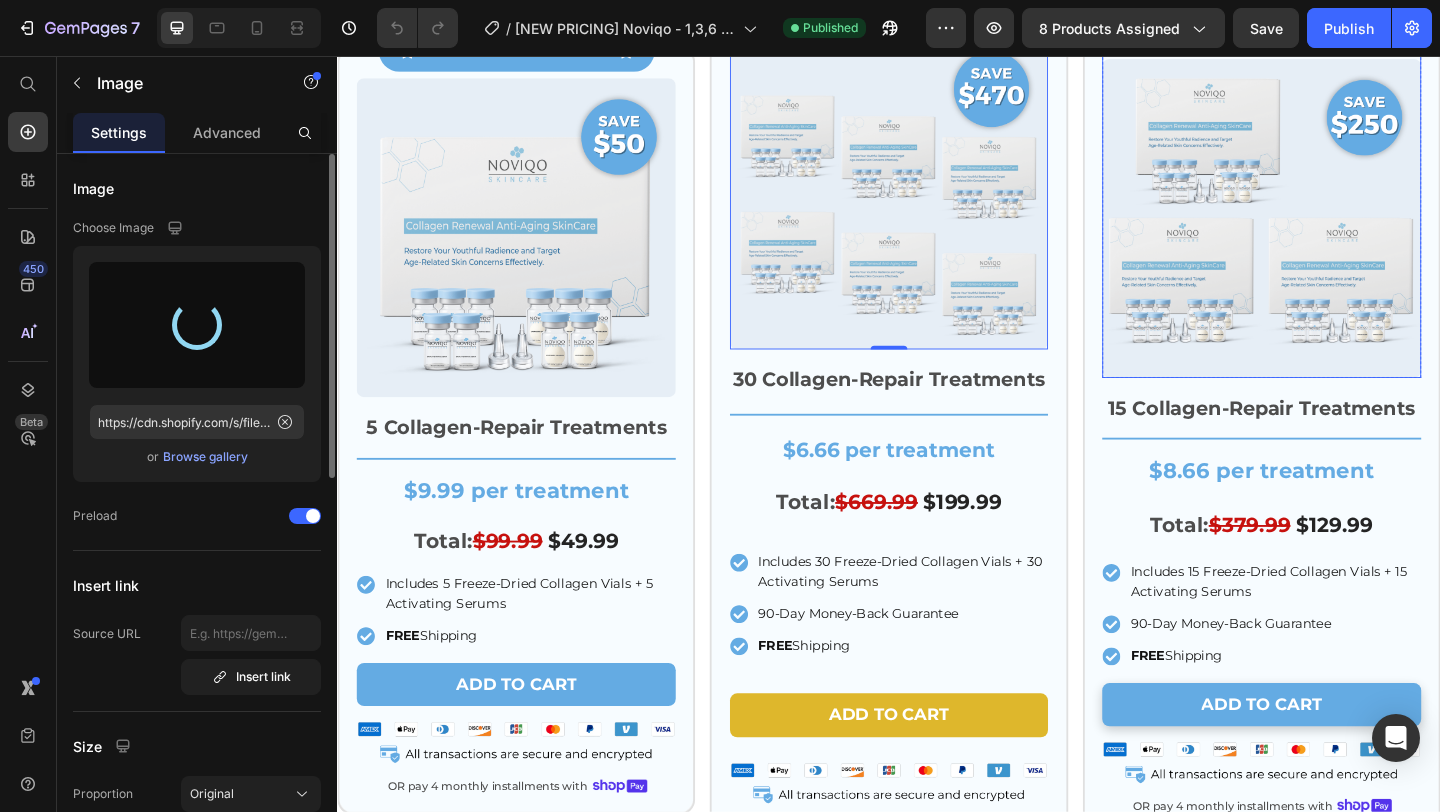 type on "https://cdn.shopify.com/s/files/1/0671/1626/9762/files/gempages_566123104753943382-89abfcd9-29ba-43dd-b741-0321a8ea806e.png" 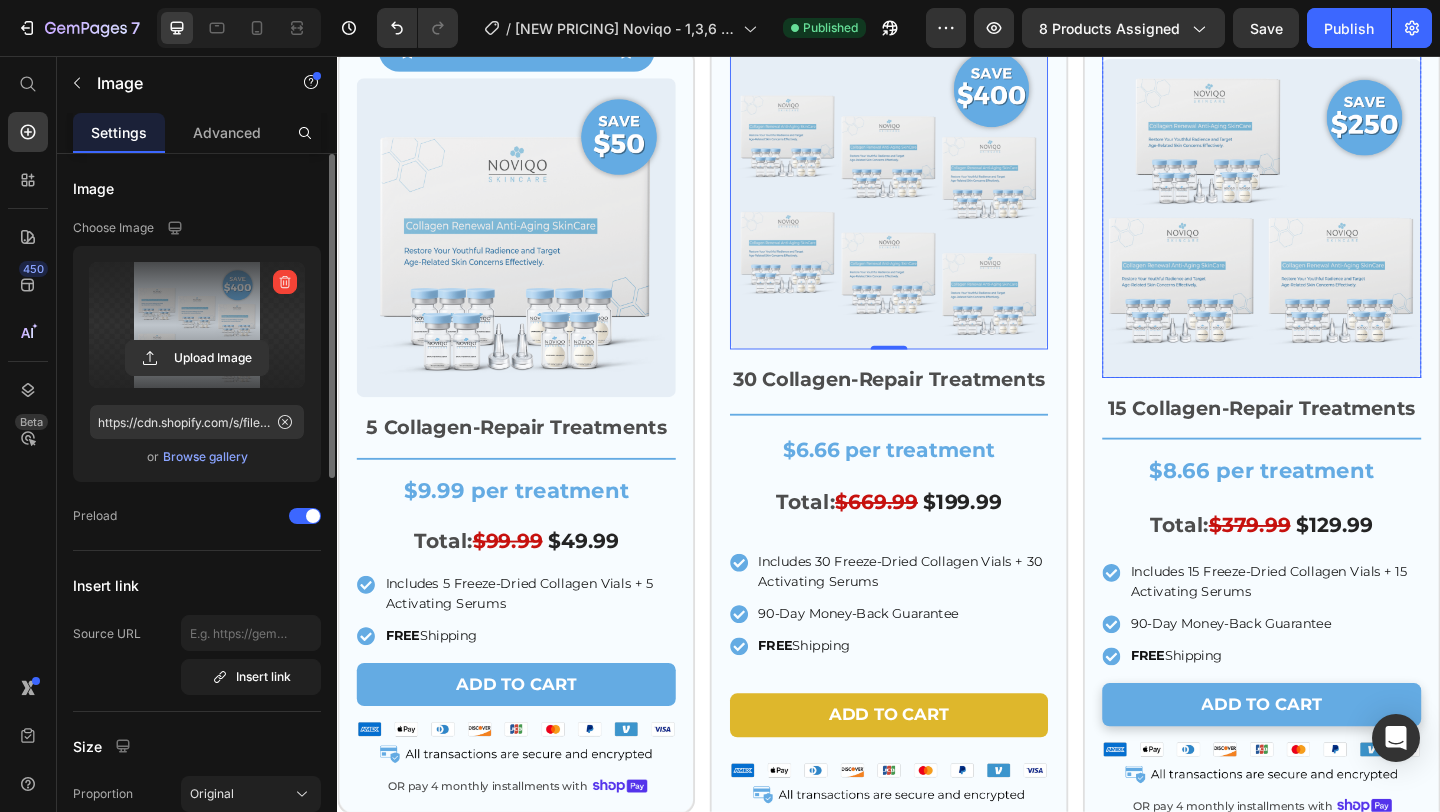 click at bounding box center [1342, 216] 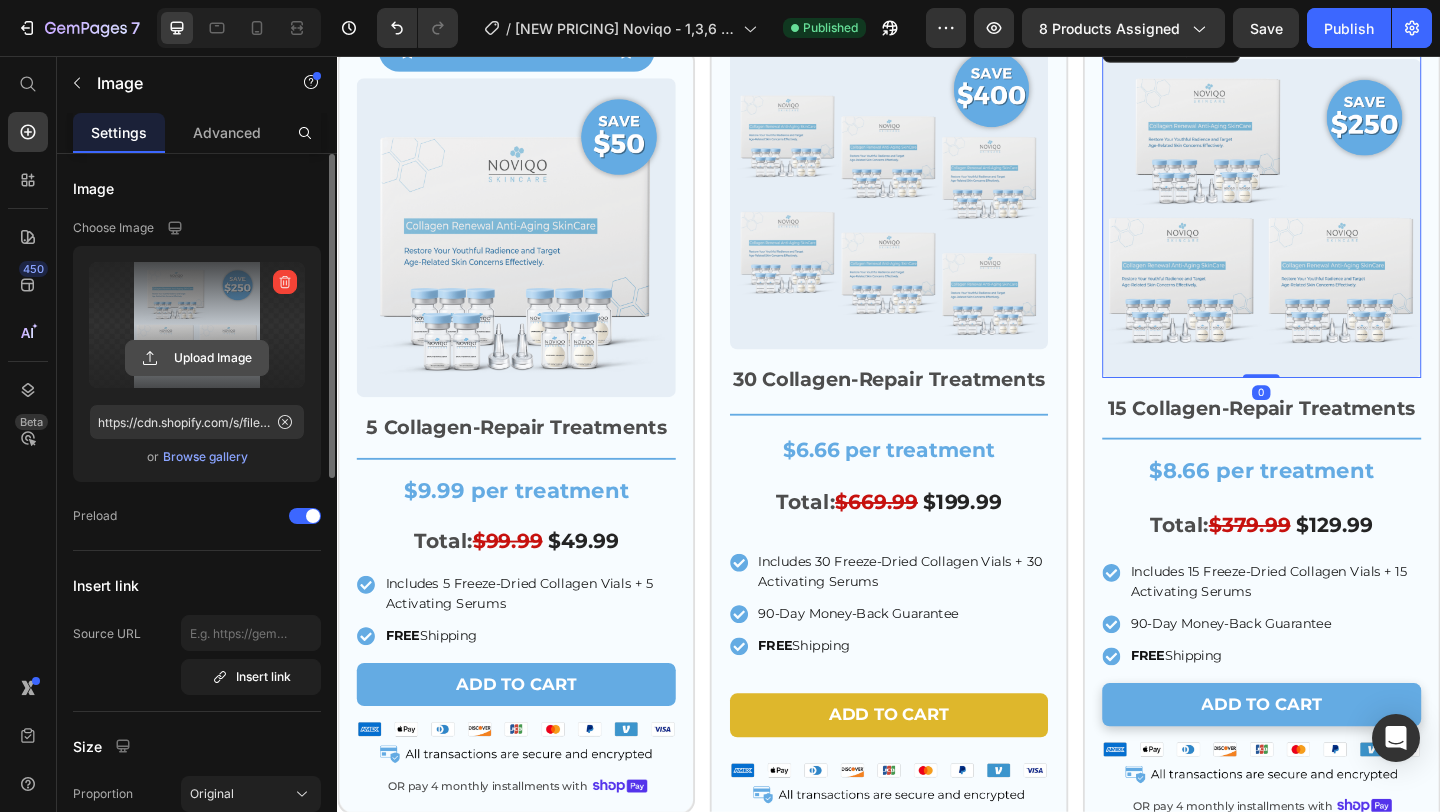 click 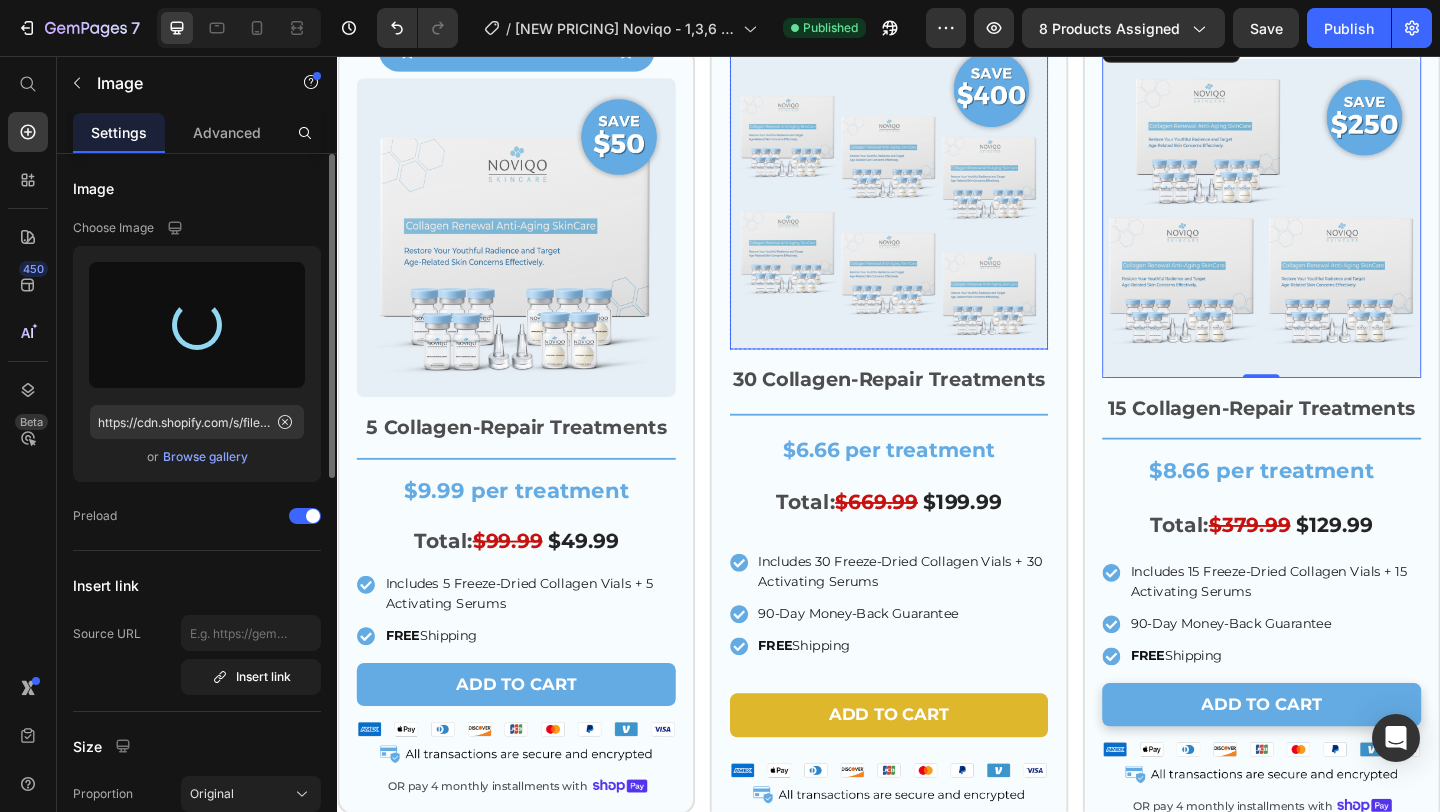 type on "https://cdn.shopify.com/s/files/1/0671/1626/9762/files/gempages_566123104753943382-dc32ad00-0faf-4b4e-a38b-e9e2c6248198.png" 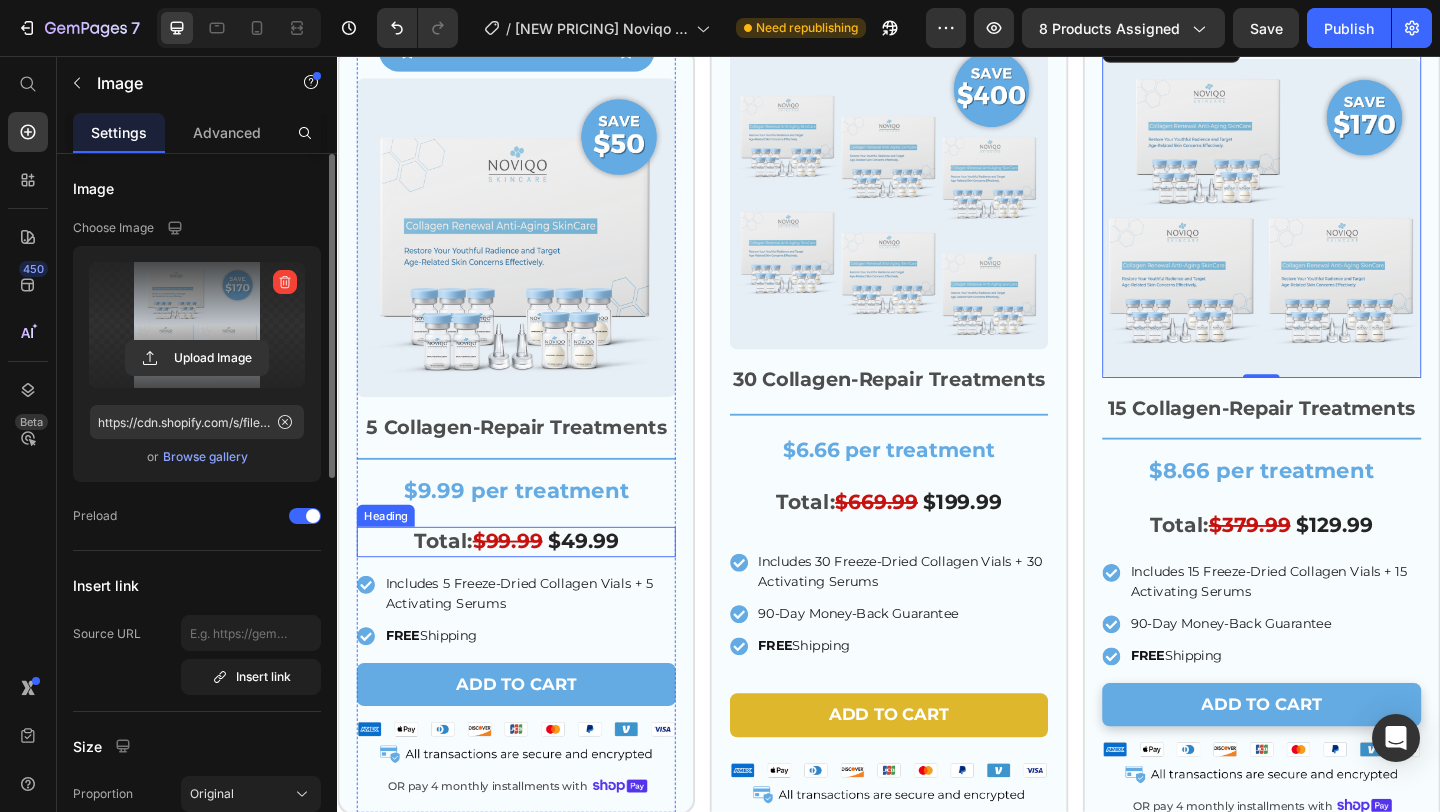 scroll, scrollTop: 8190, scrollLeft: 0, axis: vertical 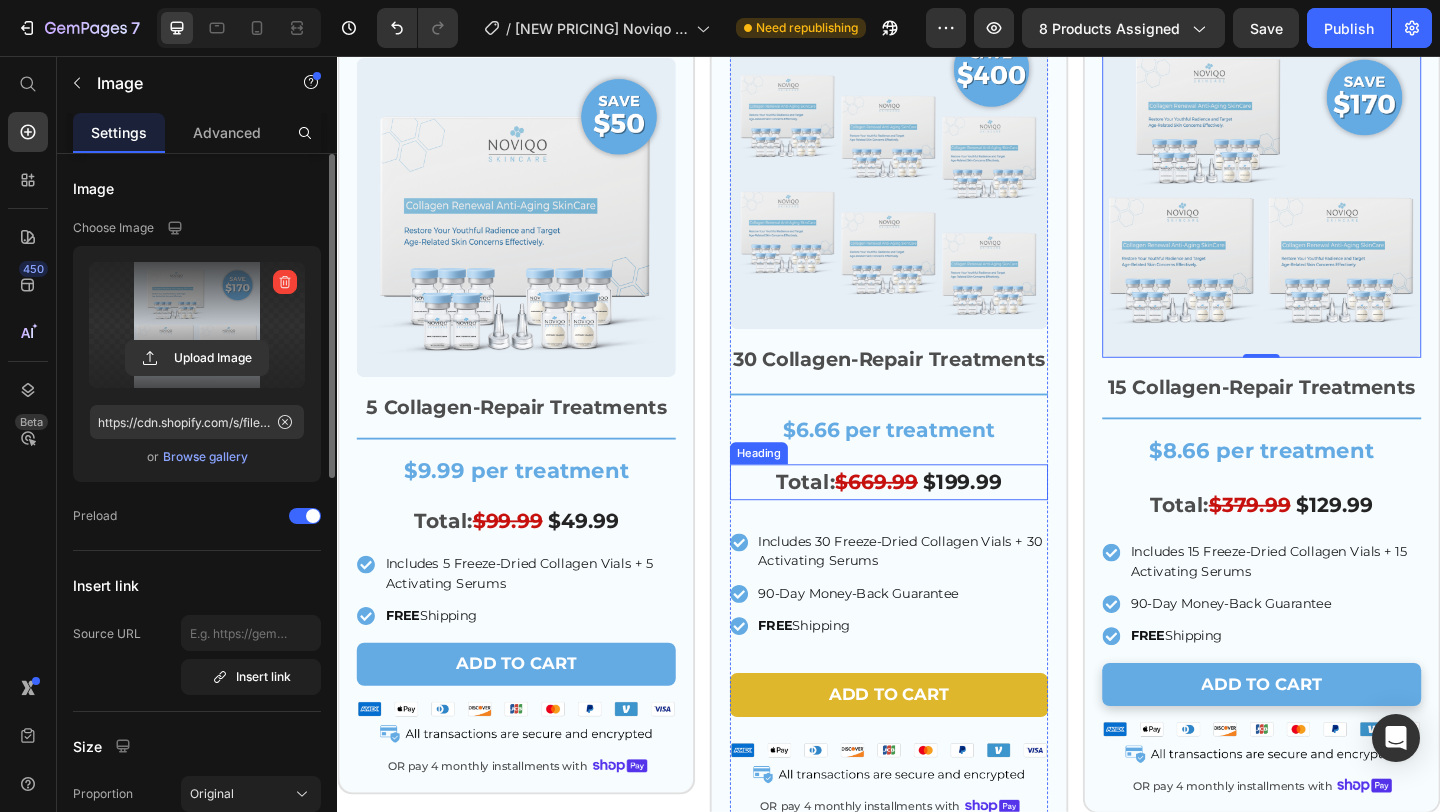 click on "$669.99" at bounding box center [923, 519] 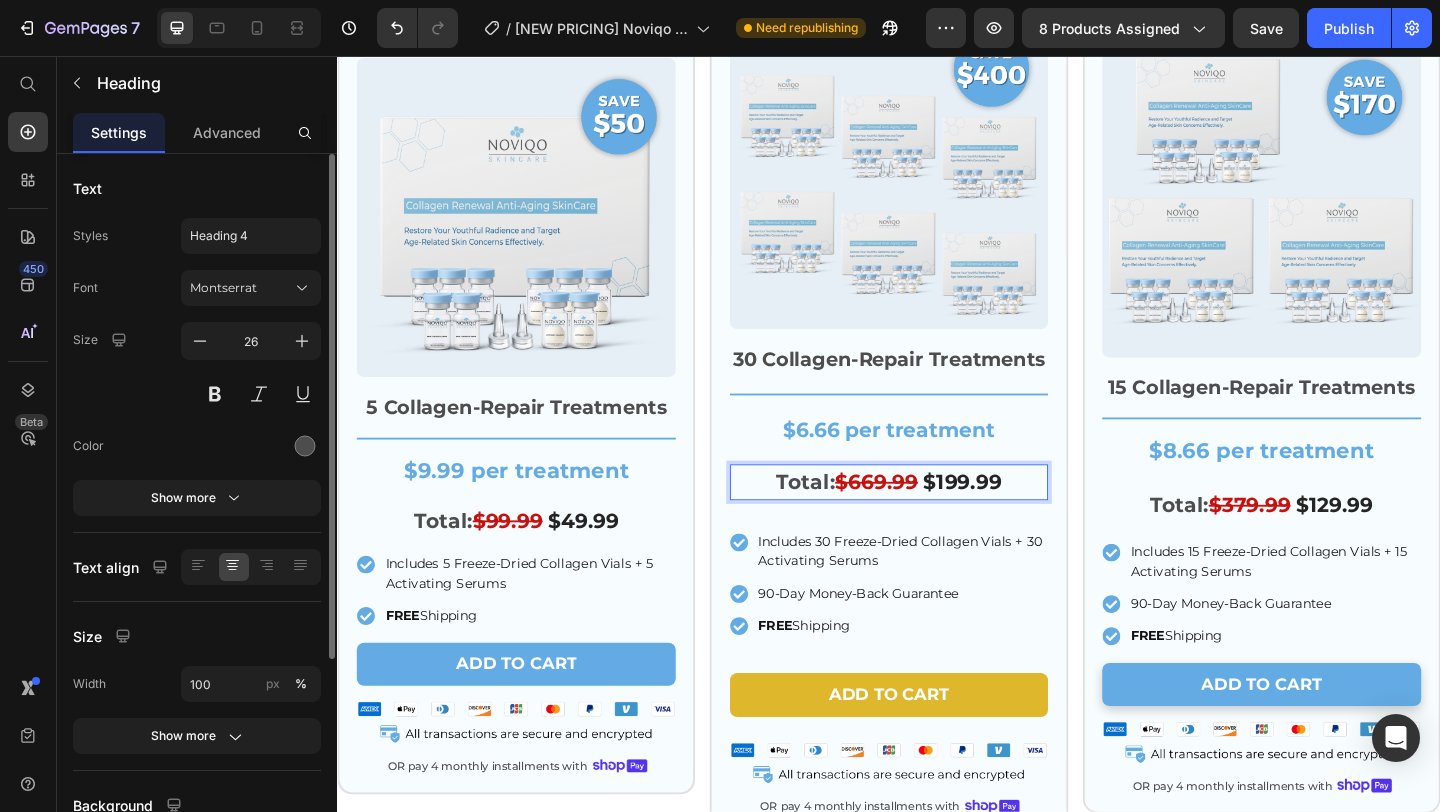 click on "$669.99" at bounding box center [923, 519] 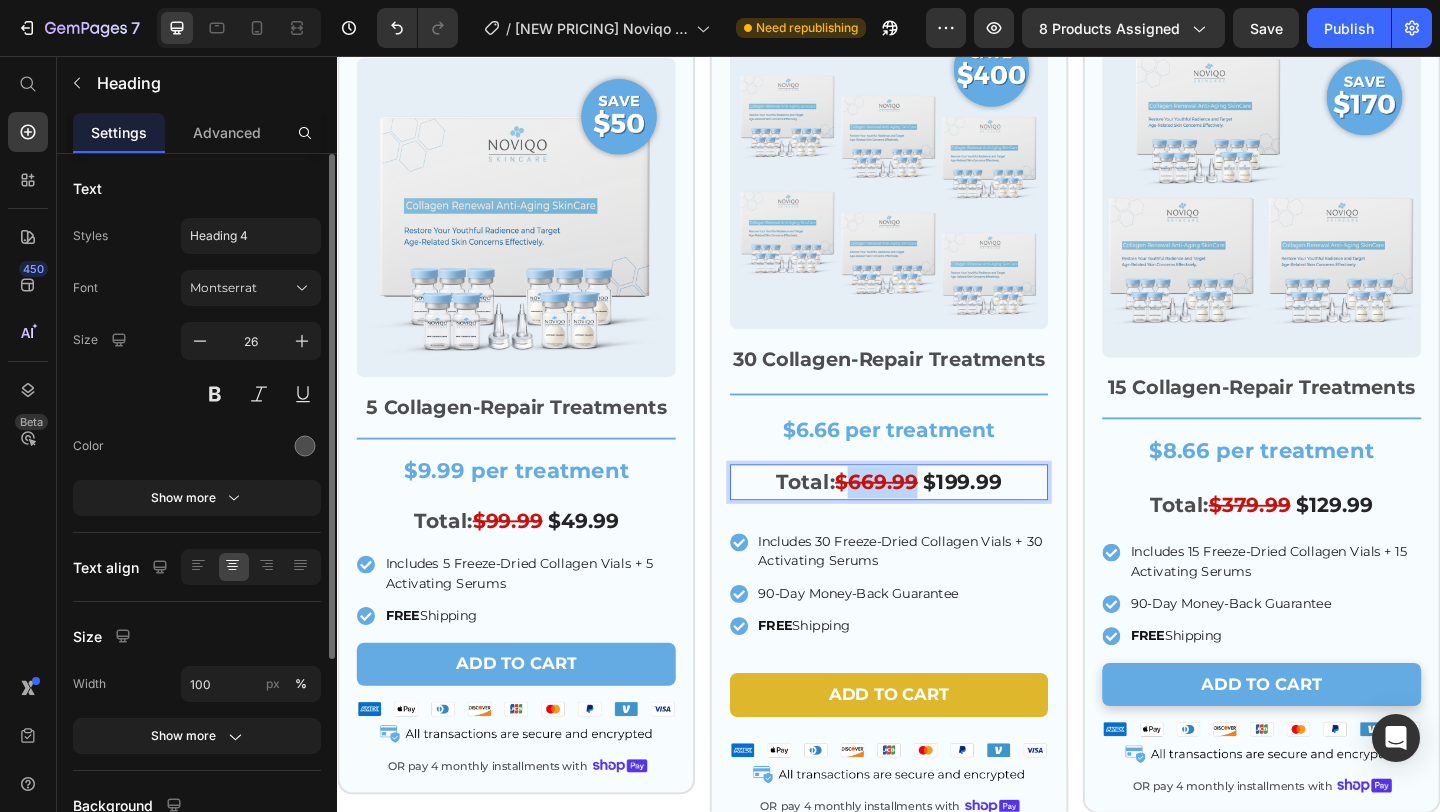 click on "$669.99" at bounding box center [923, 519] 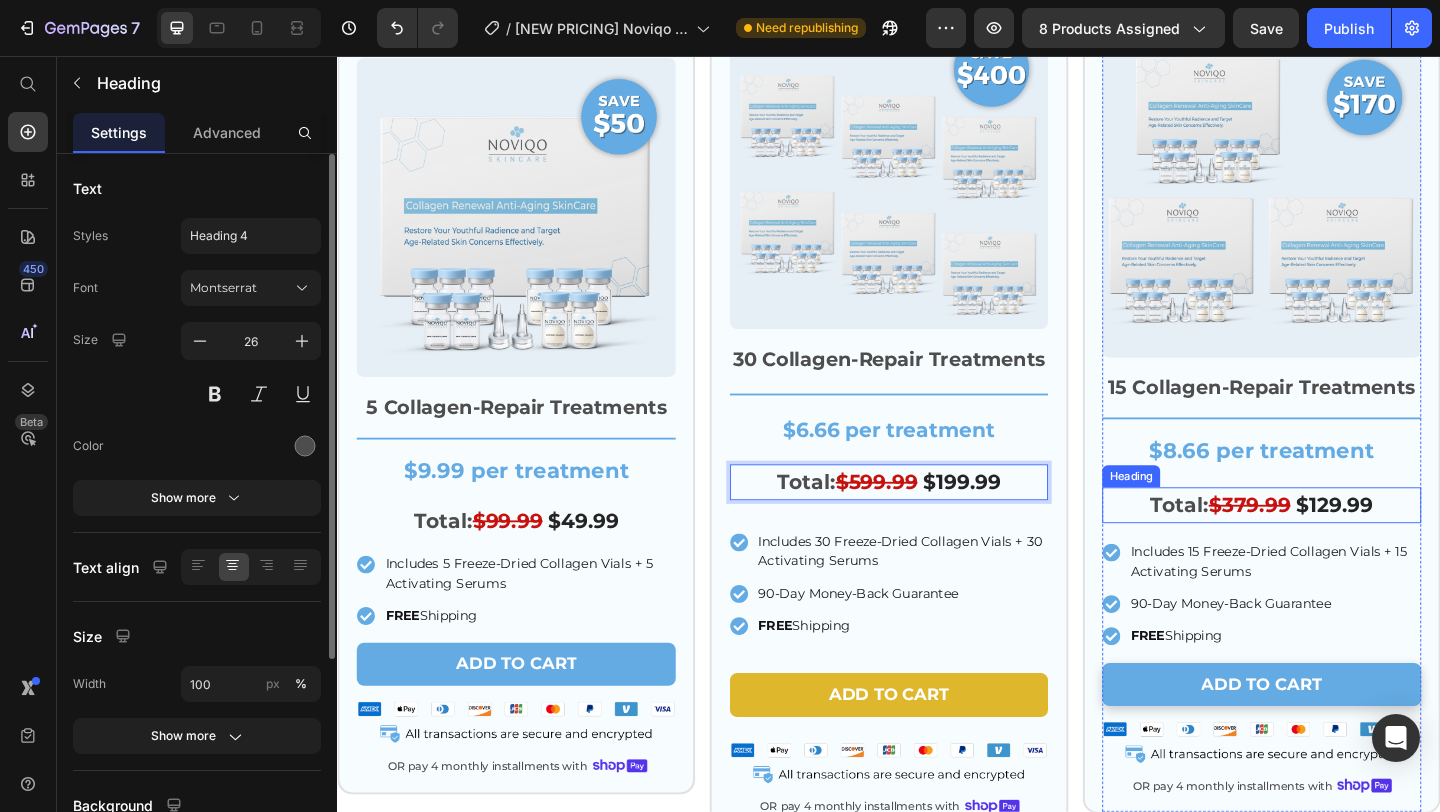 click on "$379.99" at bounding box center [1329, 544] 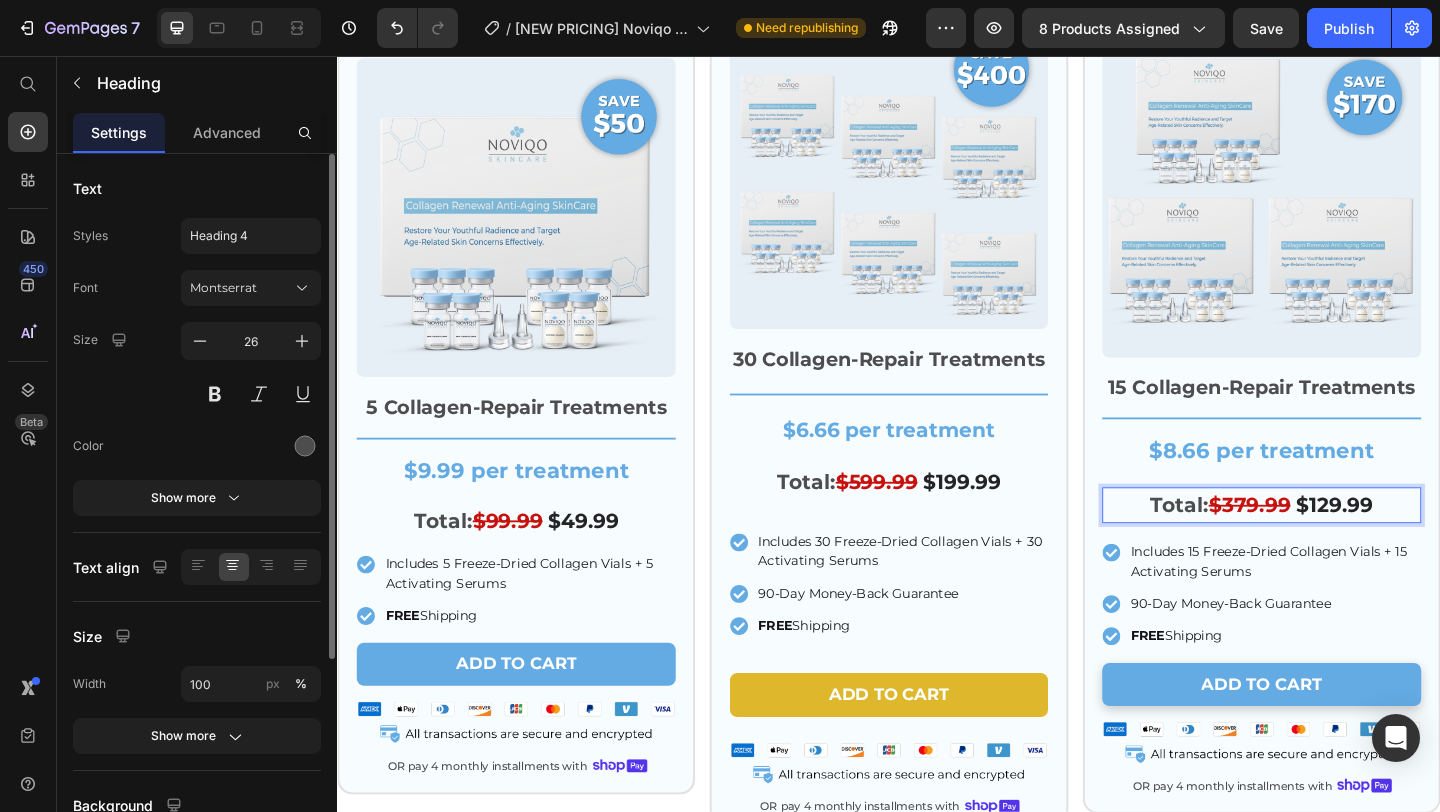 click on "$379.99" at bounding box center [1329, 544] 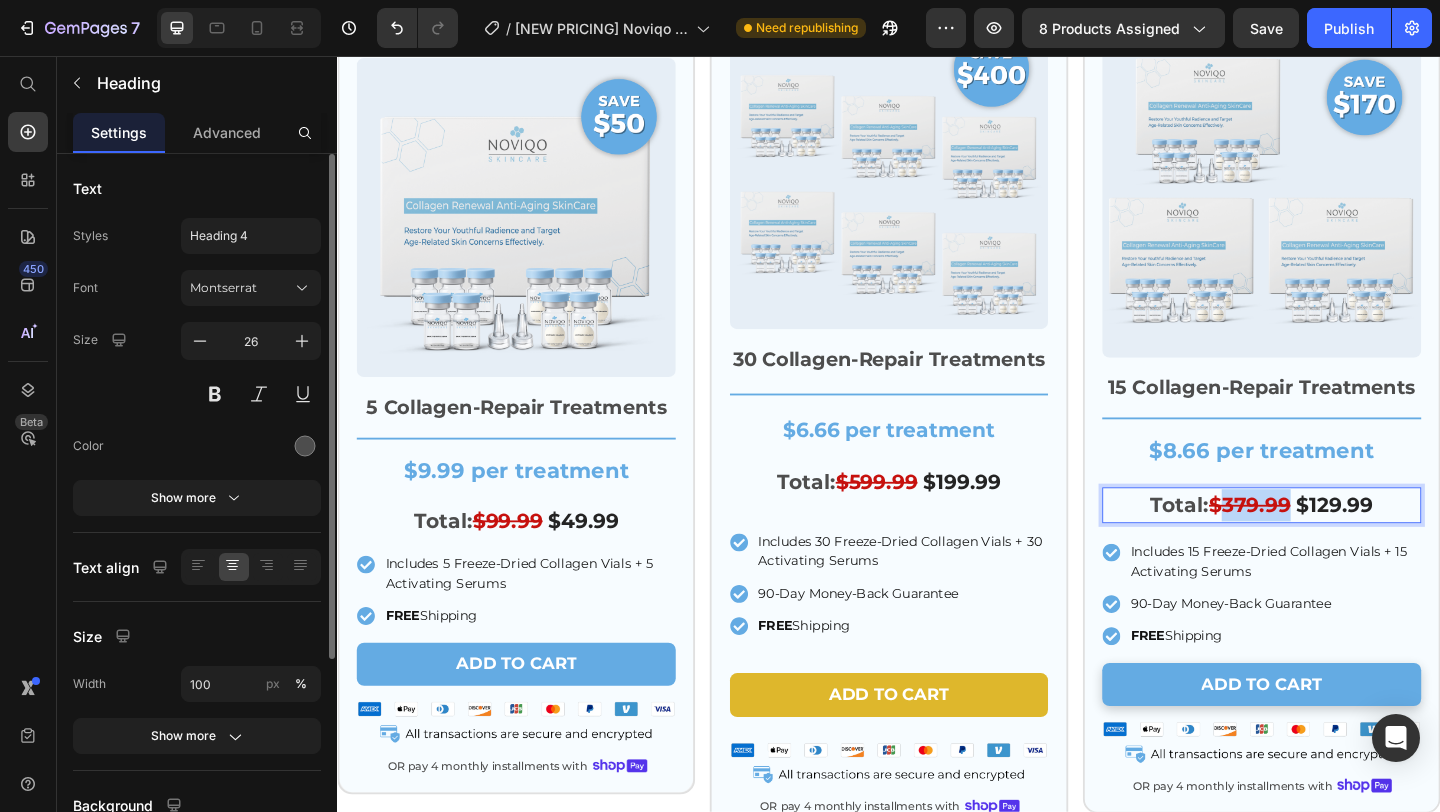 click on "$379.99" at bounding box center (1329, 544) 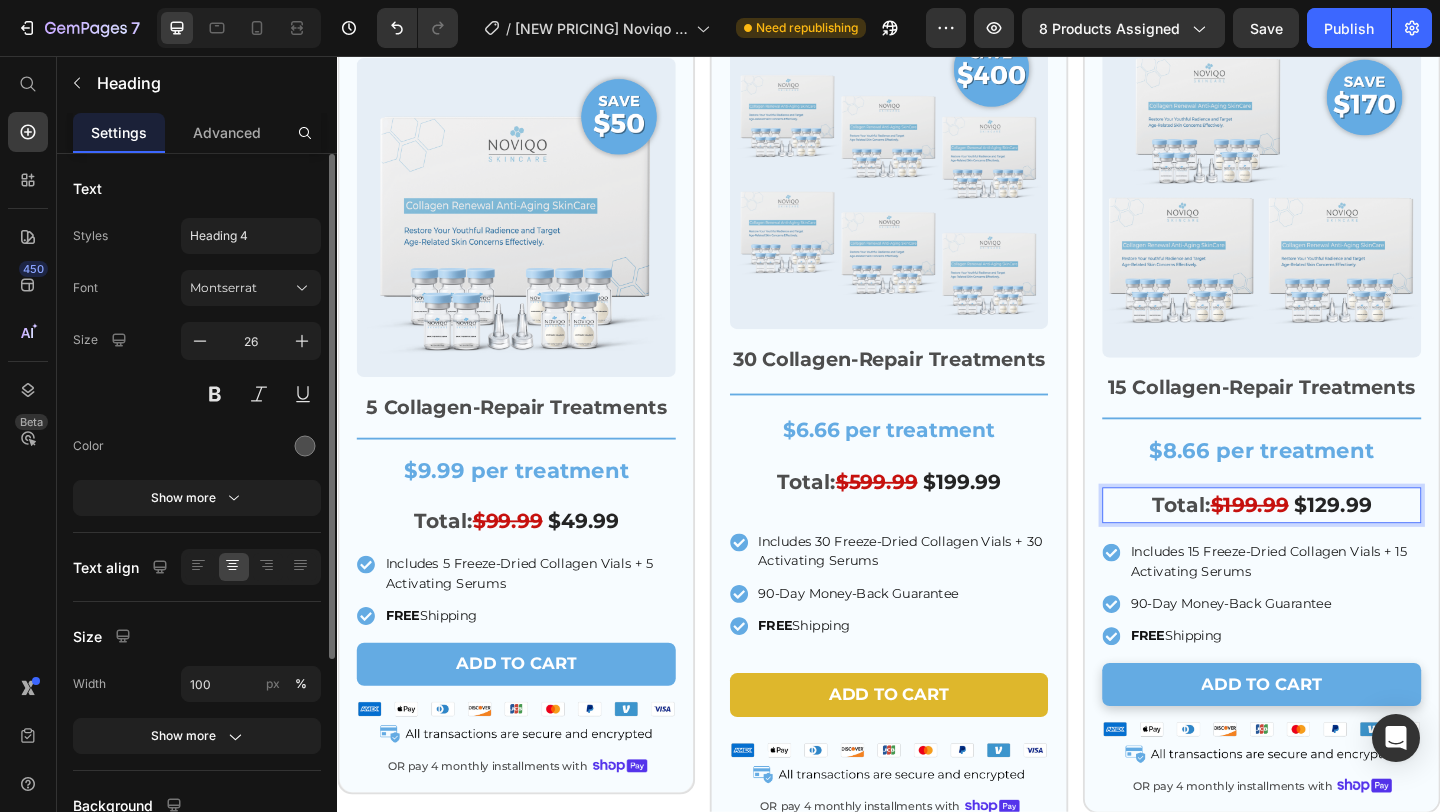 click on "$199.99" at bounding box center [1329, 544] 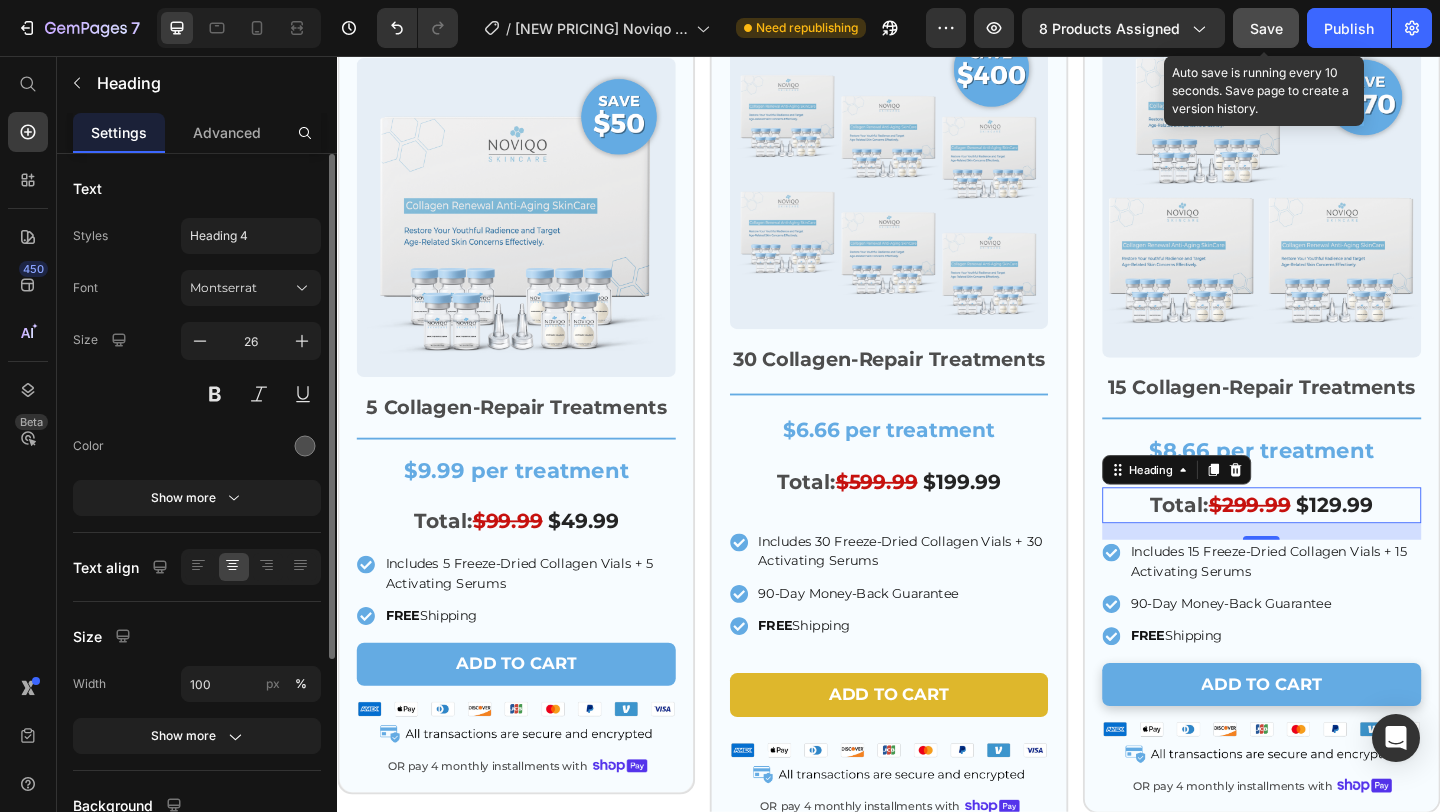 click on "Save" at bounding box center [1266, 28] 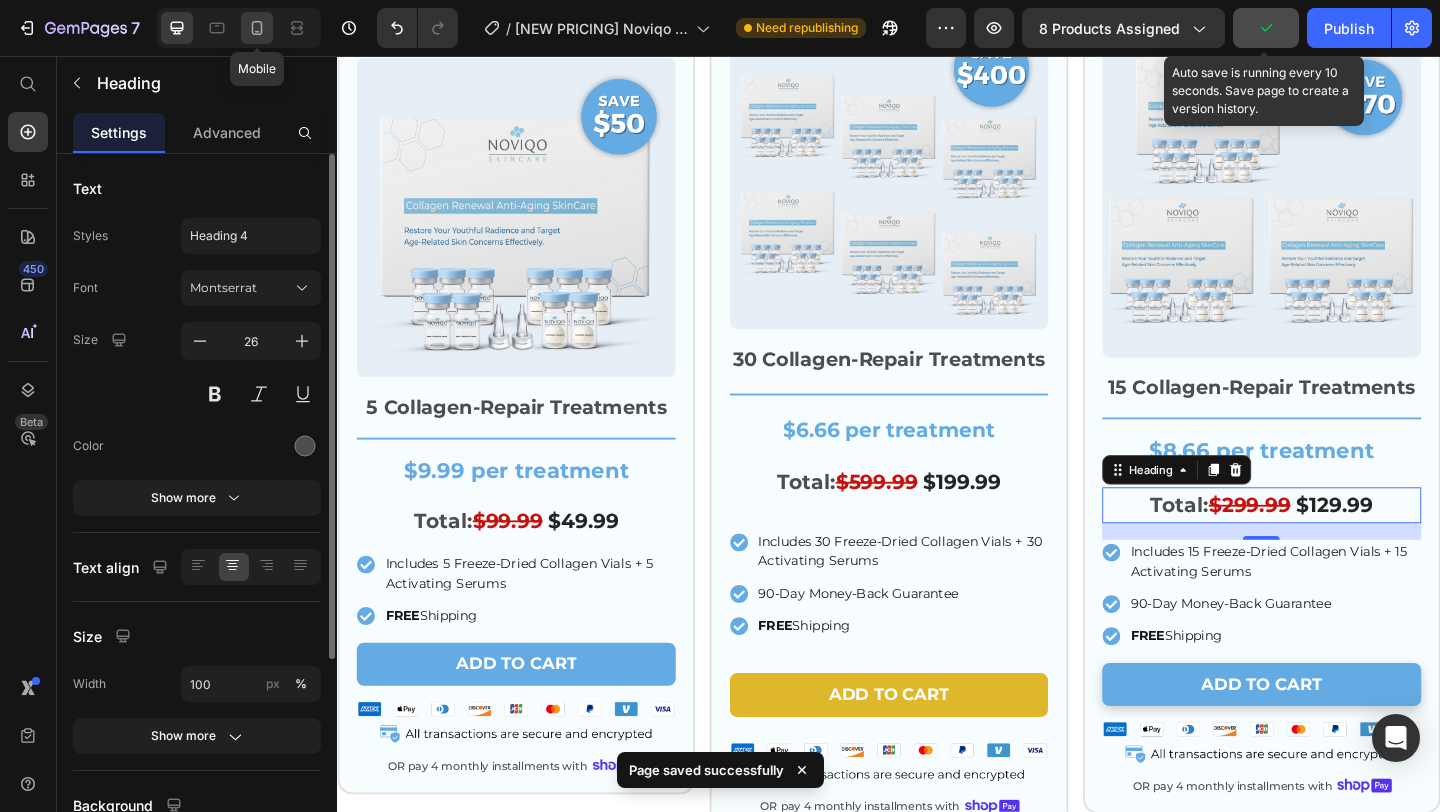 click 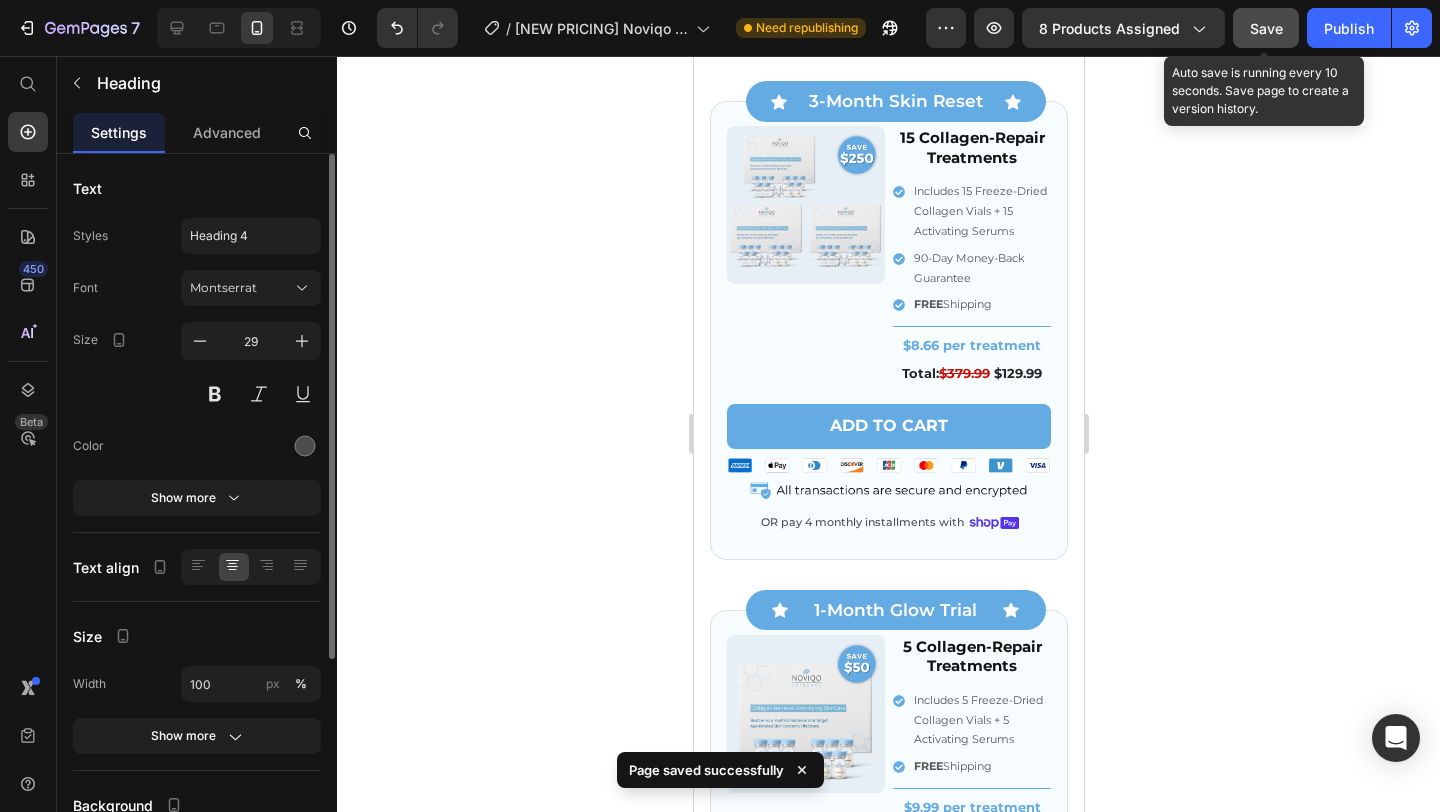 scroll, scrollTop: 8082, scrollLeft: 0, axis: vertical 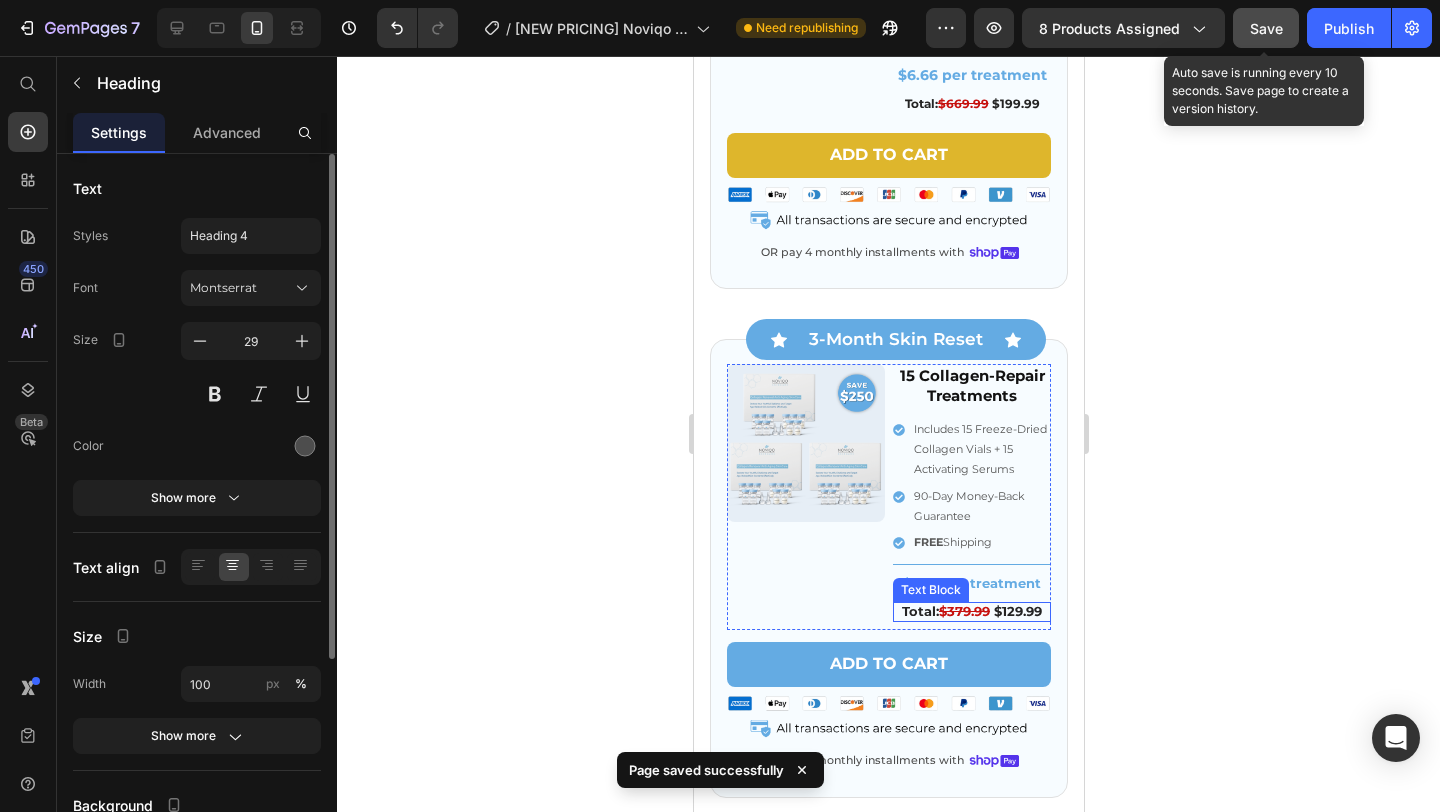 click on "$379.99" at bounding box center [963, 611] 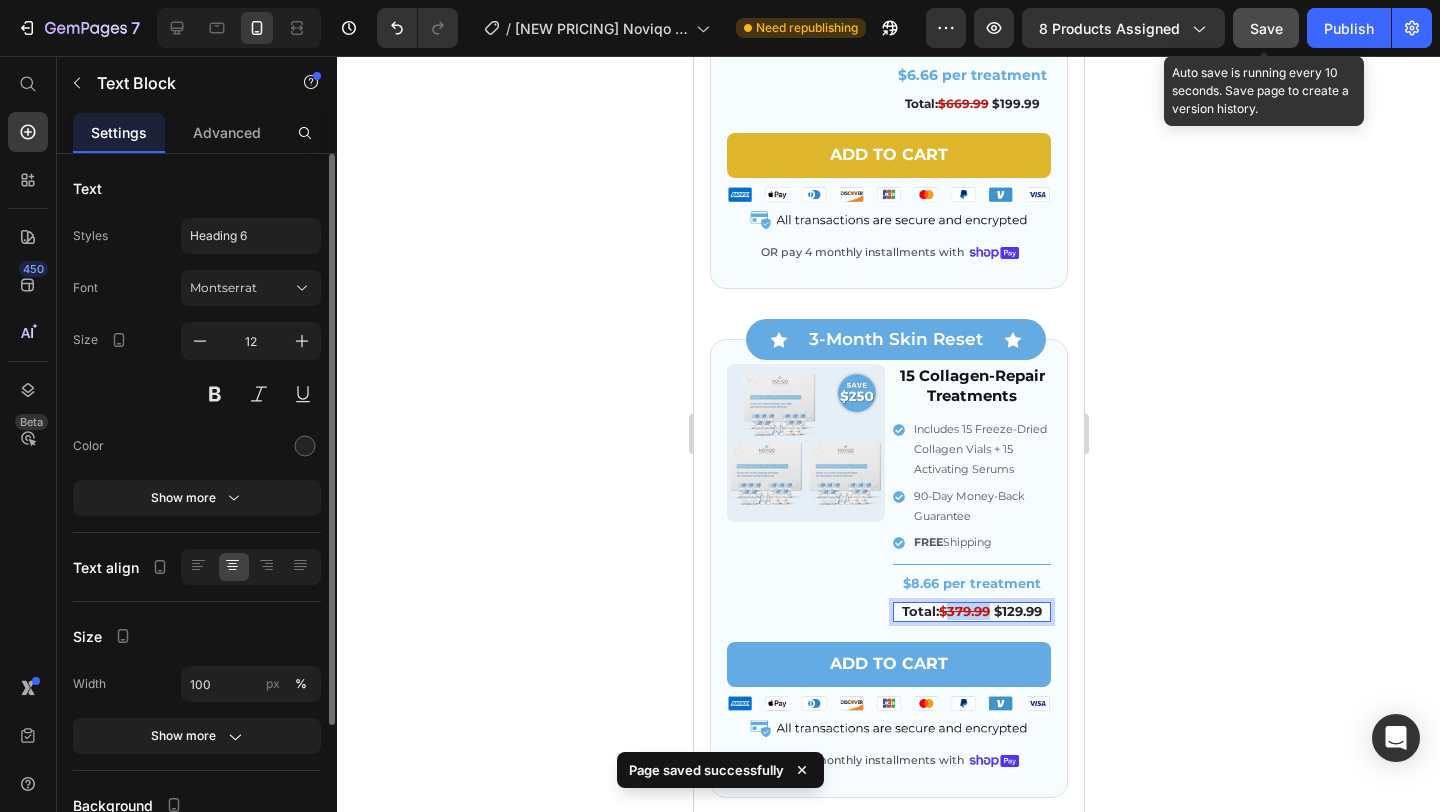 click on "$379.99" at bounding box center [963, 611] 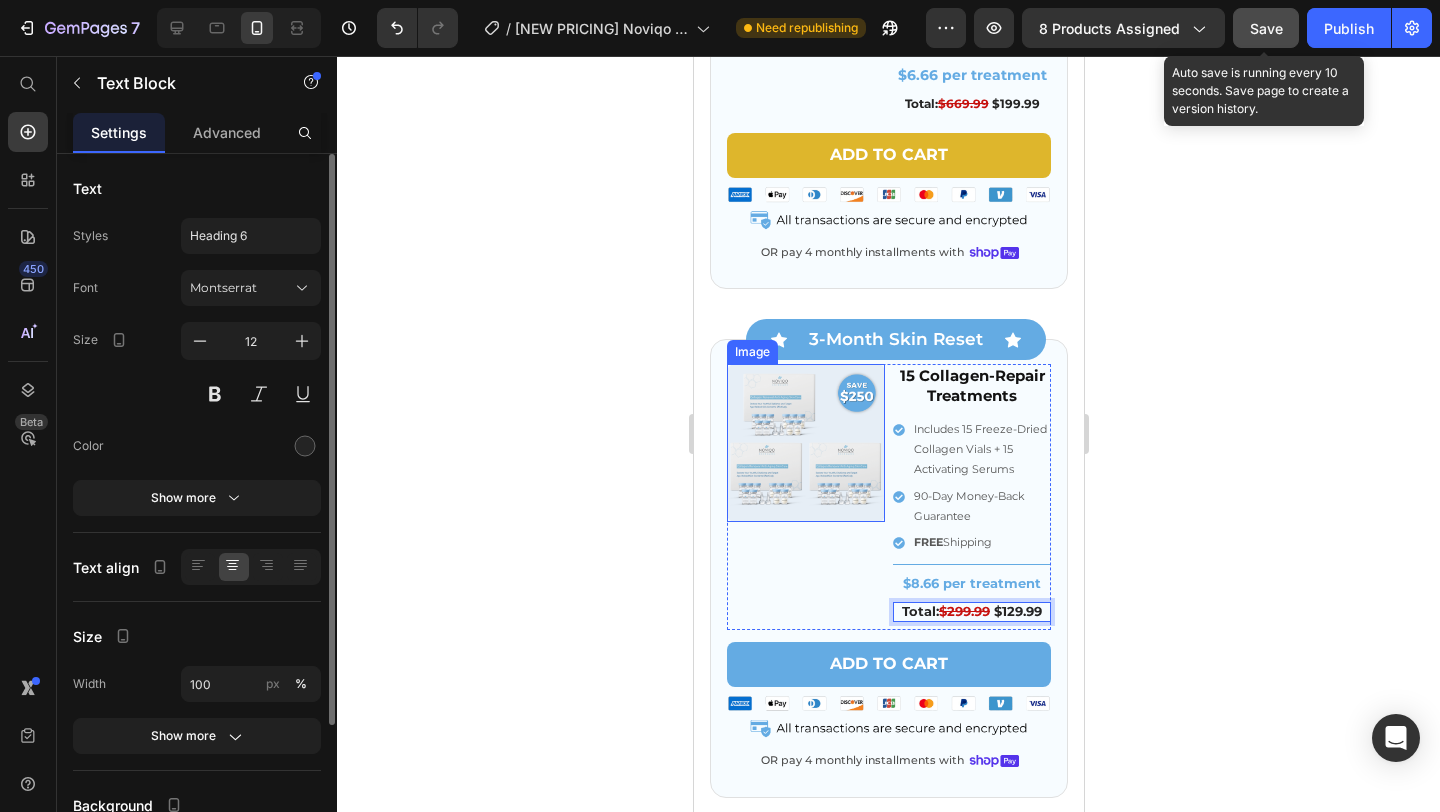 click at bounding box center (805, 443) 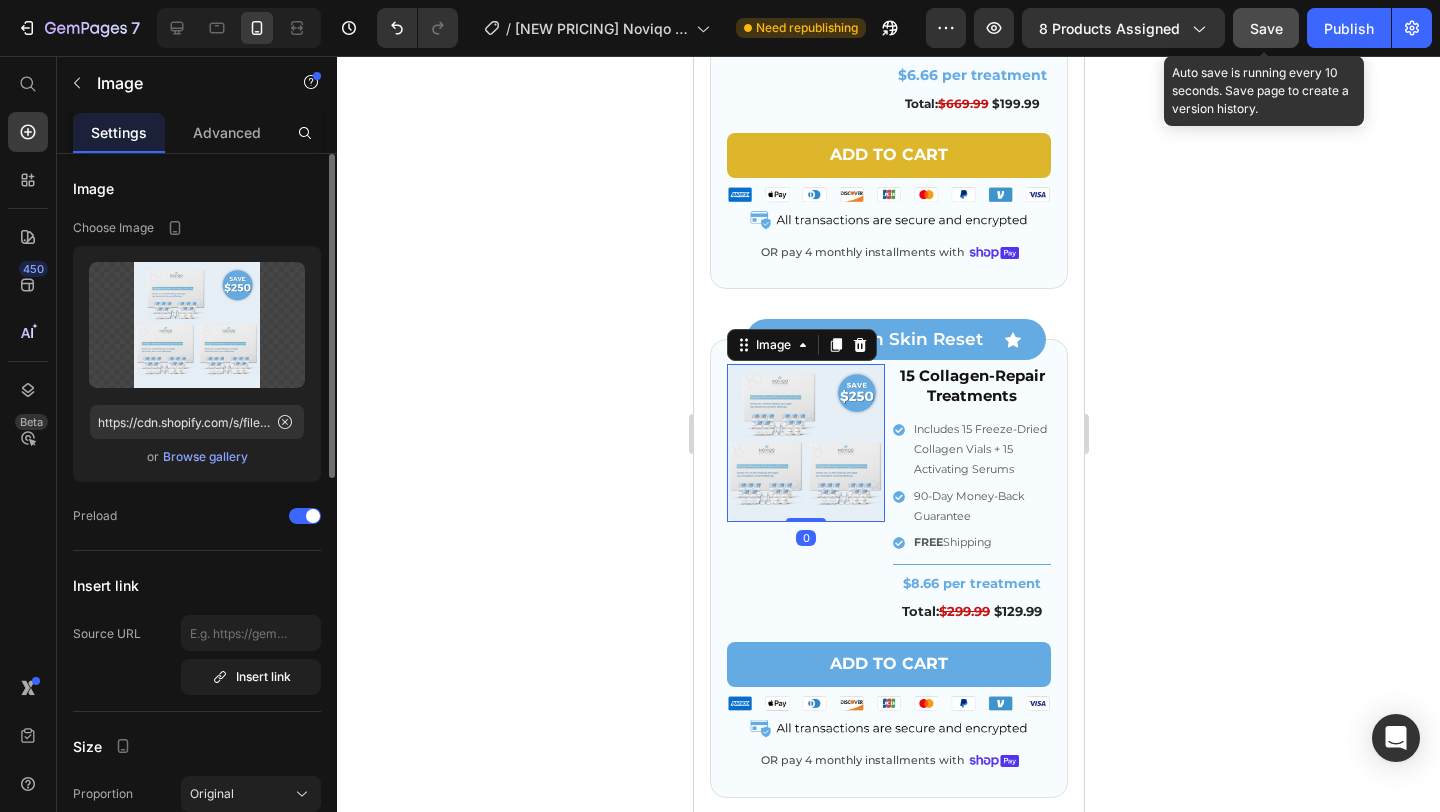 click on "Browse gallery" at bounding box center (205, 457) 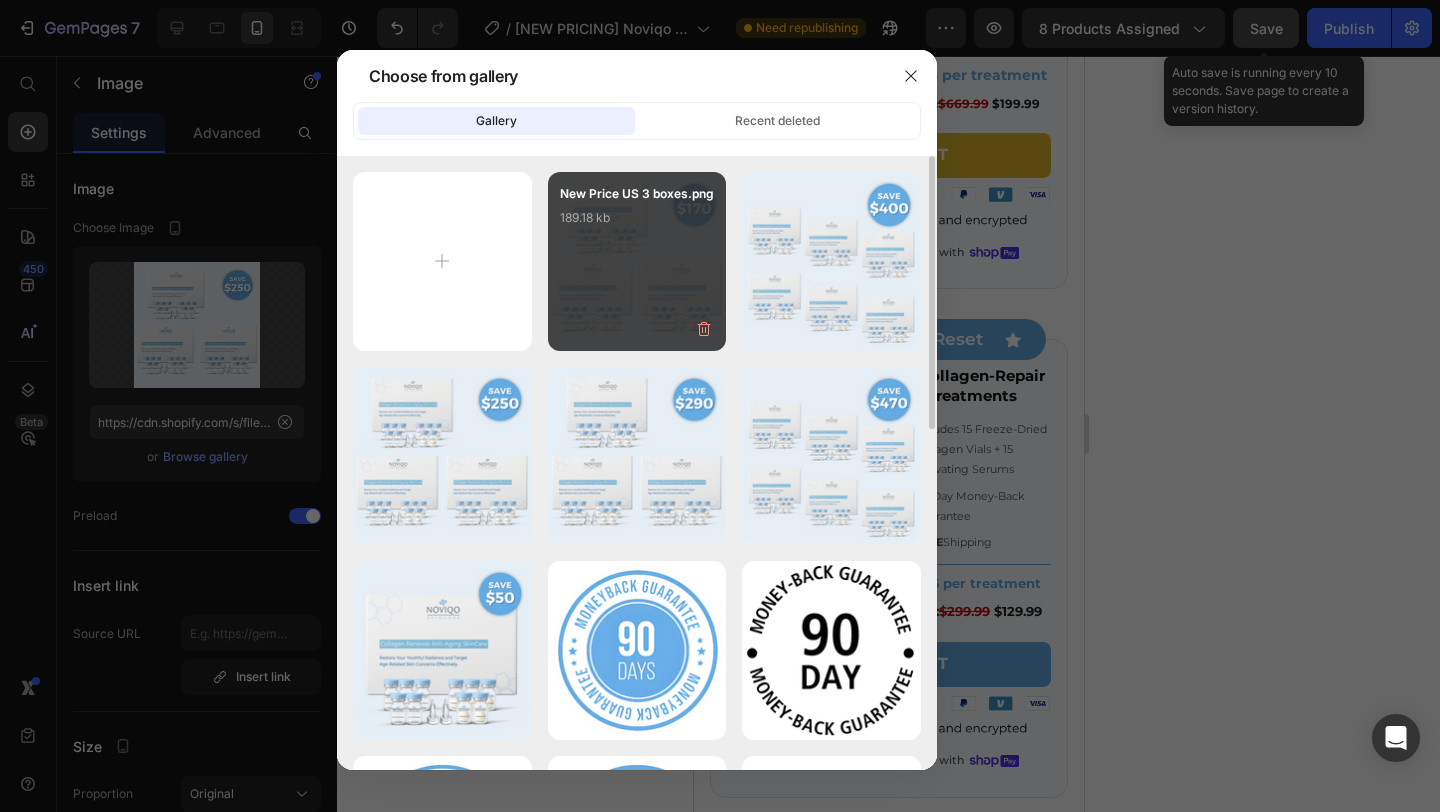 click on "New Price US 3 boxes.png 189.18 kb" at bounding box center (637, 261) 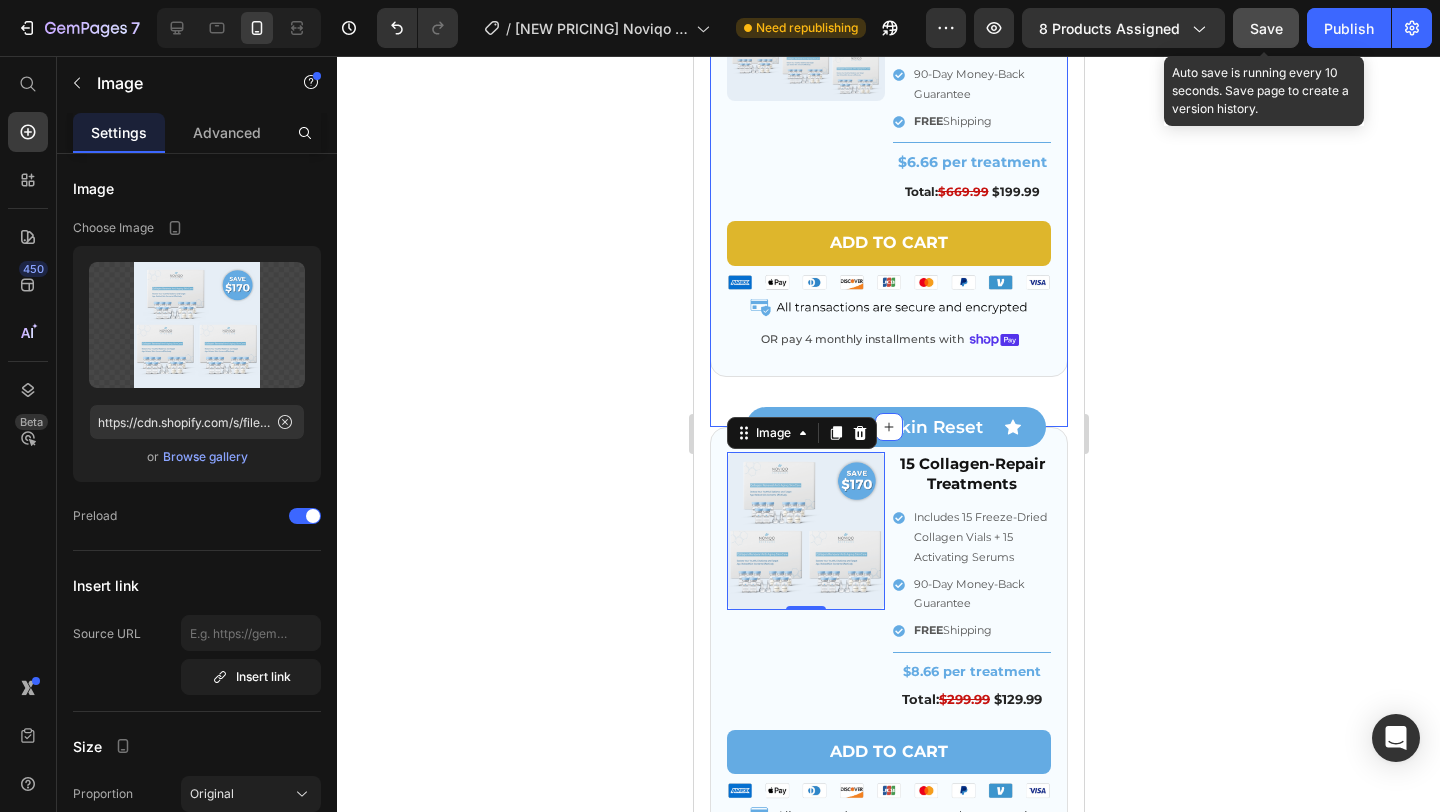 scroll, scrollTop: 7742, scrollLeft: 0, axis: vertical 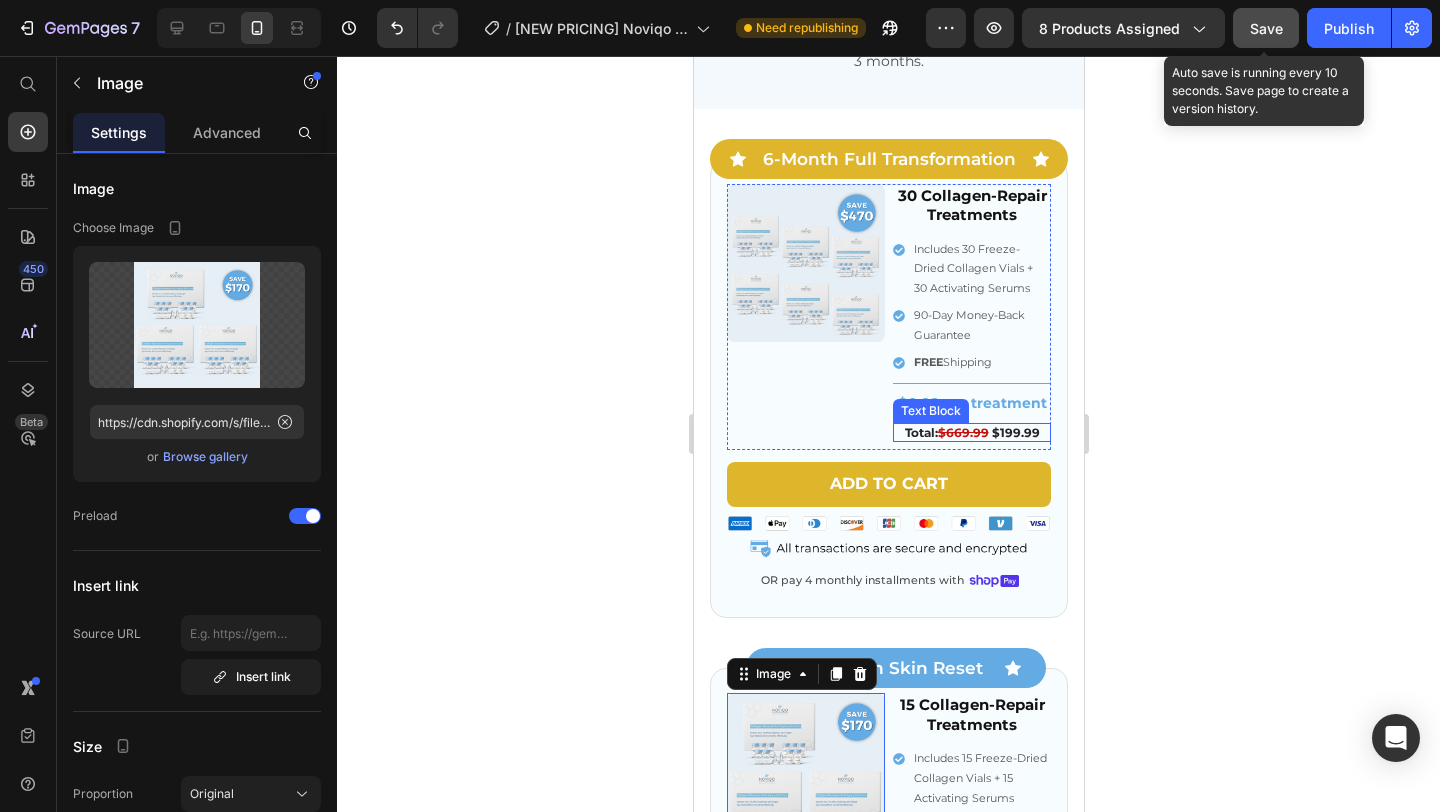 click on "$669.99" at bounding box center (962, 432) 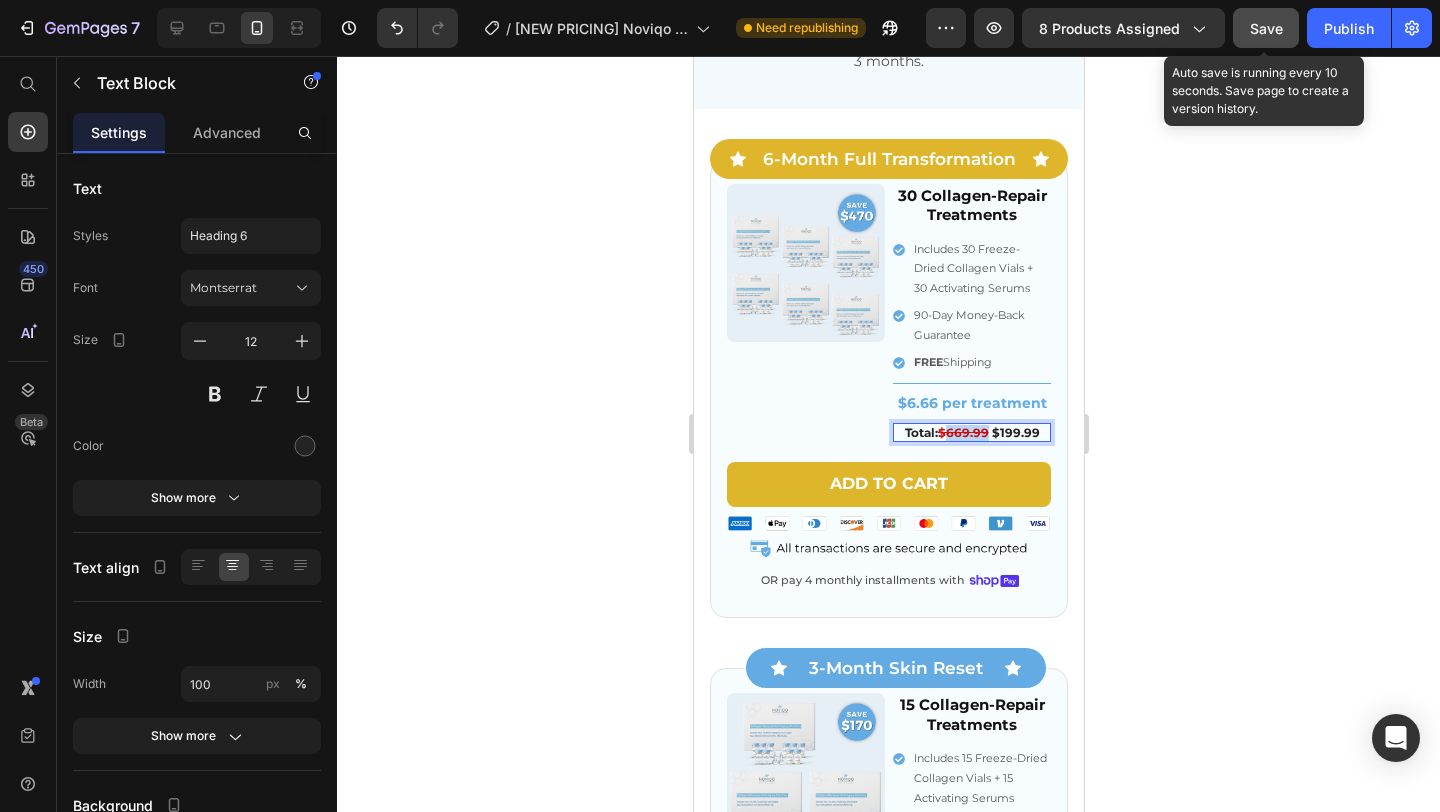click on "$669.99" at bounding box center [962, 432] 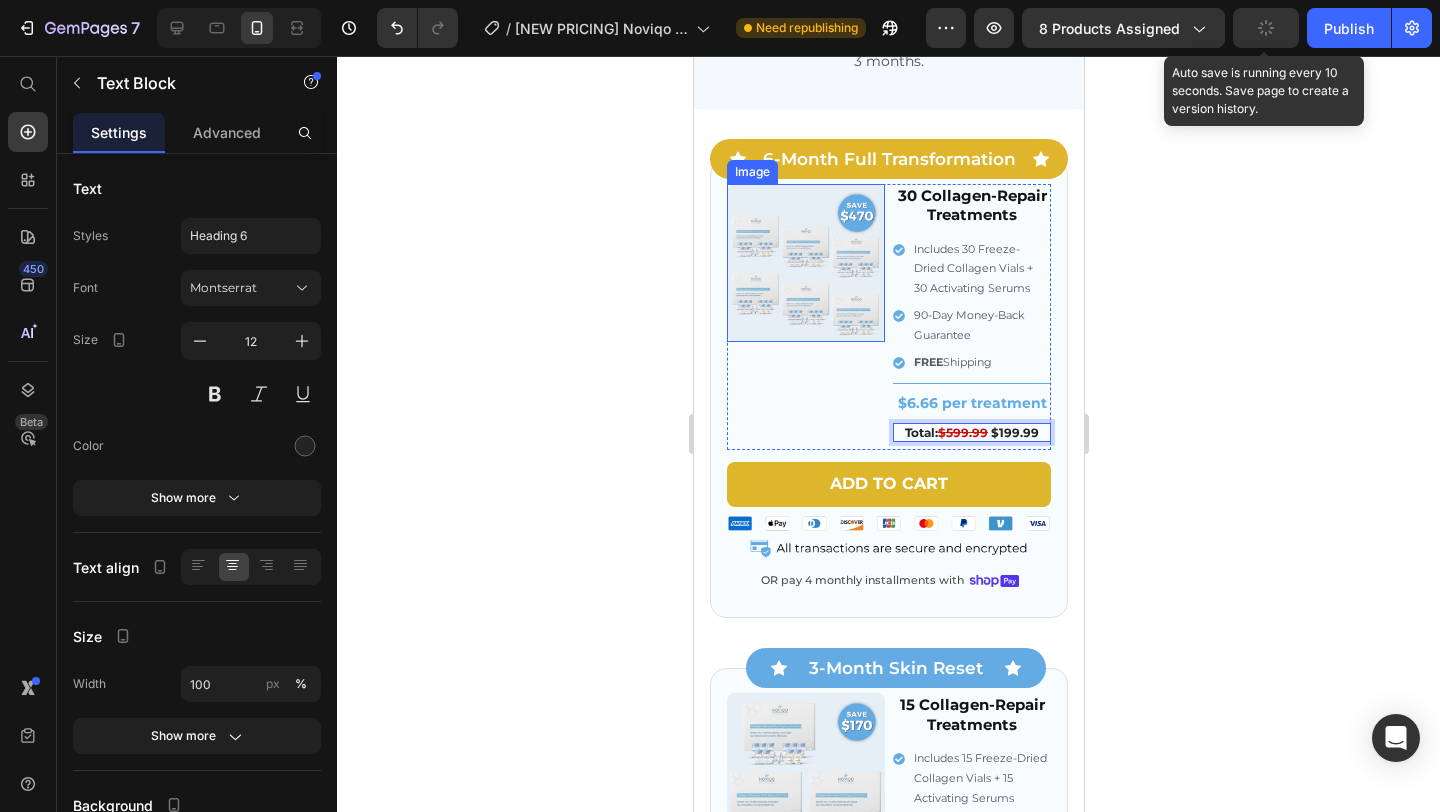 click at bounding box center [805, 263] 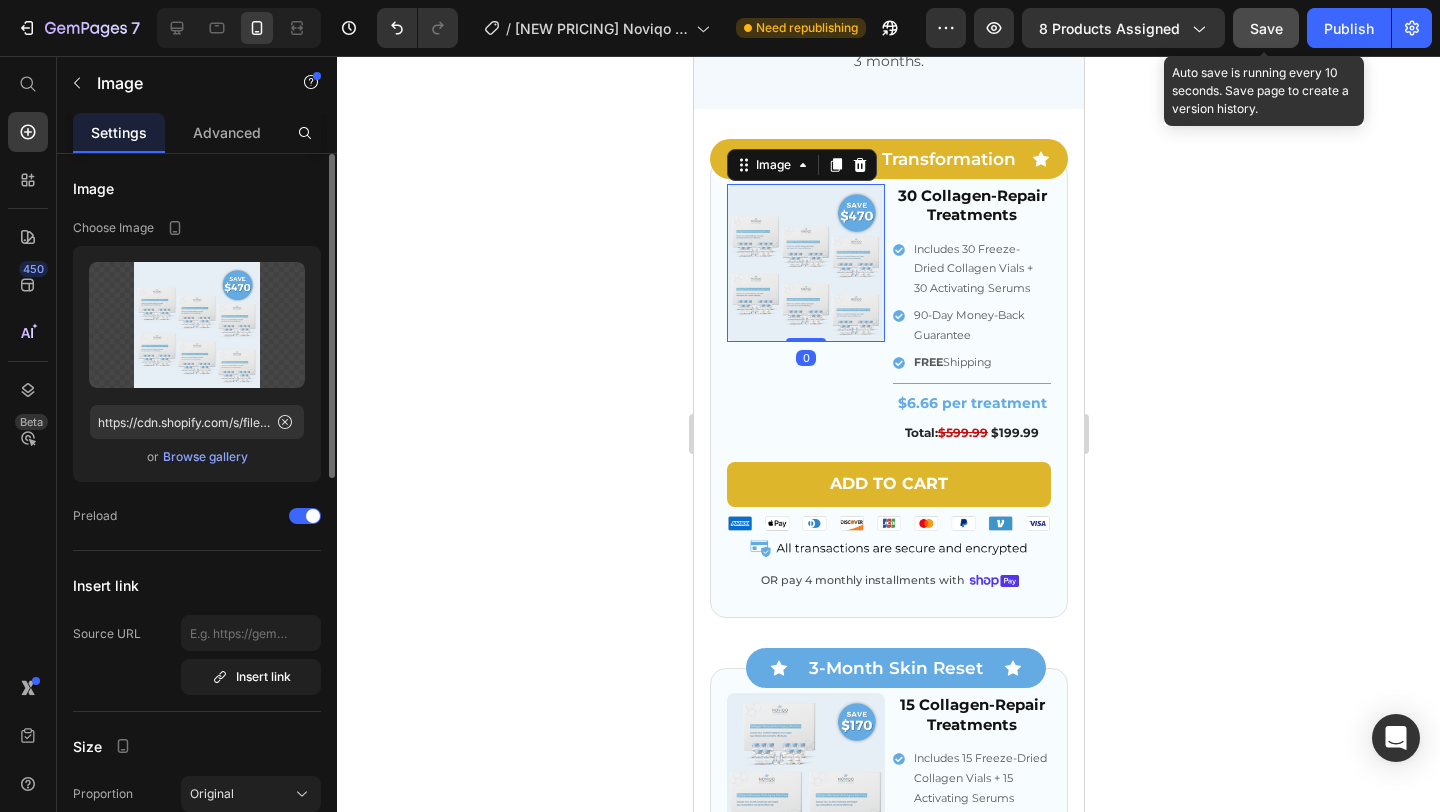 click on "Browse gallery" at bounding box center (205, 457) 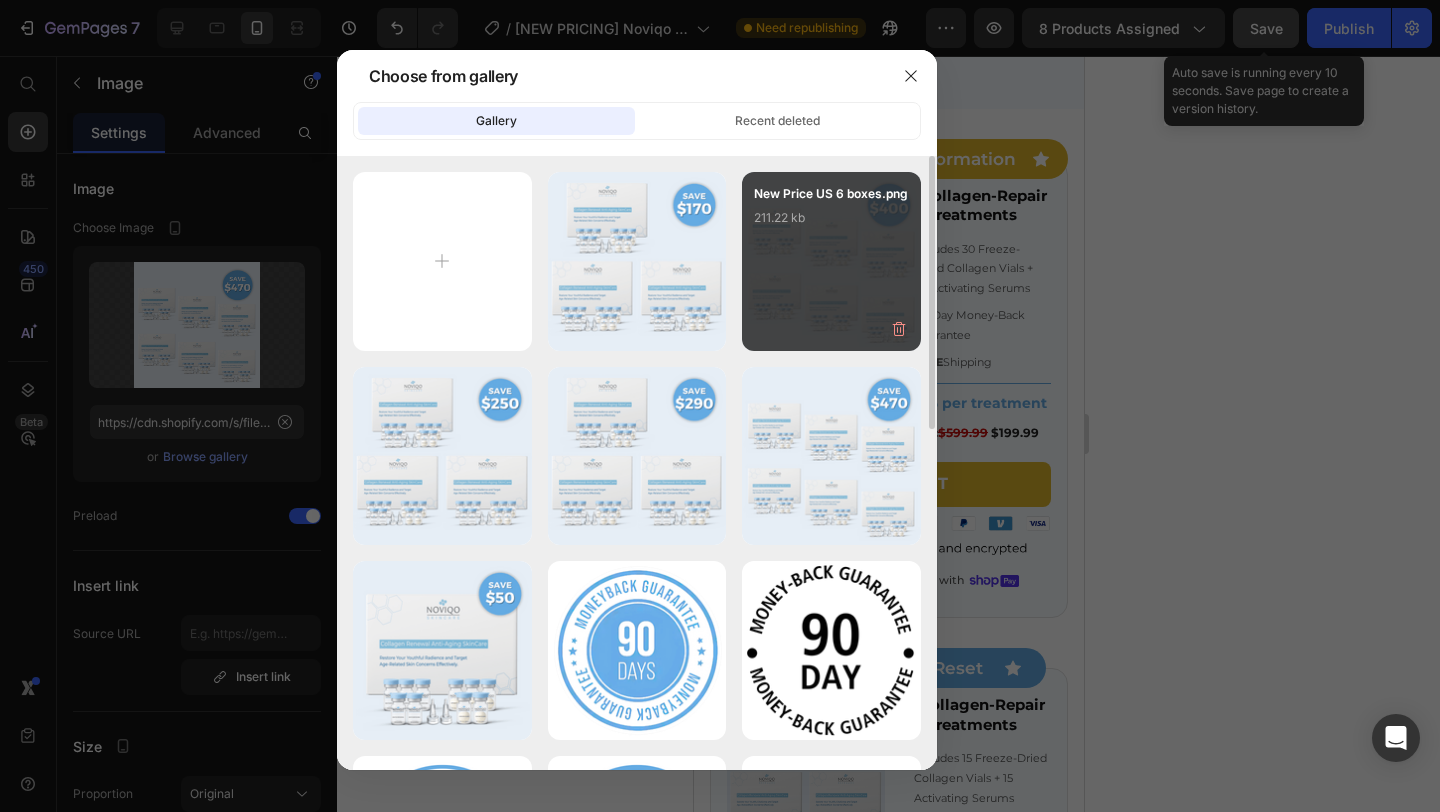 click on "New Price US 6 boxes.png 211.22 kb" at bounding box center [831, 224] 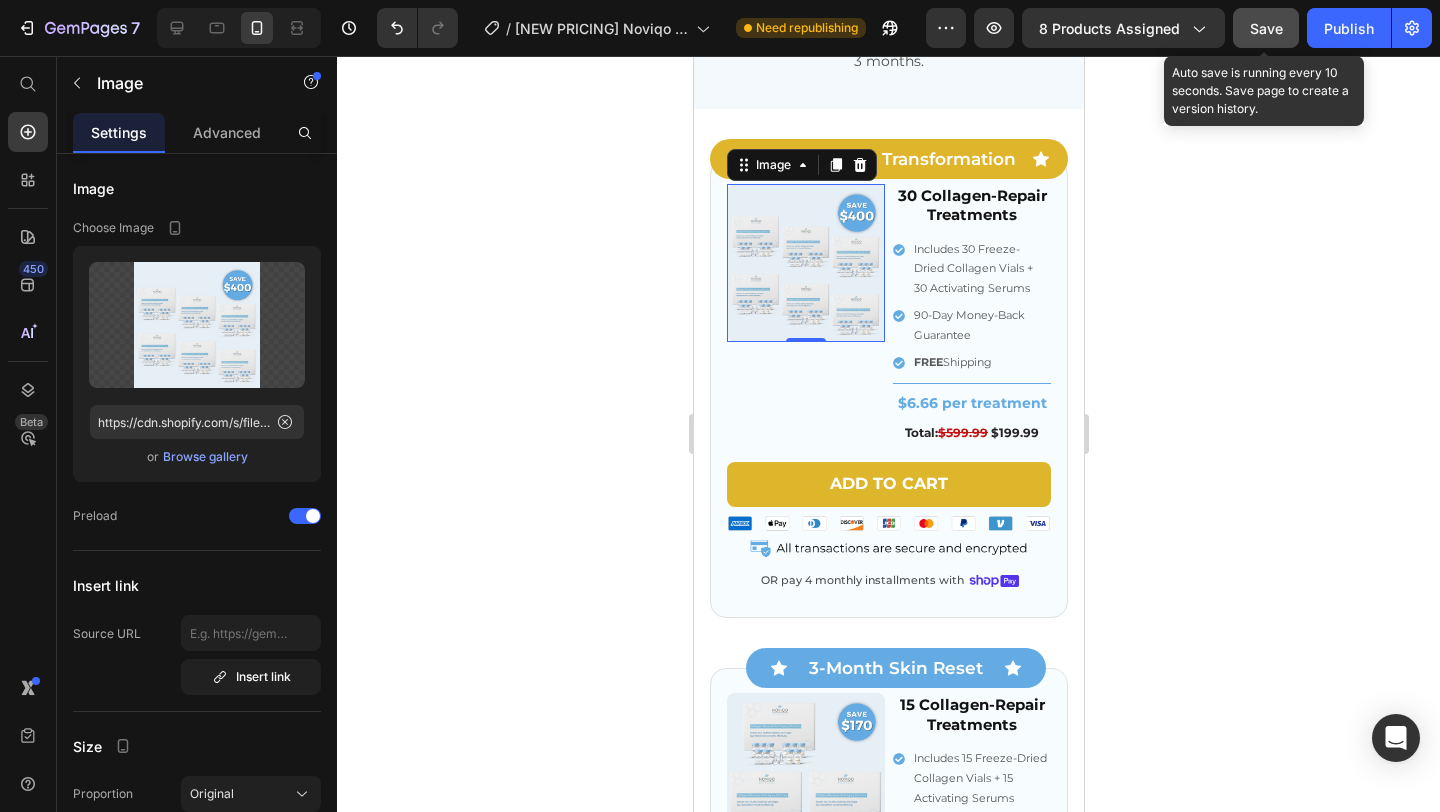 click on "Save" at bounding box center (1266, 28) 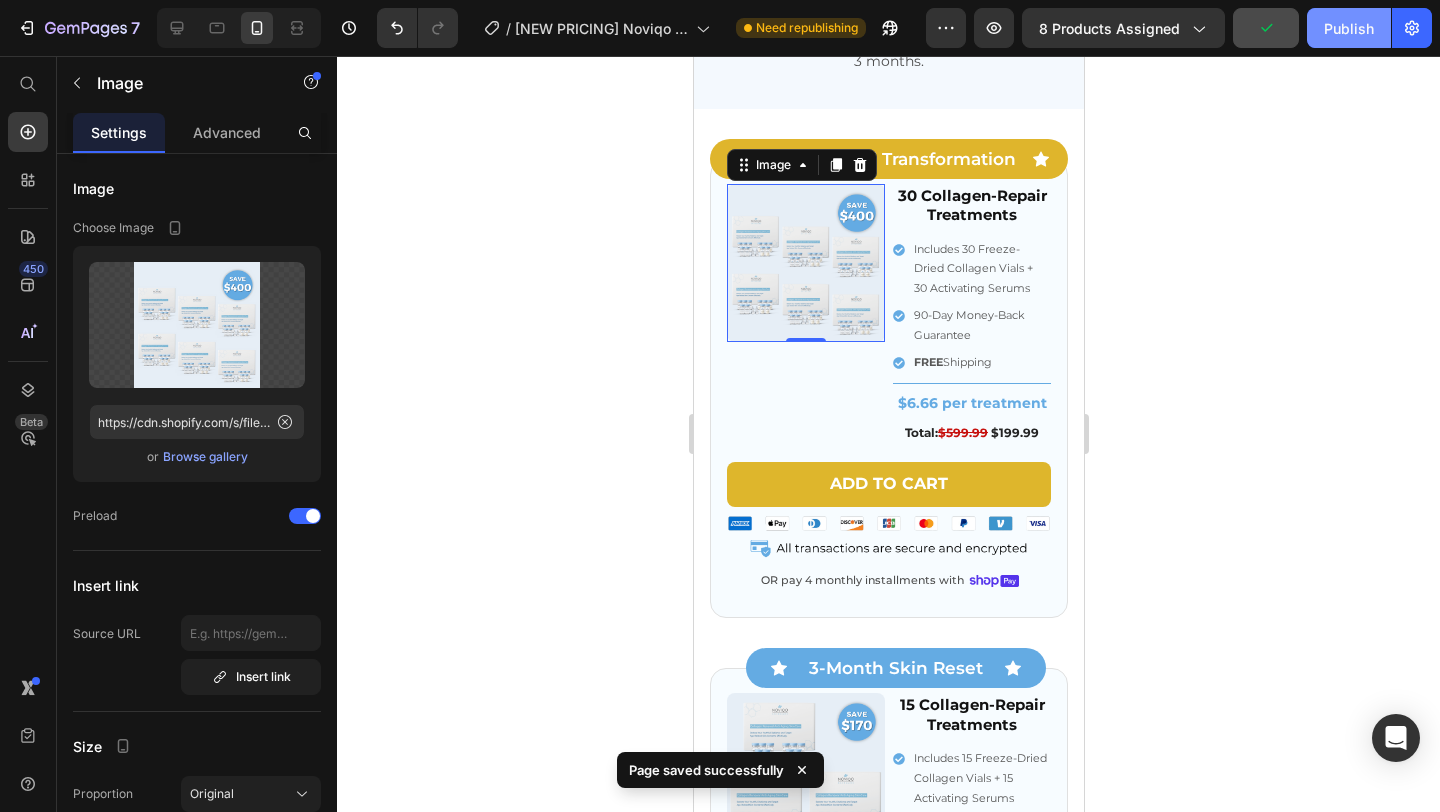 click on "Publish" at bounding box center [1349, 28] 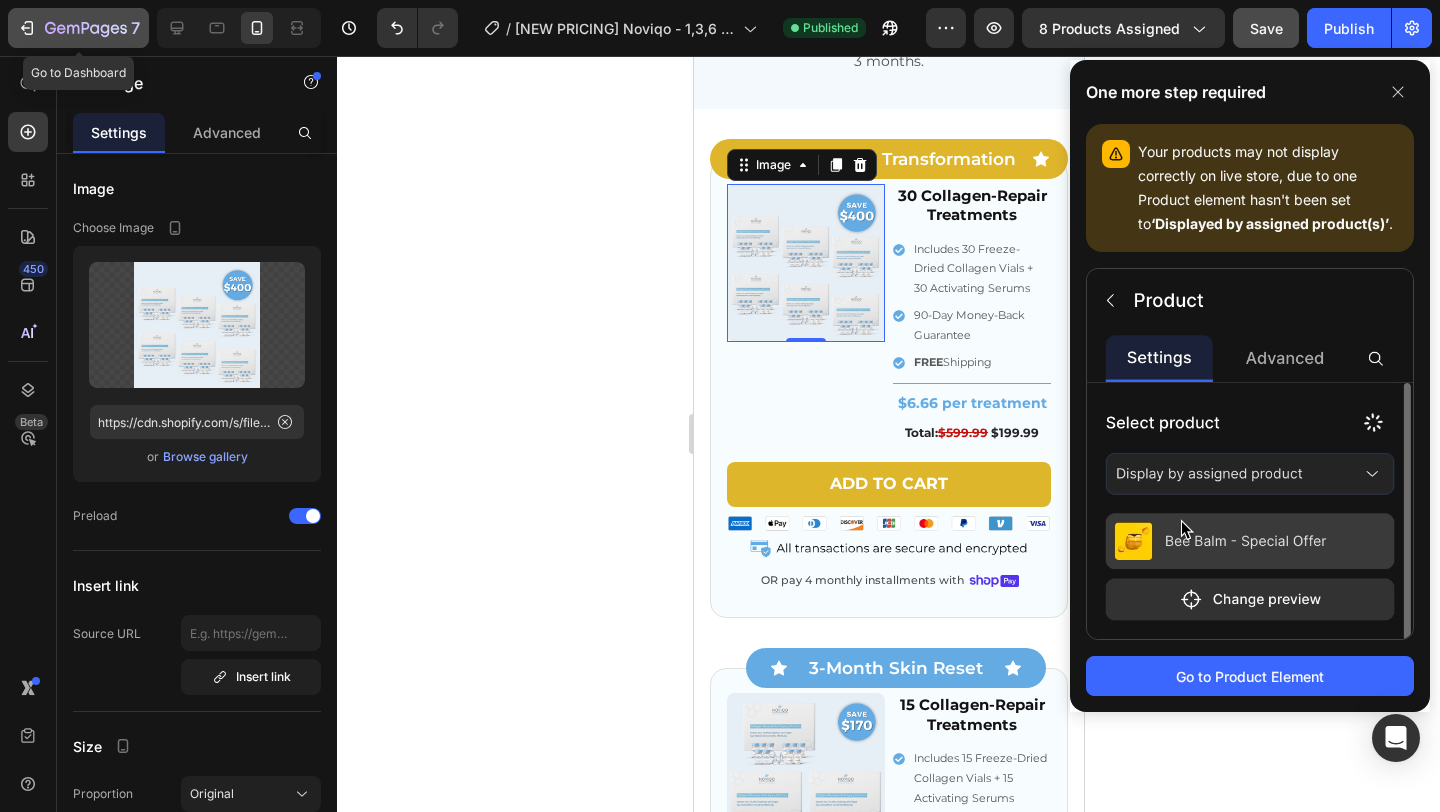 click 